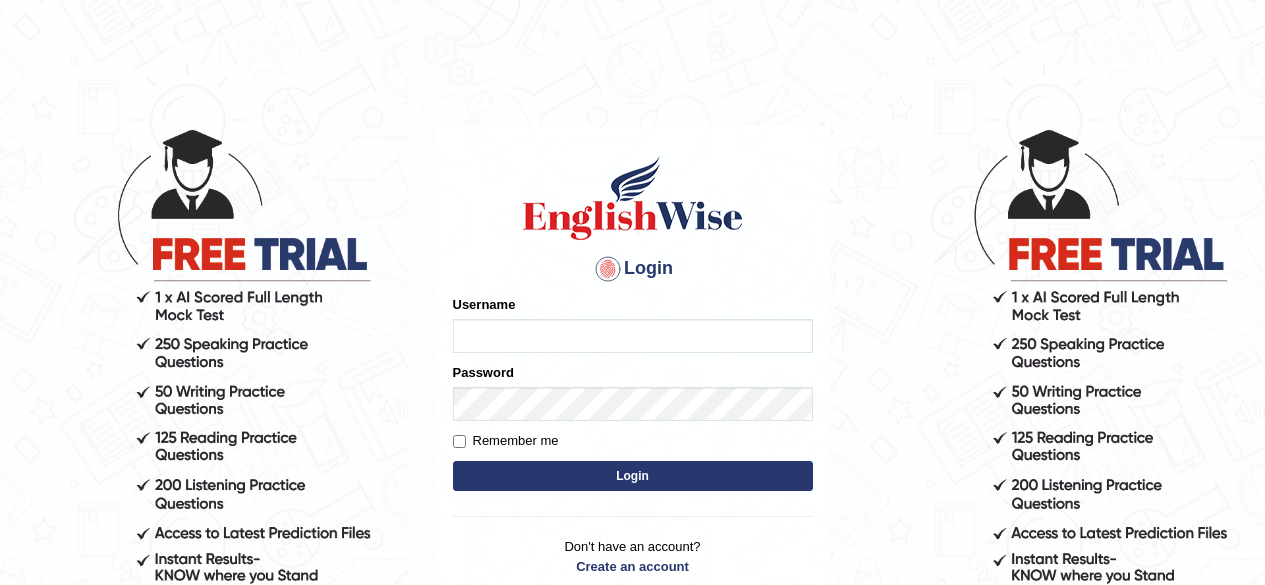 scroll, scrollTop: 0, scrollLeft: 0, axis: both 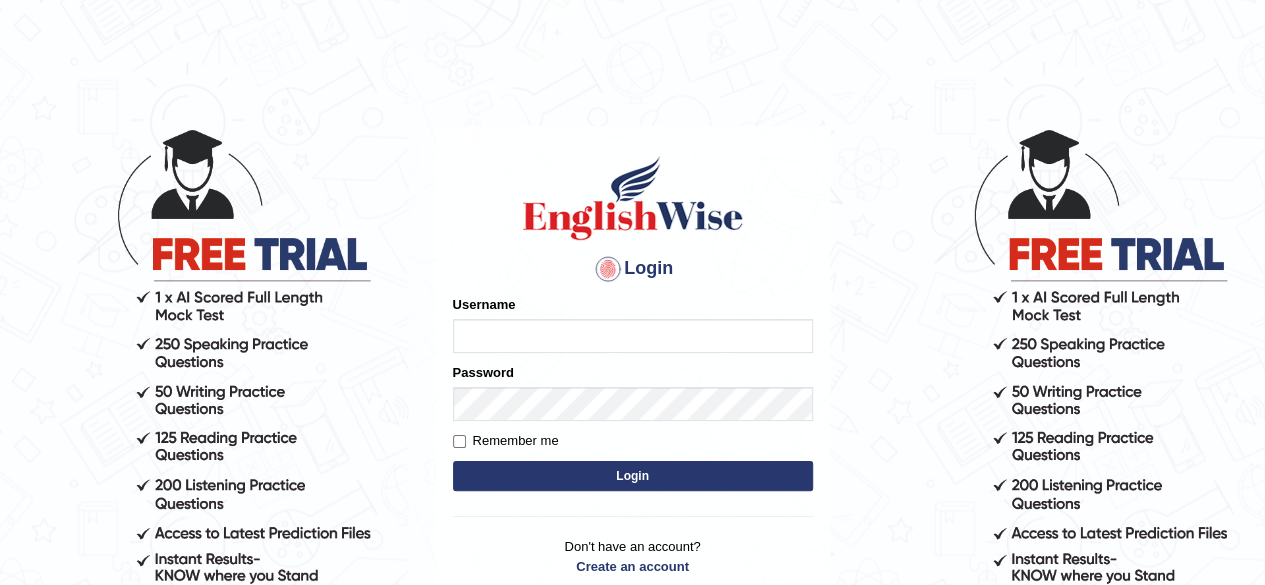 type on "tsheringg" 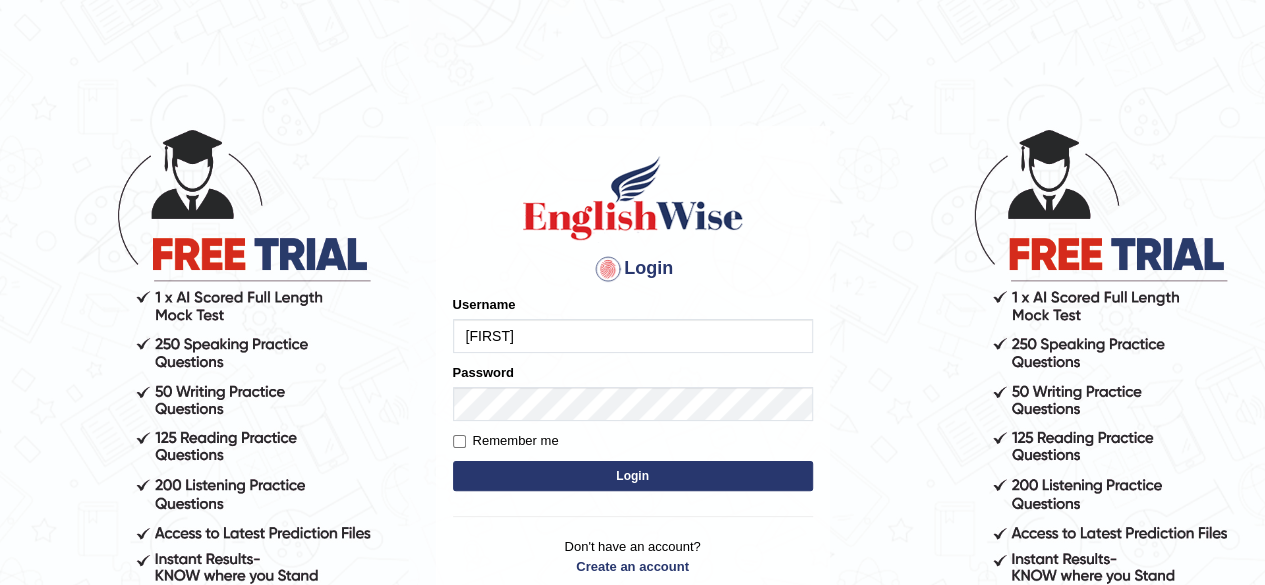 click on "tsheringg" at bounding box center [633, 336] 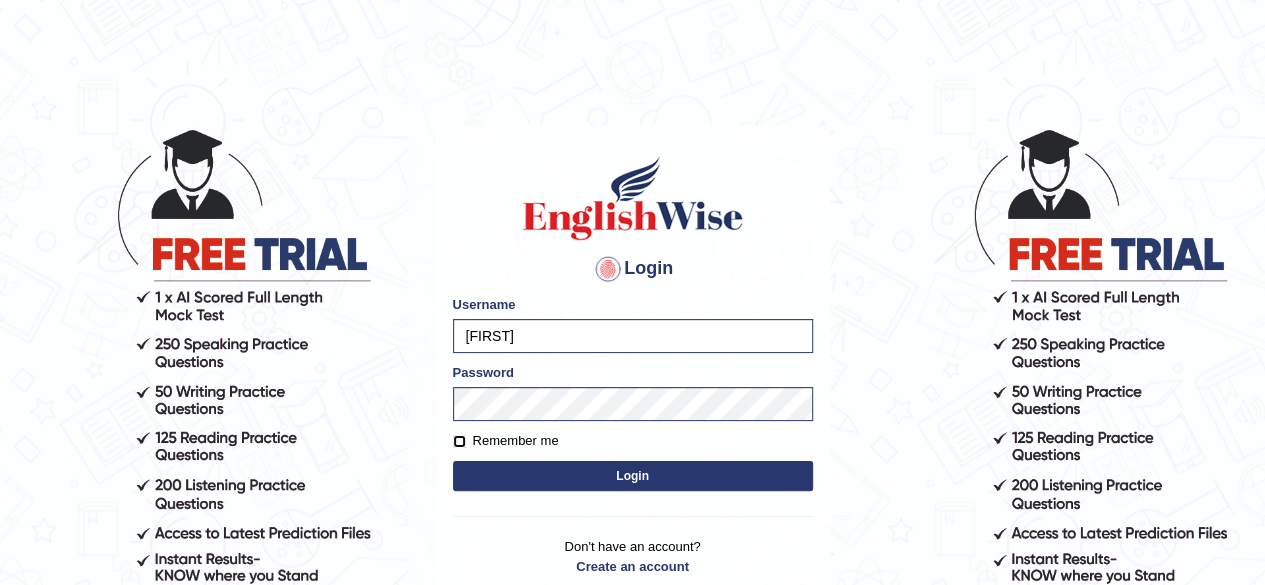 click on "Remember me" at bounding box center [459, 441] 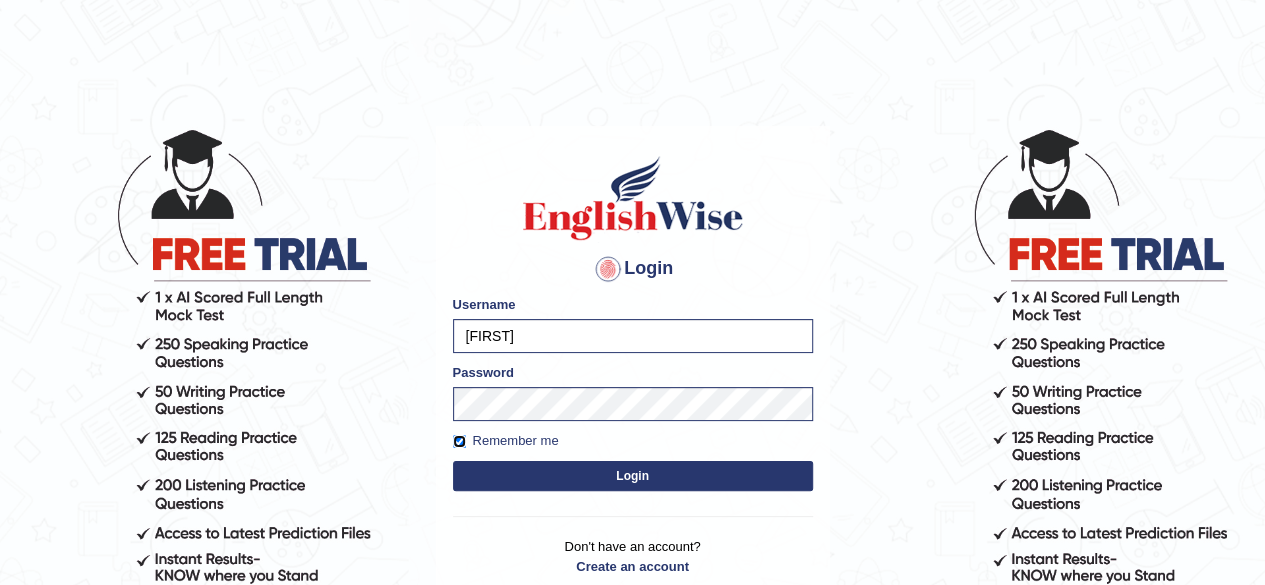 click on "Remember me" at bounding box center (459, 441) 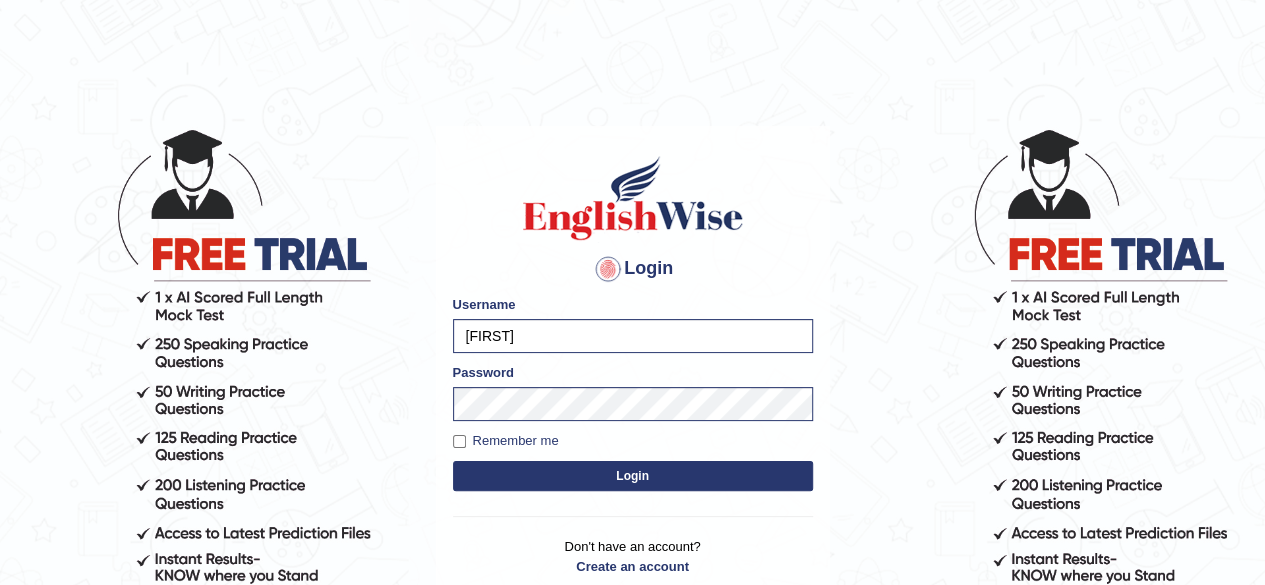 click on "Login" at bounding box center (633, 476) 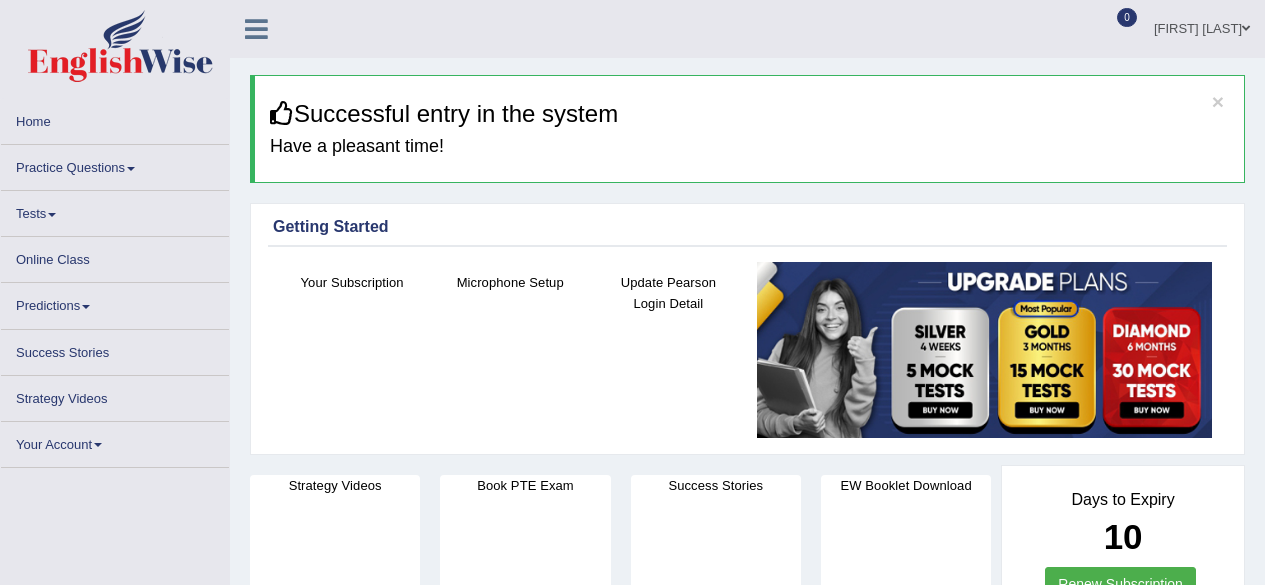 scroll, scrollTop: 0, scrollLeft: 0, axis: both 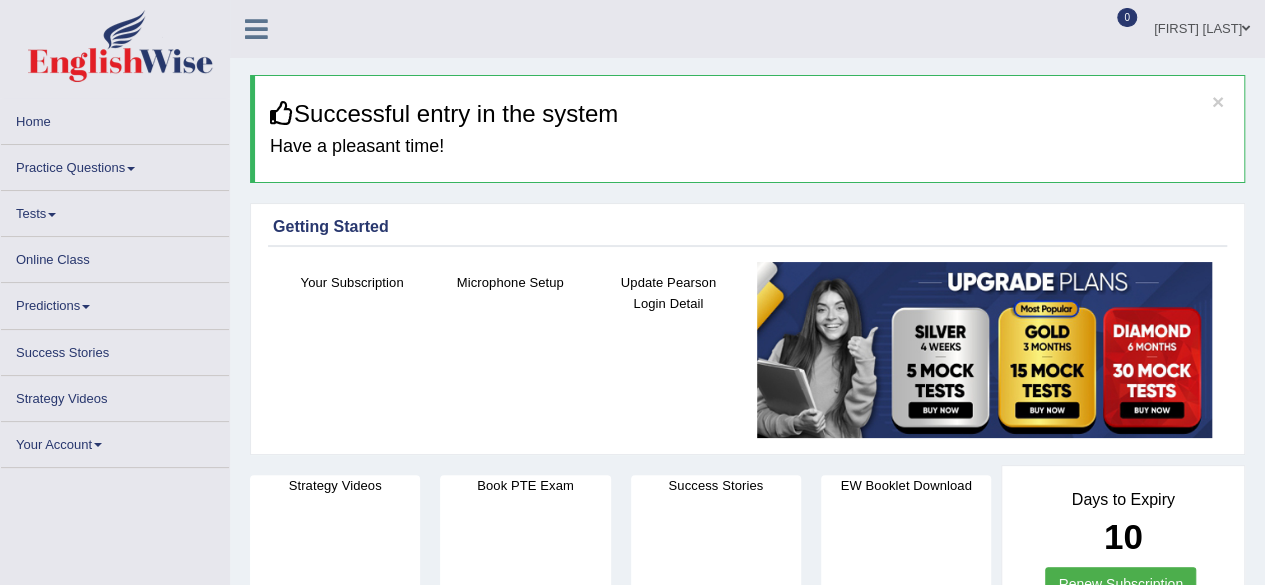 click on "Book PTE Exam" at bounding box center [525, 582] 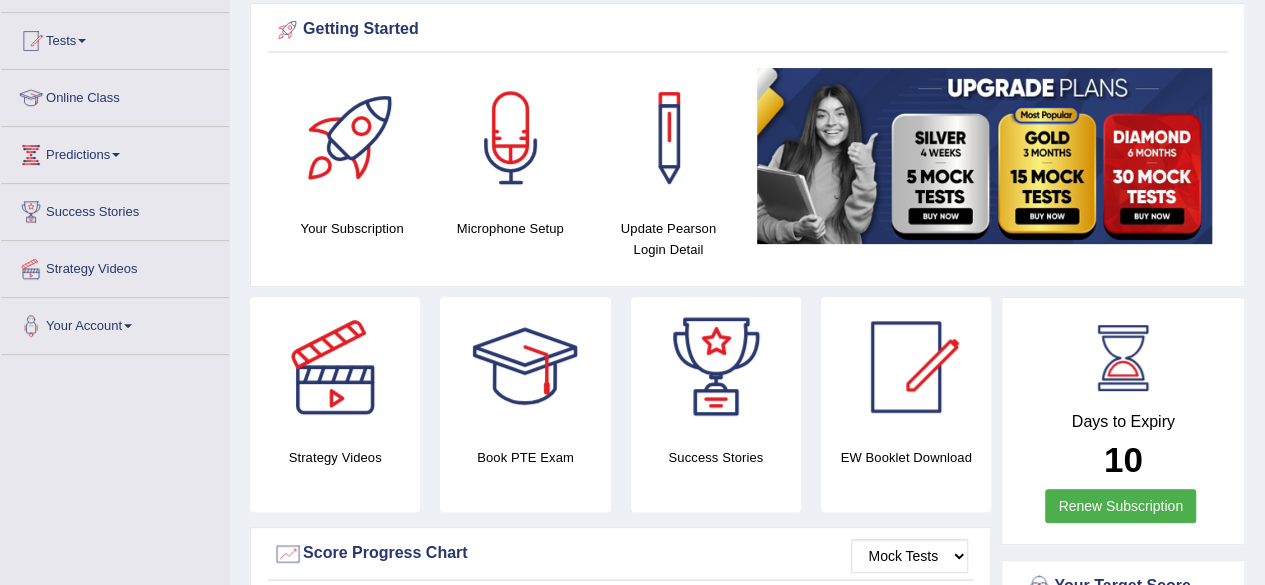 scroll, scrollTop: 0, scrollLeft: 0, axis: both 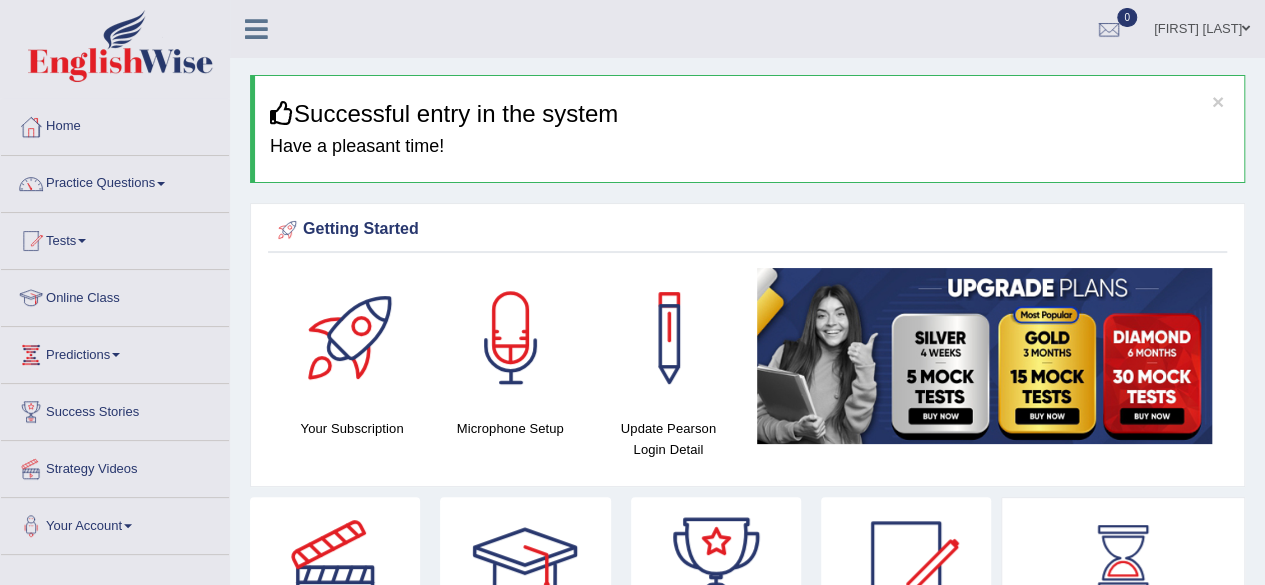 click on "Practice Questions" at bounding box center (115, 181) 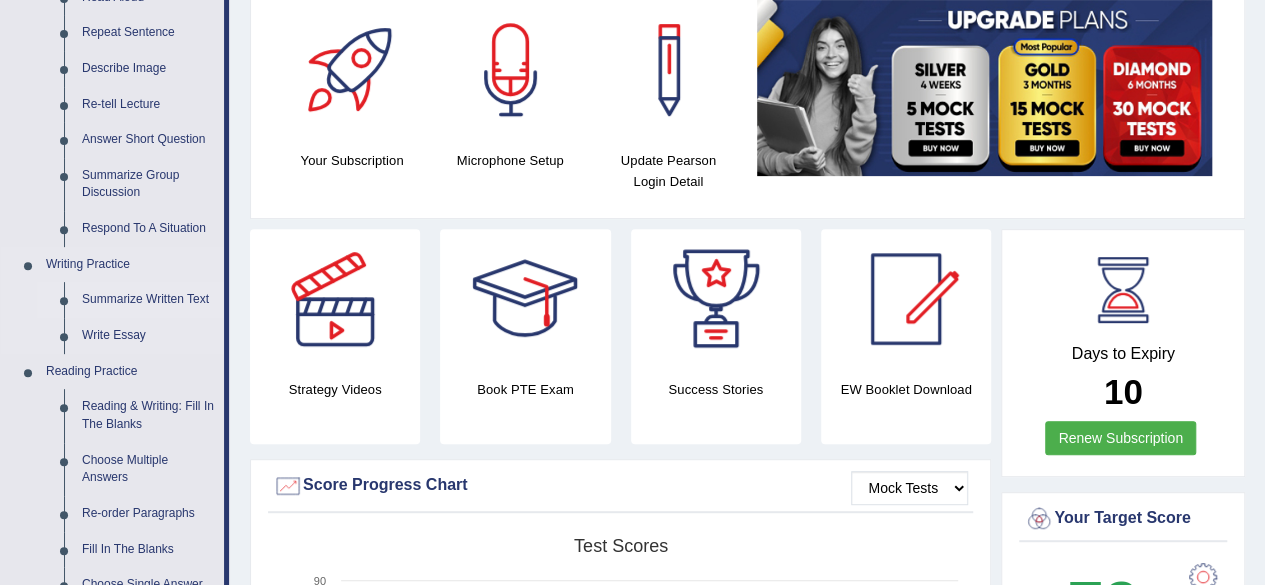 scroll, scrollTop: 100, scrollLeft: 0, axis: vertical 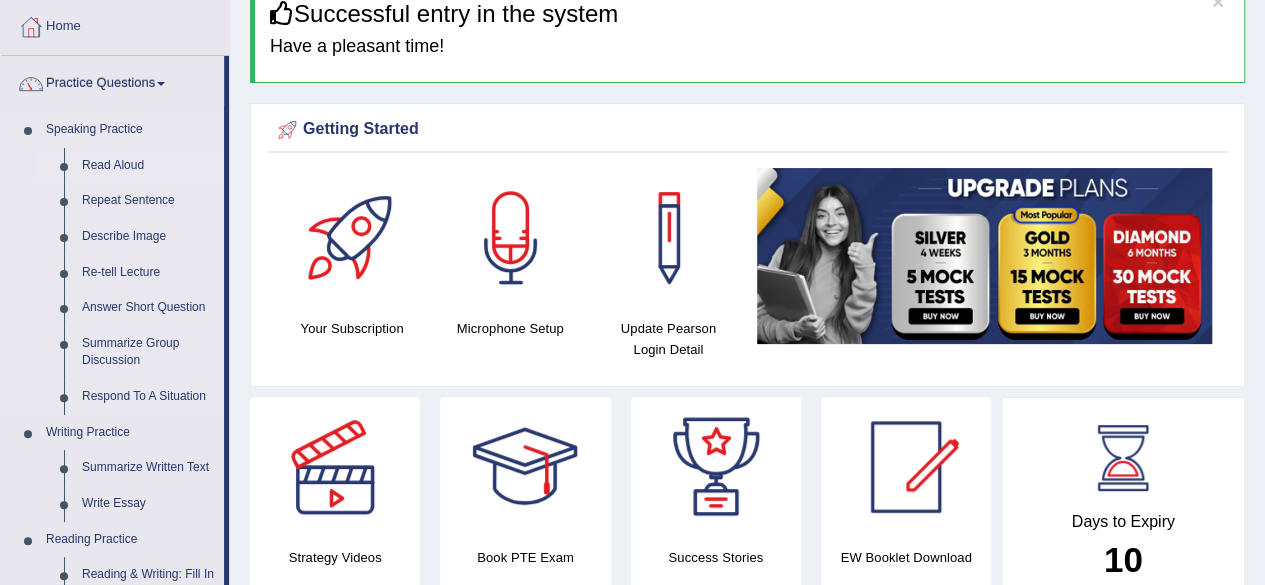 click on "Read Aloud" at bounding box center (148, 166) 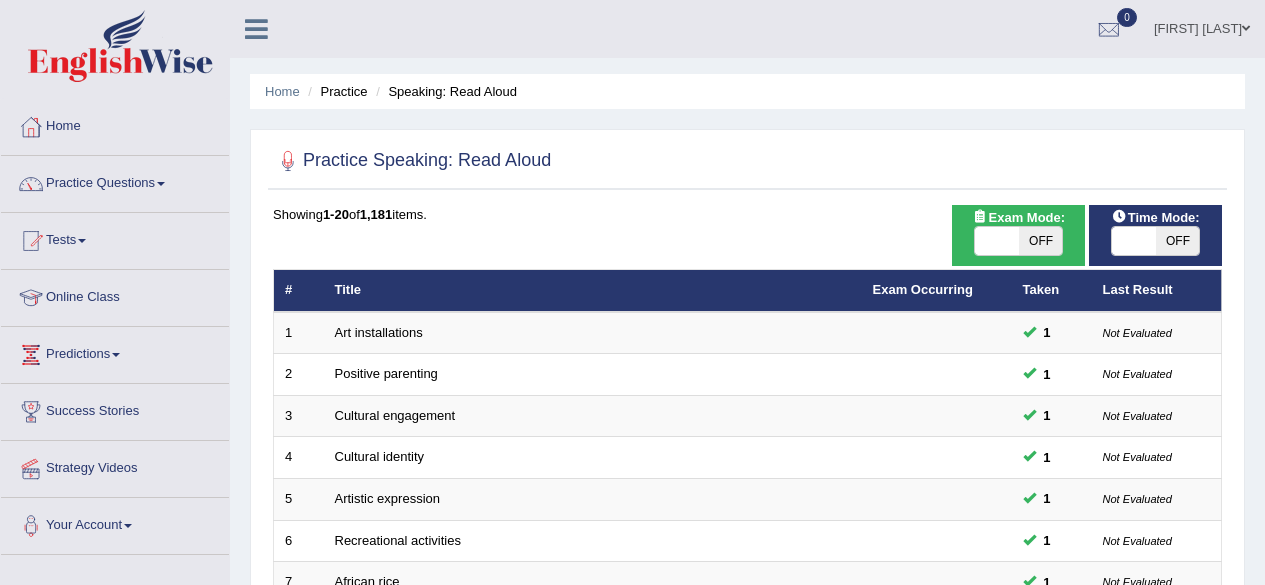 scroll, scrollTop: 0, scrollLeft: 0, axis: both 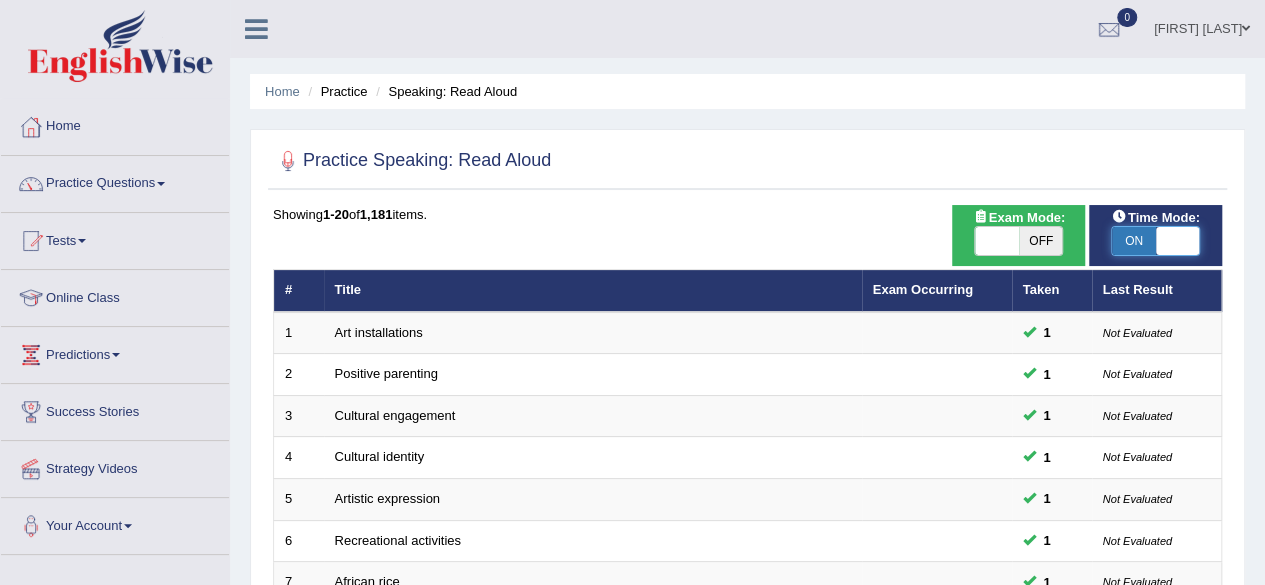 drag, startPoint x: 1142, startPoint y: 241, endPoint x: 1187, endPoint y: 245, distance: 45.17743 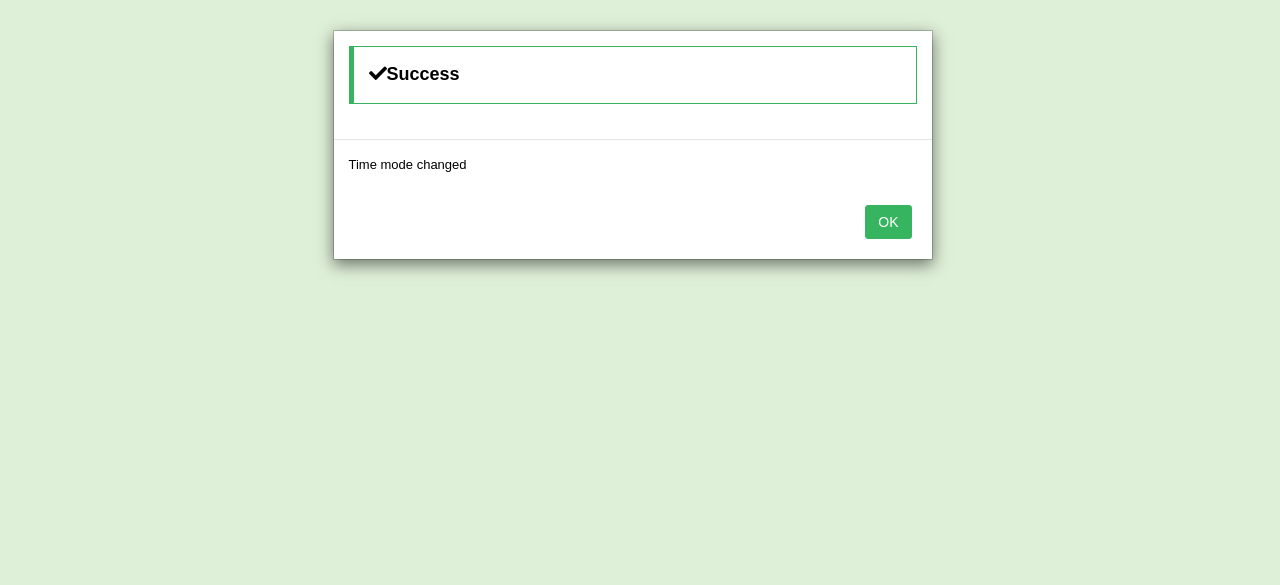 click on "OK" at bounding box center (888, 222) 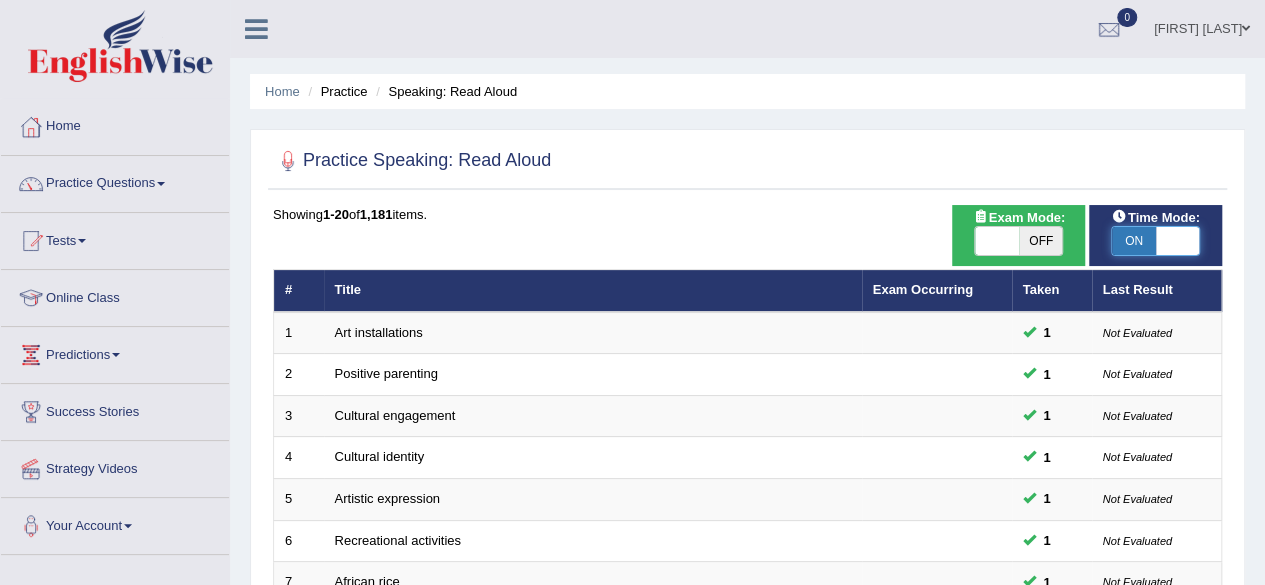 drag, startPoint x: 1188, startPoint y: 245, endPoint x: 1144, endPoint y: 240, distance: 44.28318 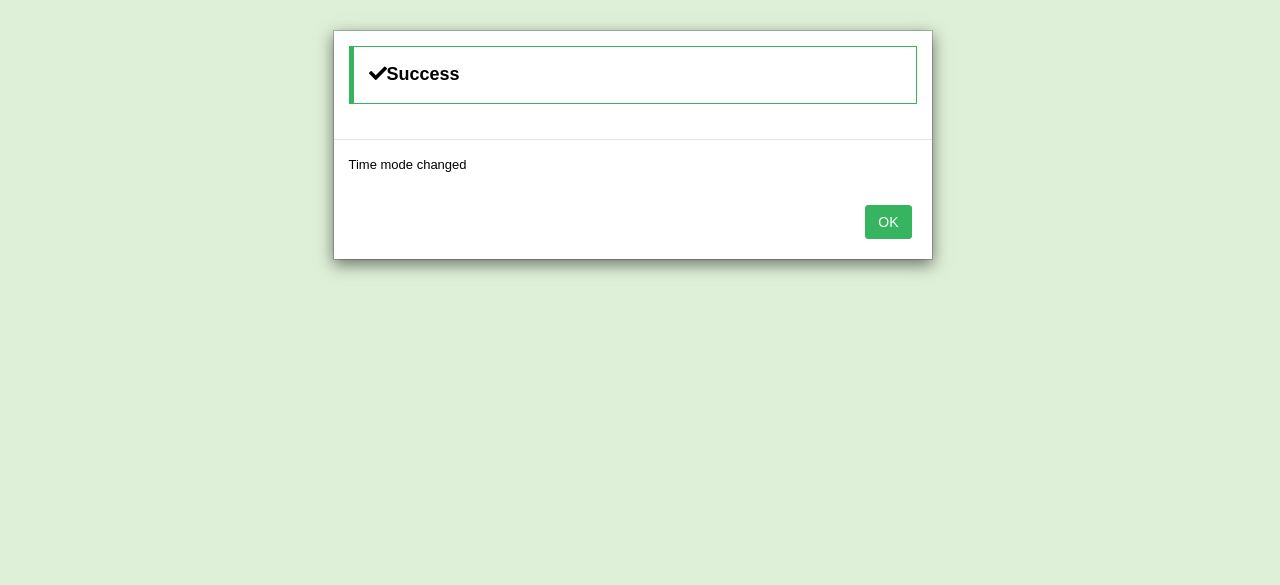 click on "OK" at bounding box center [888, 222] 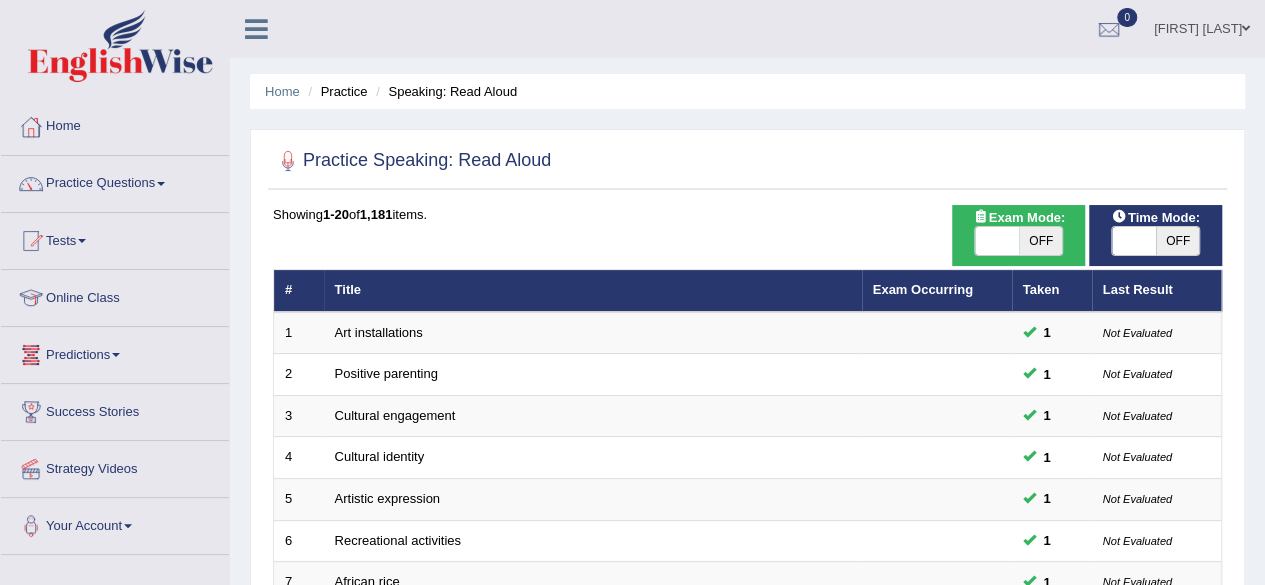 click on "Tests" at bounding box center (115, 238) 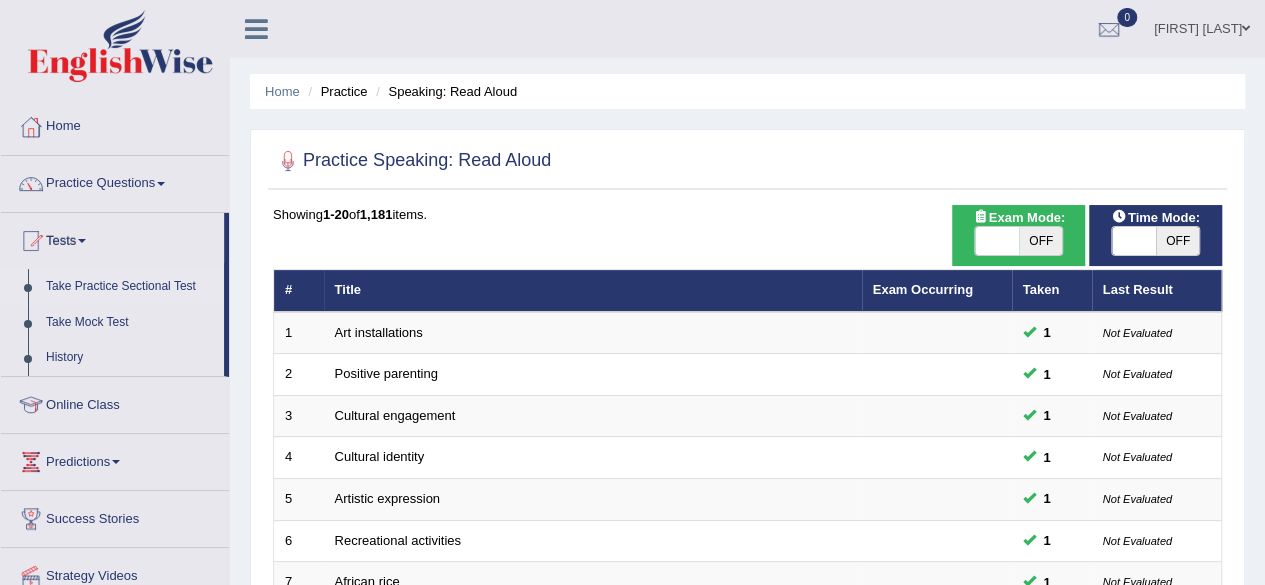 click on "Take Practice Sectional Test" at bounding box center (130, 287) 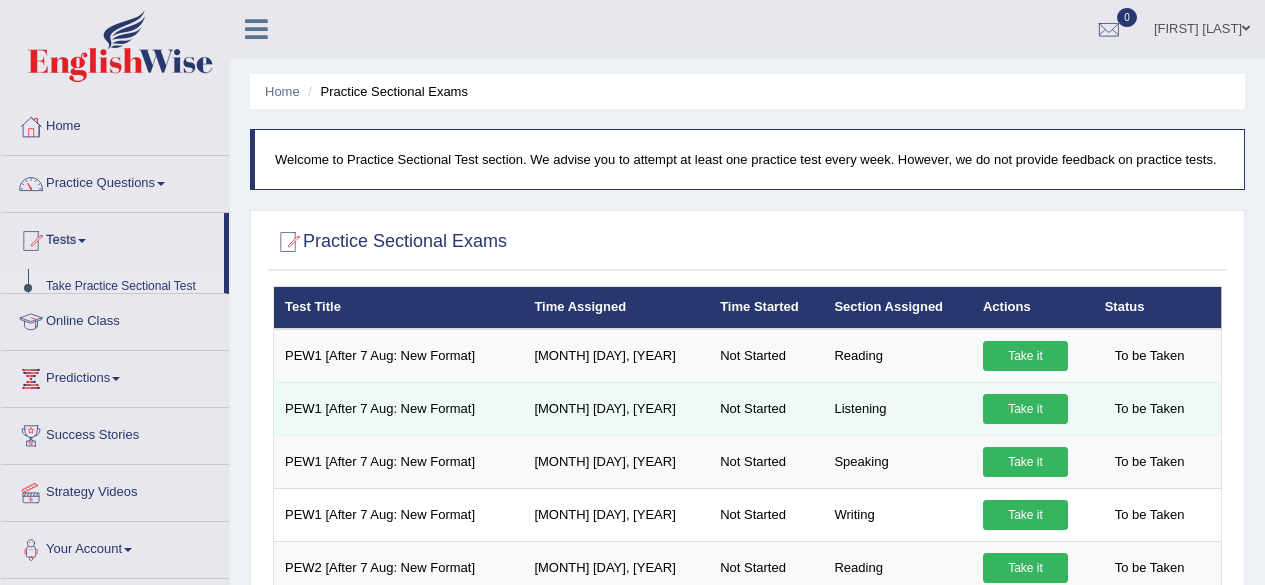 scroll, scrollTop: 0, scrollLeft: 0, axis: both 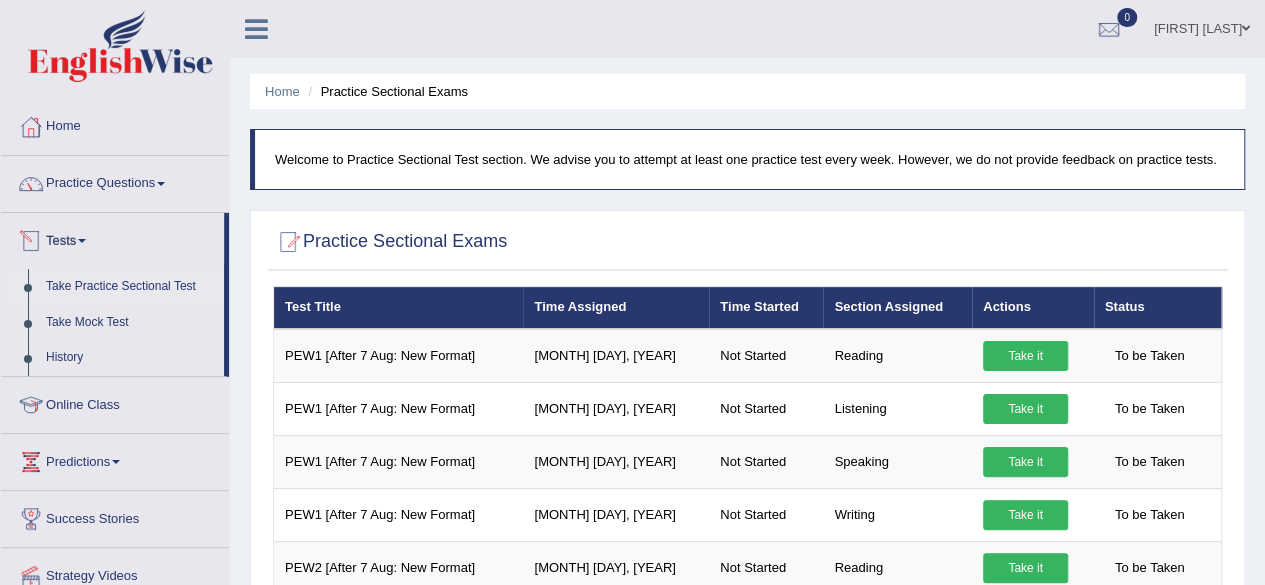 click on "Tests" at bounding box center [112, 238] 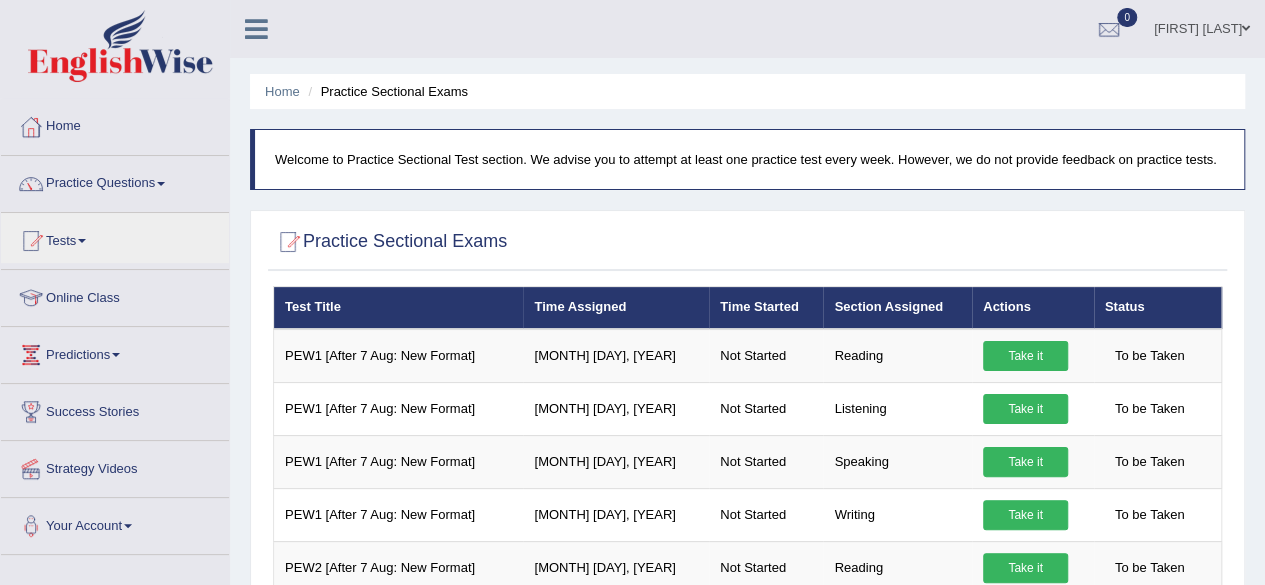 click on "Online Class" at bounding box center (115, 295) 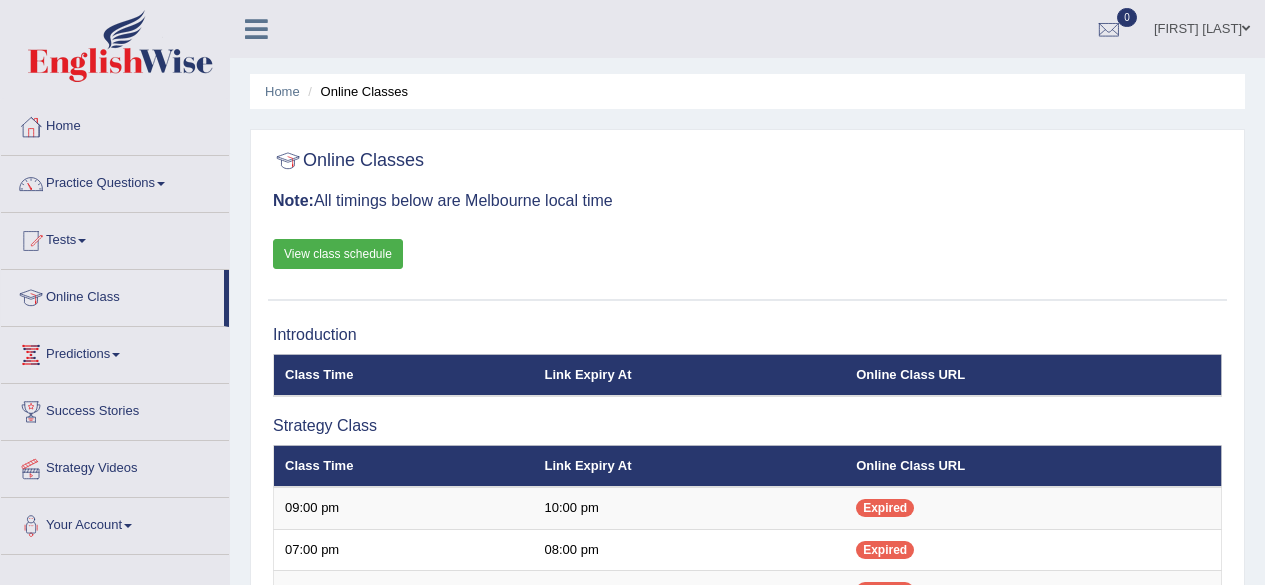 scroll, scrollTop: 0, scrollLeft: 0, axis: both 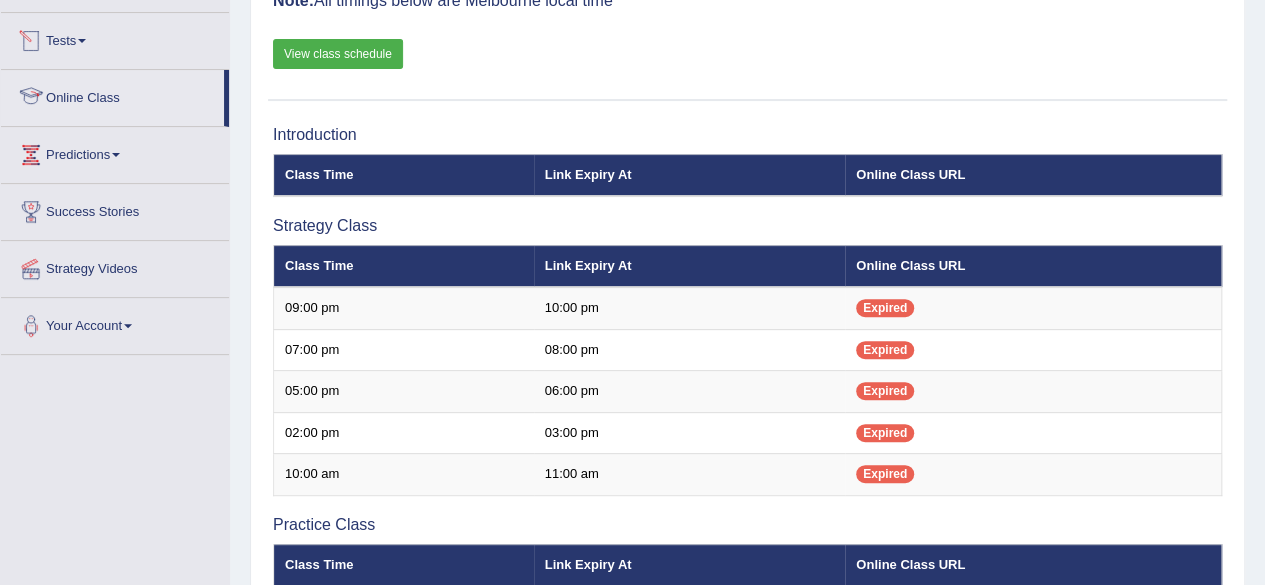 click on "Online Class" at bounding box center (112, 95) 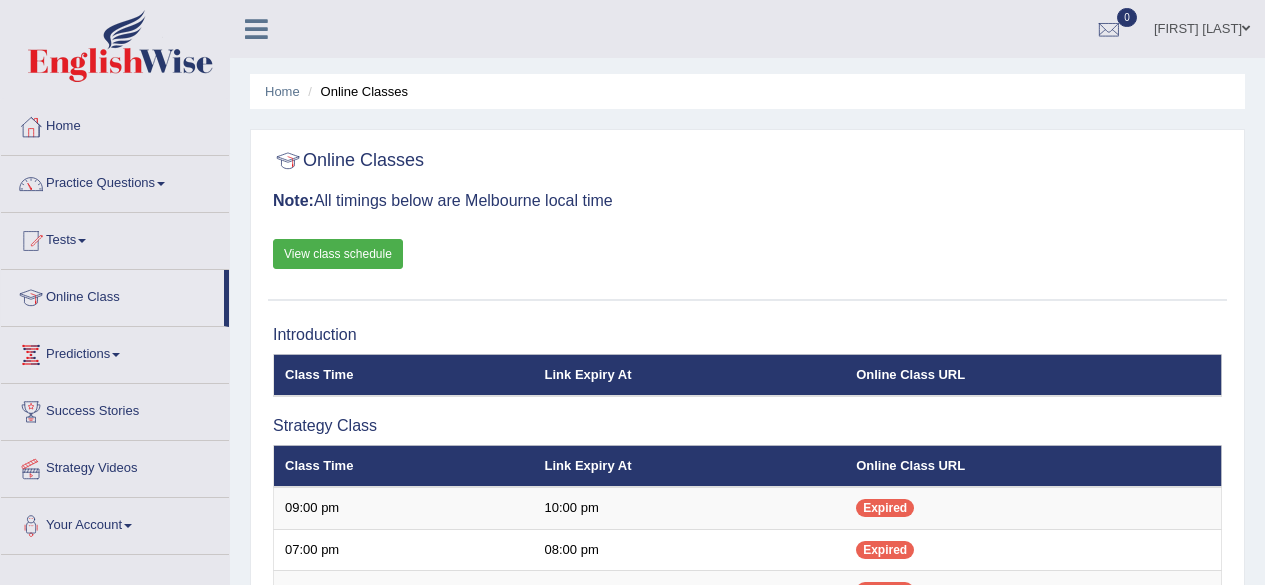 scroll, scrollTop: 0, scrollLeft: 0, axis: both 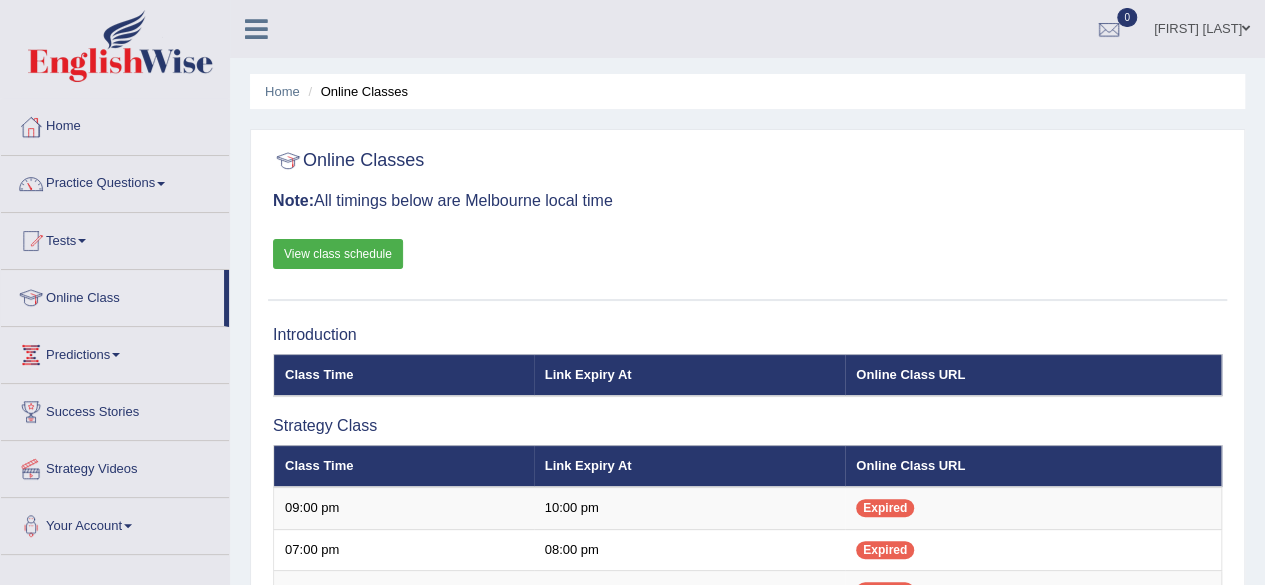 click on "View class schedule" at bounding box center [338, 254] 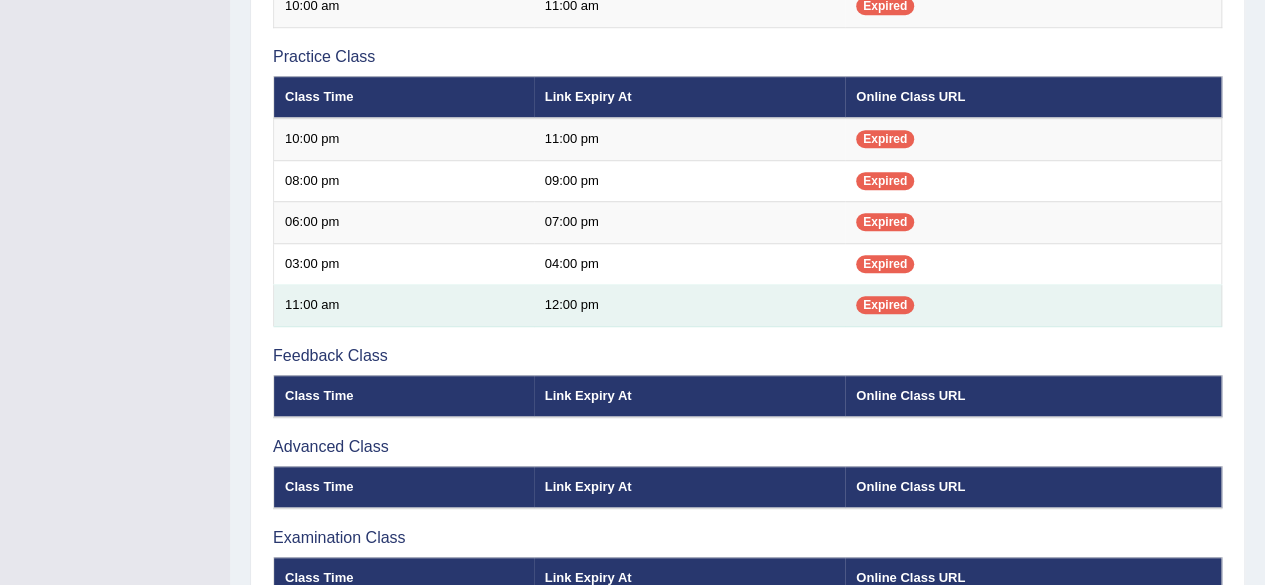 scroll, scrollTop: 700, scrollLeft: 0, axis: vertical 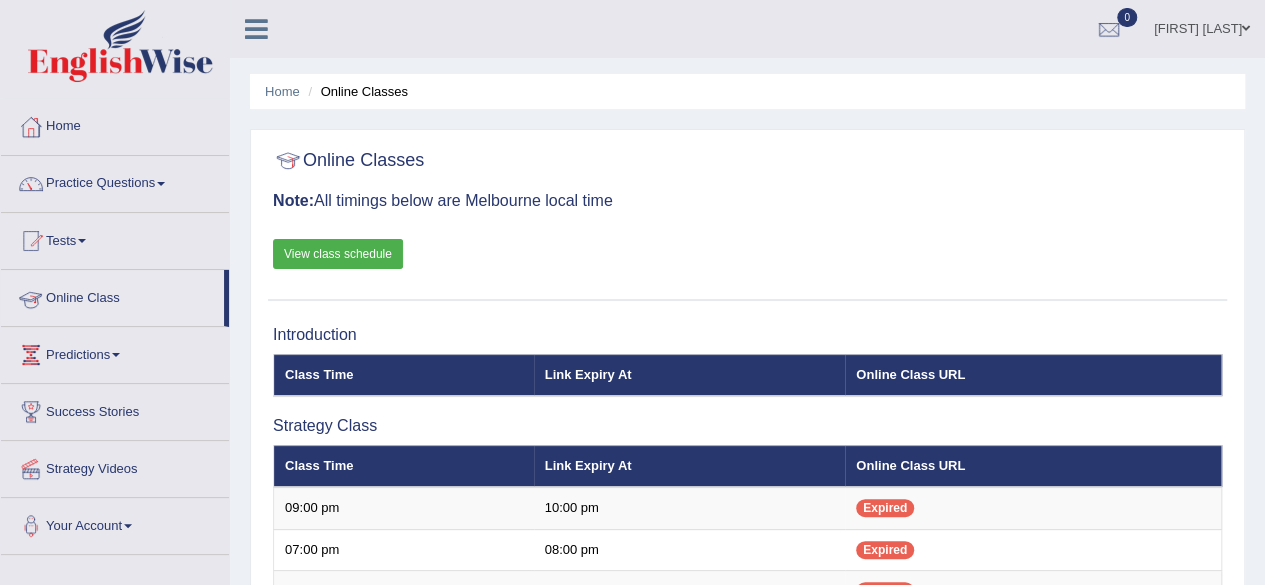 click on "Online Class" at bounding box center [112, 295] 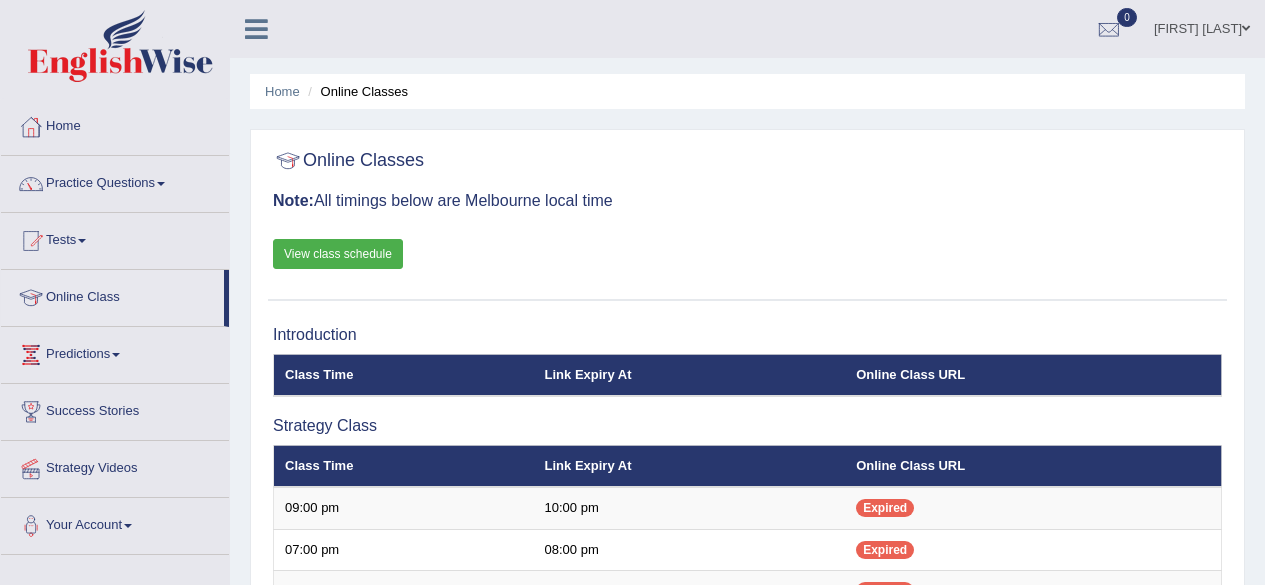 scroll, scrollTop: 0, scrollLeft: 0, axis: both 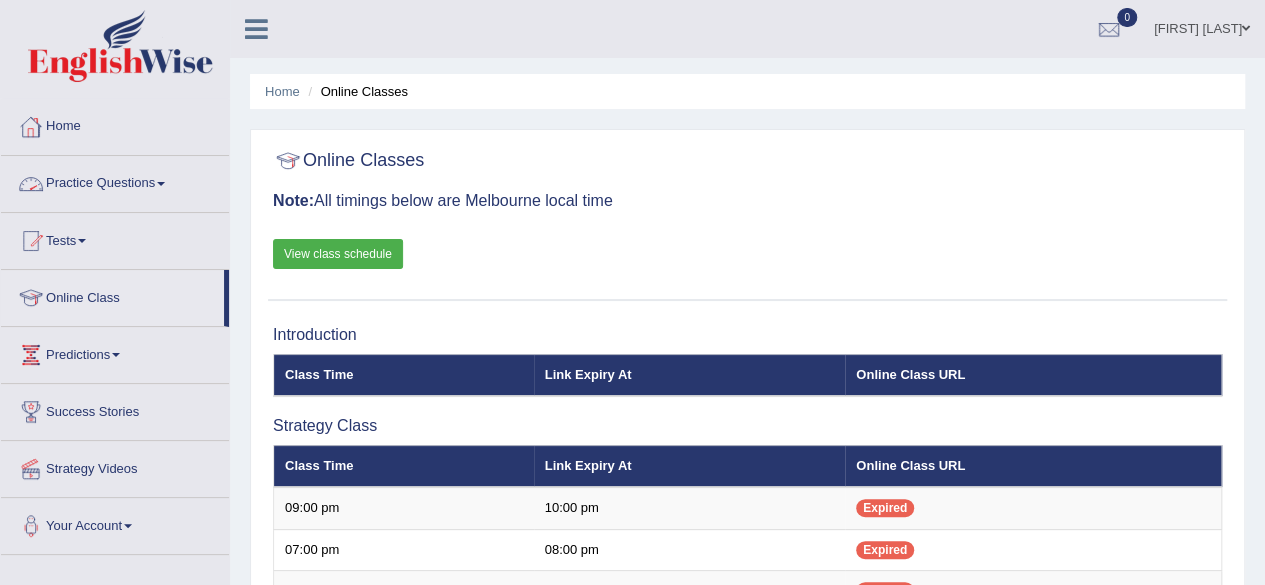 click on "Practice Questions" at bounding box center [115, 181] 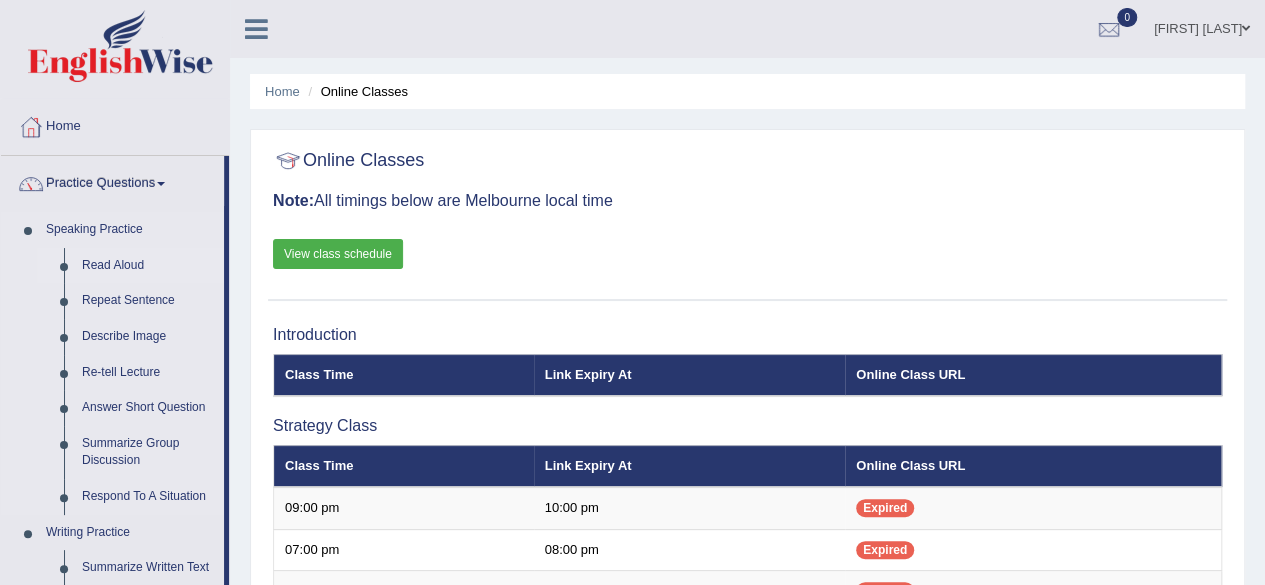 click on "Read Aloud" at bounding box center [148, 266] 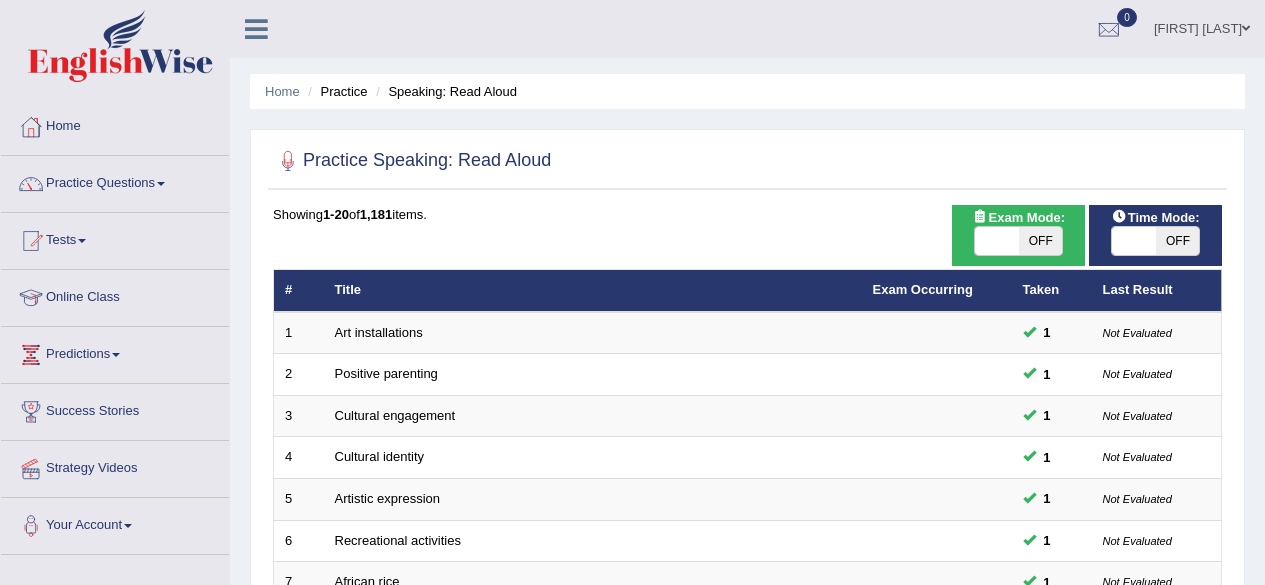 scroll, scrollTop: 0, scrollLeft: 0, axis: both 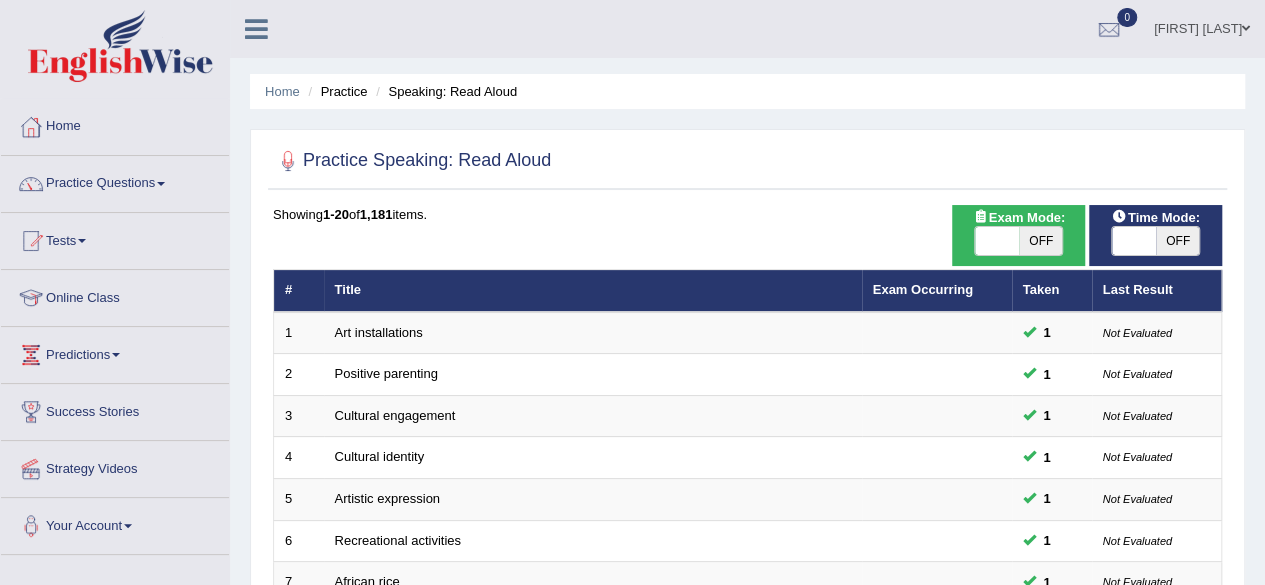 click on "OFF" at bounding box center [1178, 241] 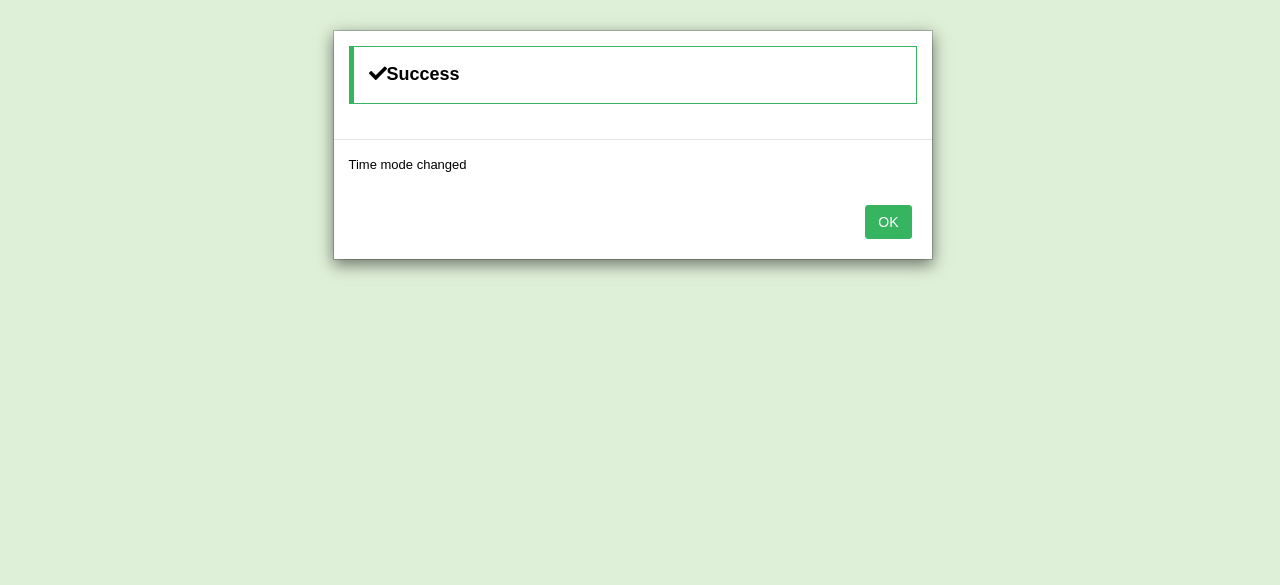 click on "OK" at bounding box center (888, 222) 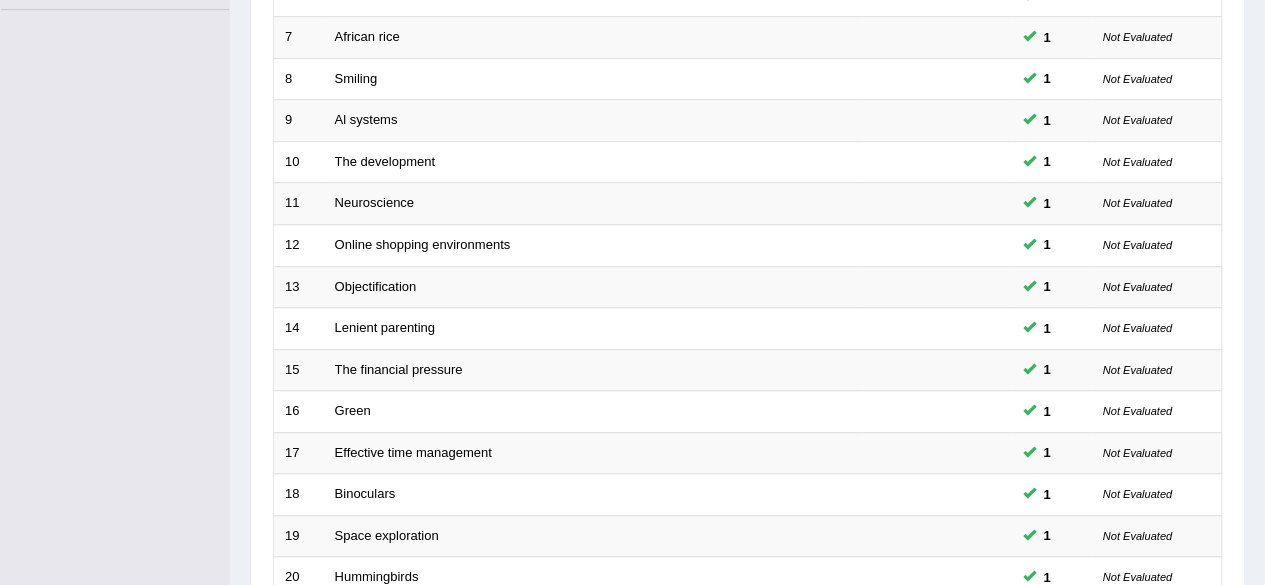 scroll, scrollTop: 729, scrollLeft: 0, axis: vertical 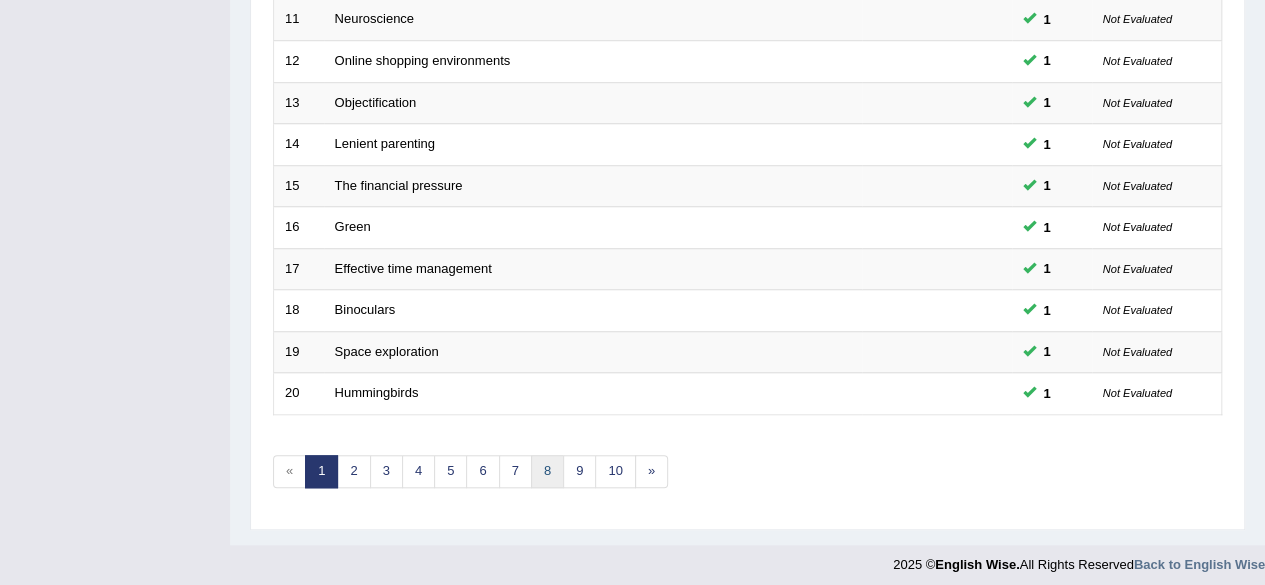 click on "8" at bounding box center [547, 471] 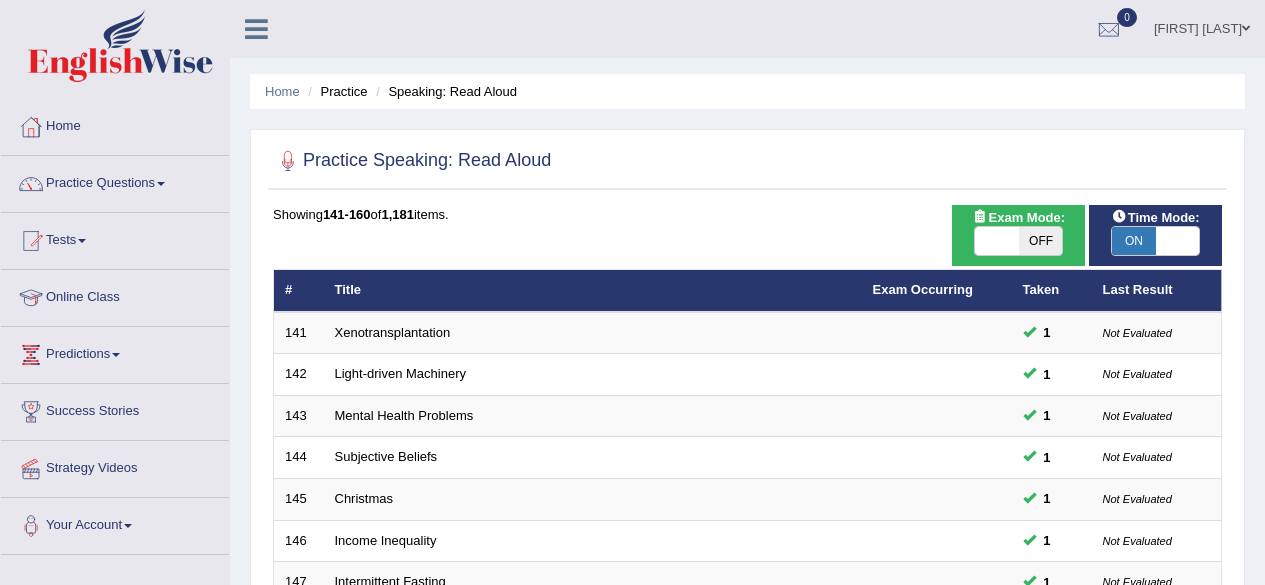 scroll, scrollTop: 0, scrollLeft: 0, axis: both 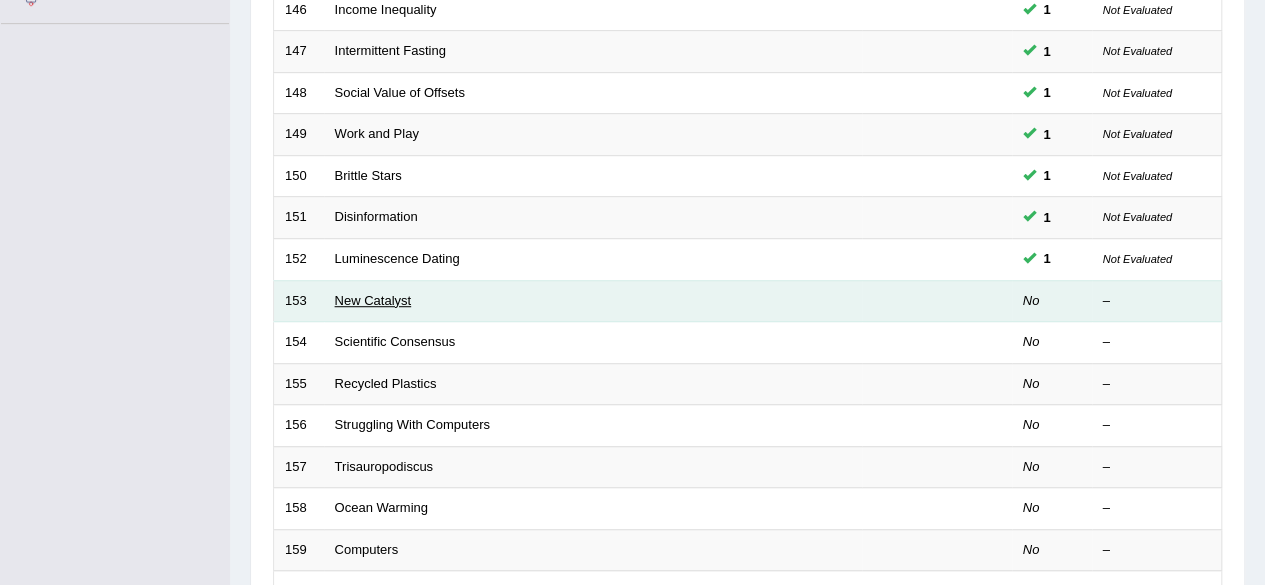 click on "New Catalyst" at bounding box center [373, 300] 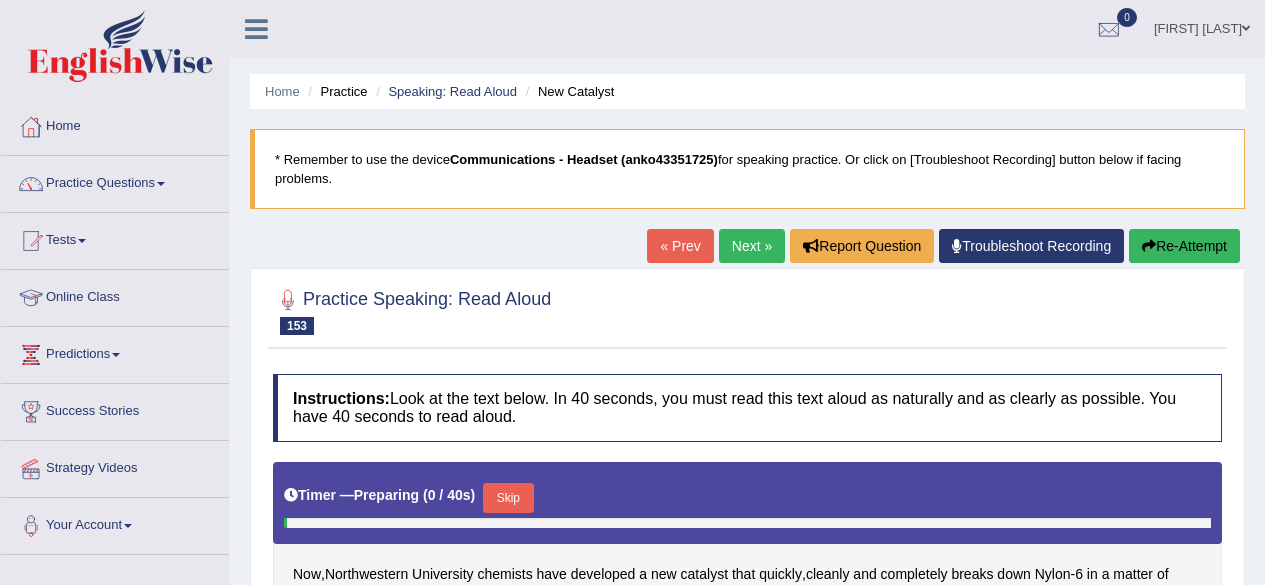 scroll, scrollTop: 0, scrollLeft: 0, axis: both 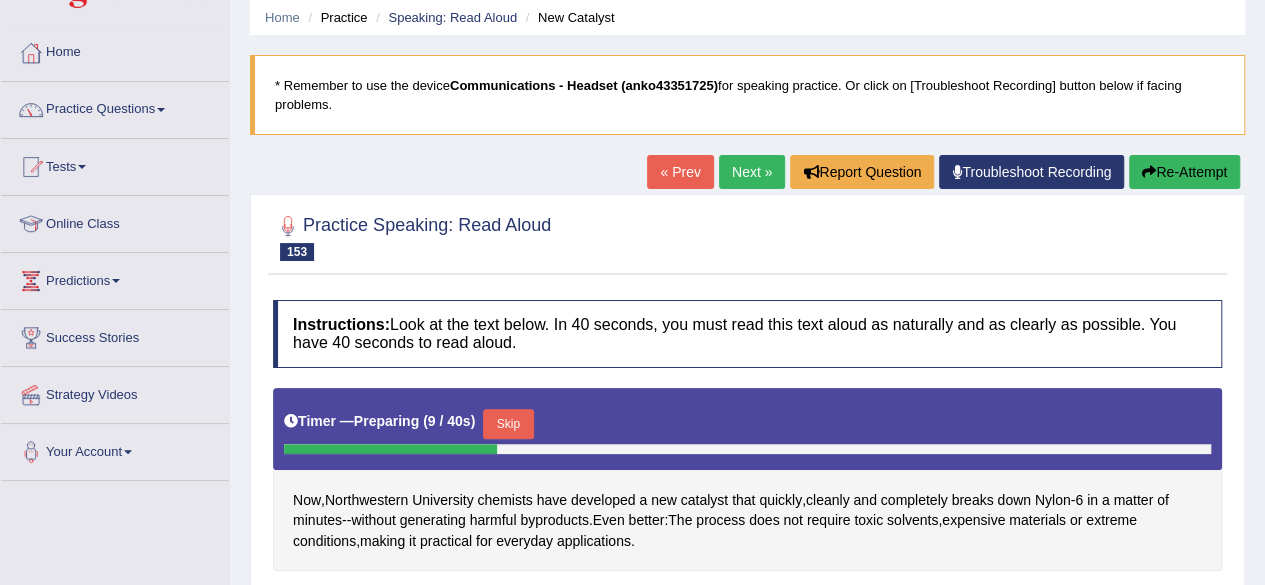 click at bounding box center [390, 449] 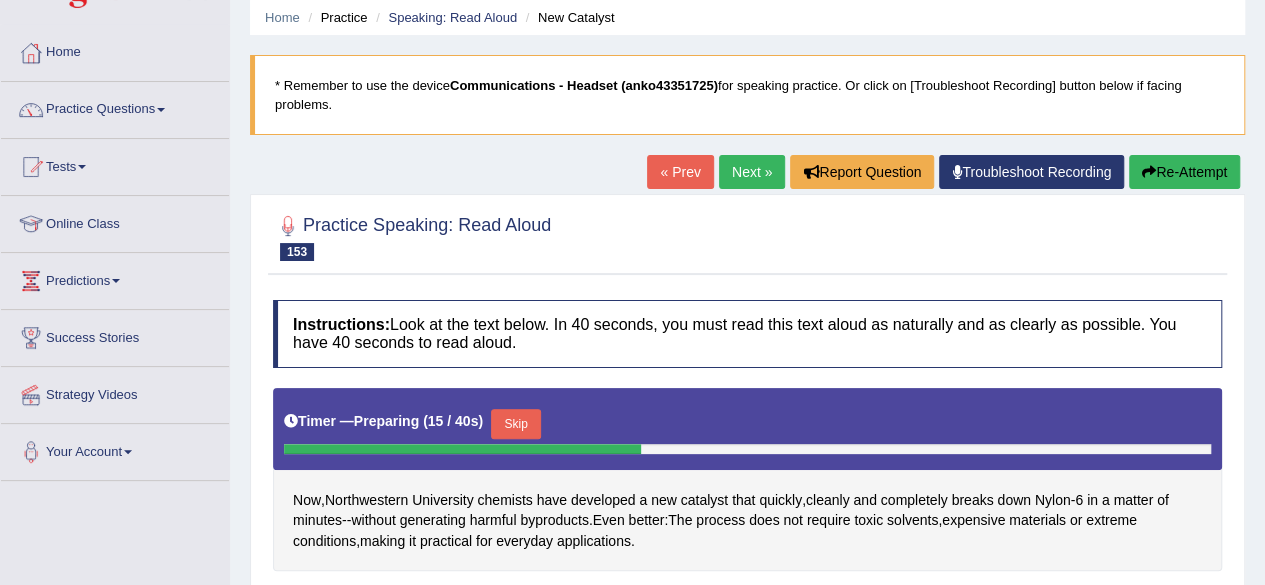 click on "Skip" at bounding box center (516, 424) 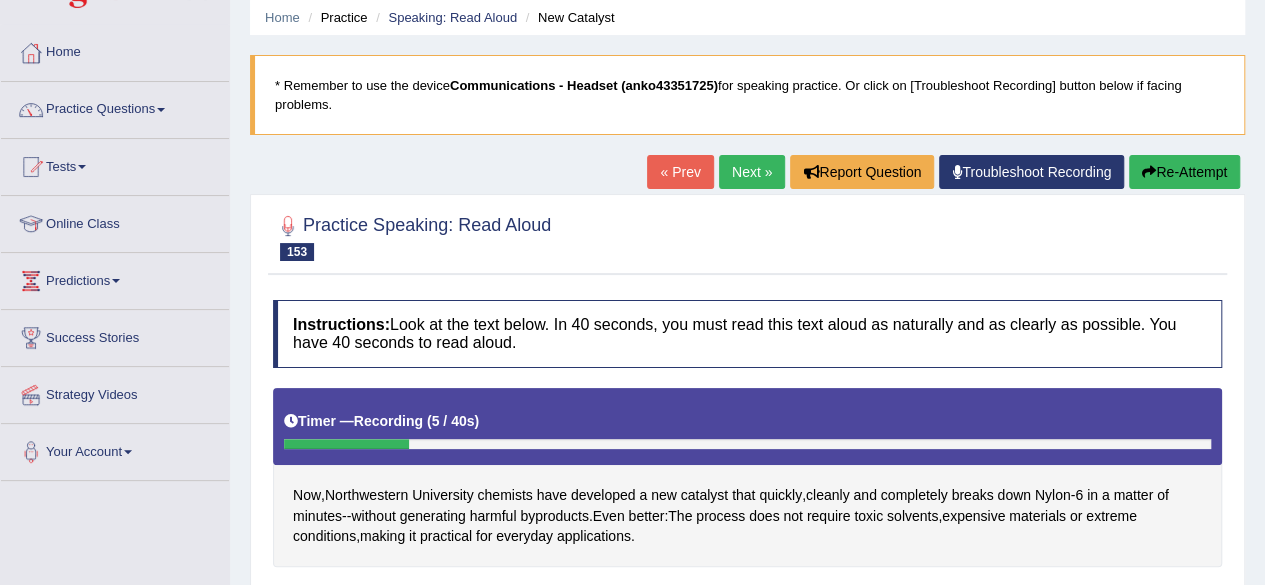 click on "Next »" at bounding box center (752, 172) 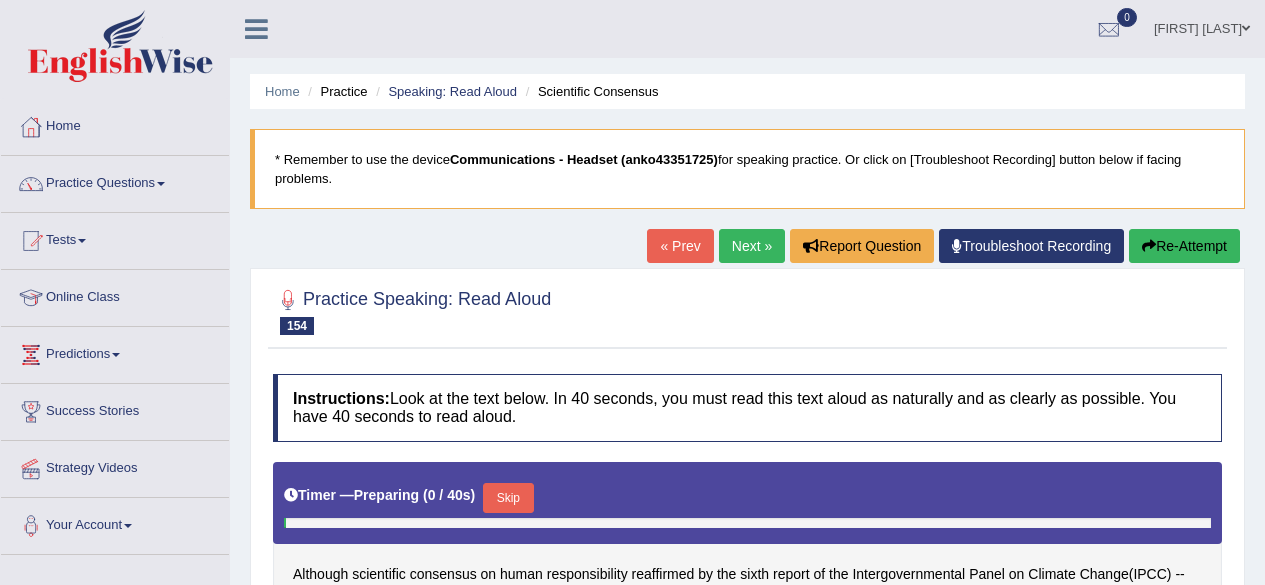 scroll, scrollTop: 0, scrollLeft: 0, axis: both 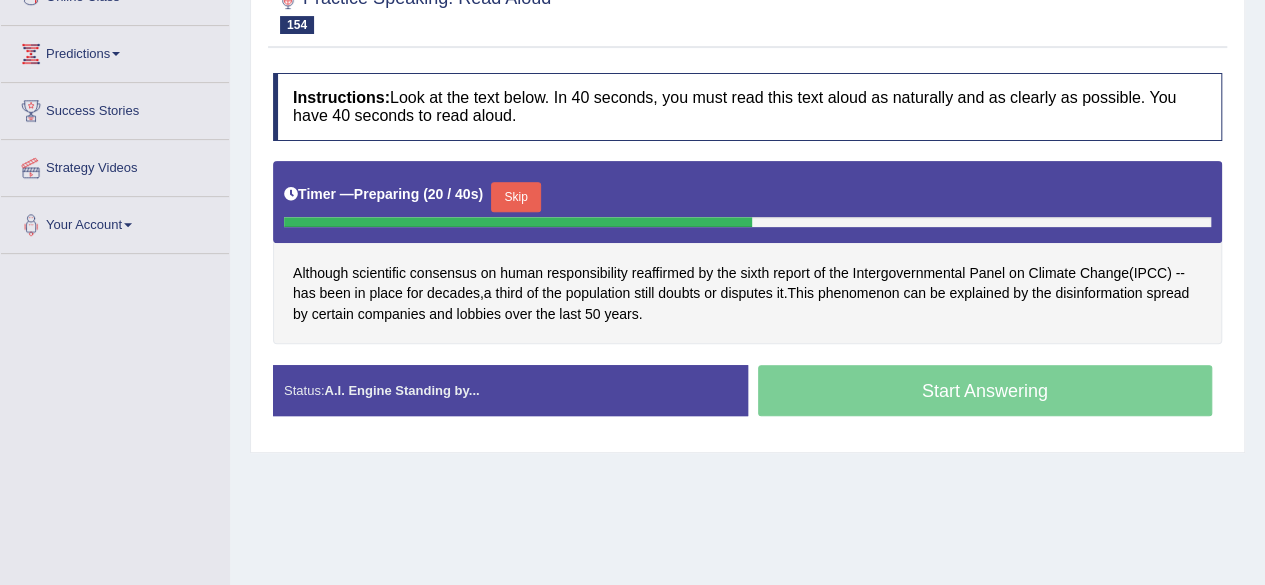 click on "Start Answering" at bounding box center [985, 393] 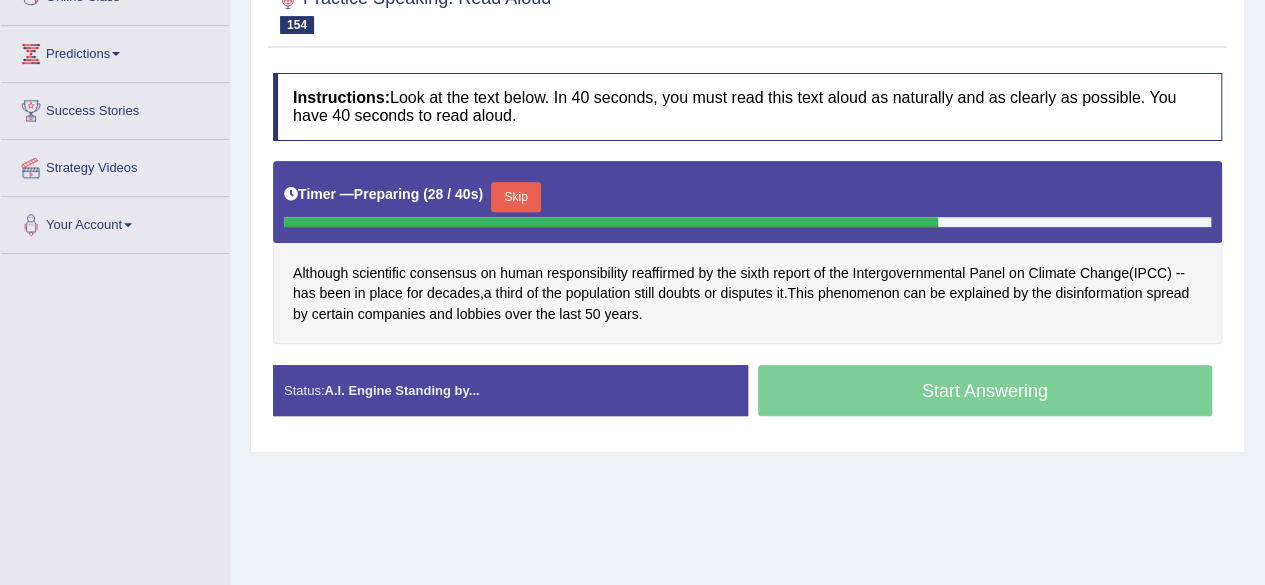 click on "Skip" at bounding box center (516, 197) 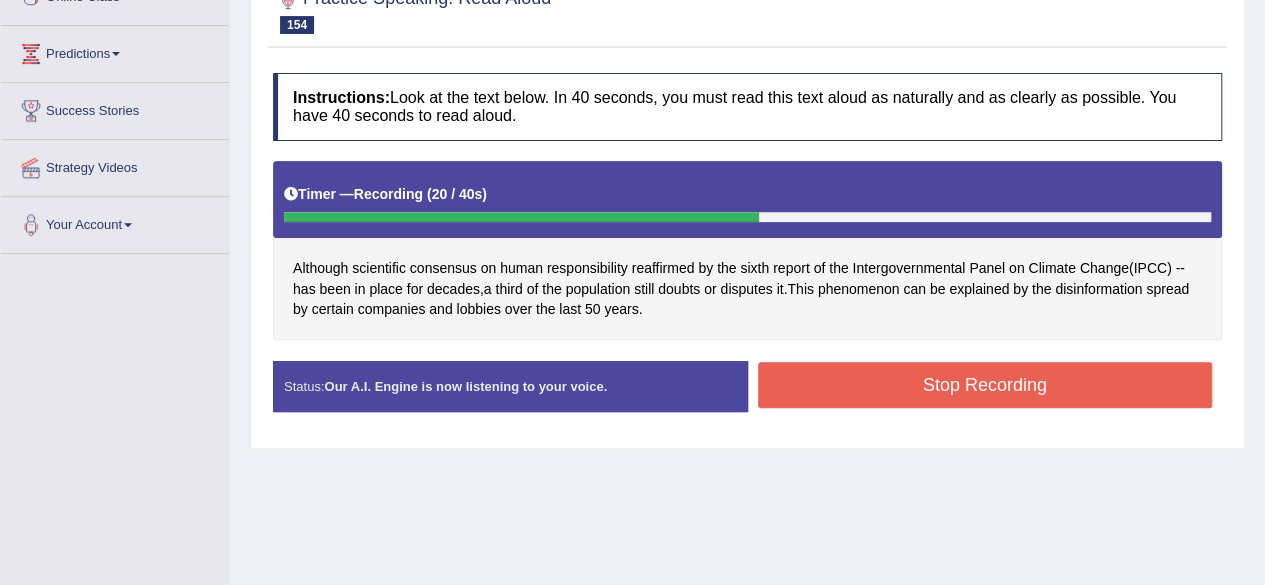 click on "Stop Recording" at bounding box center [985, 385] 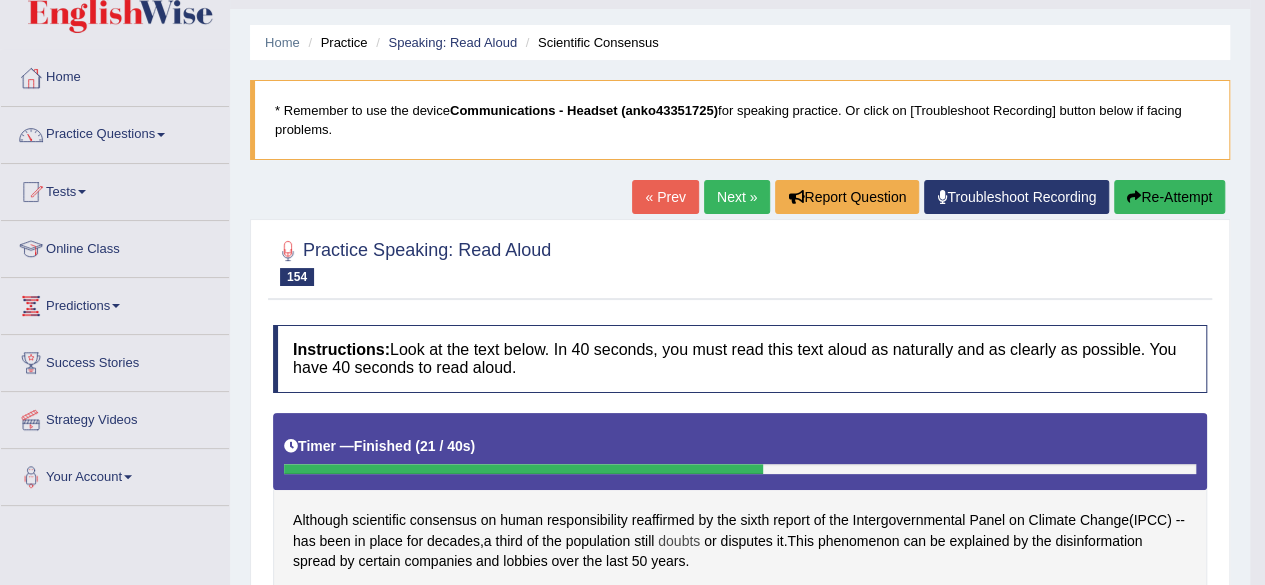 scroll, scrollTop: 0, scrollLeft: 0, axis: both 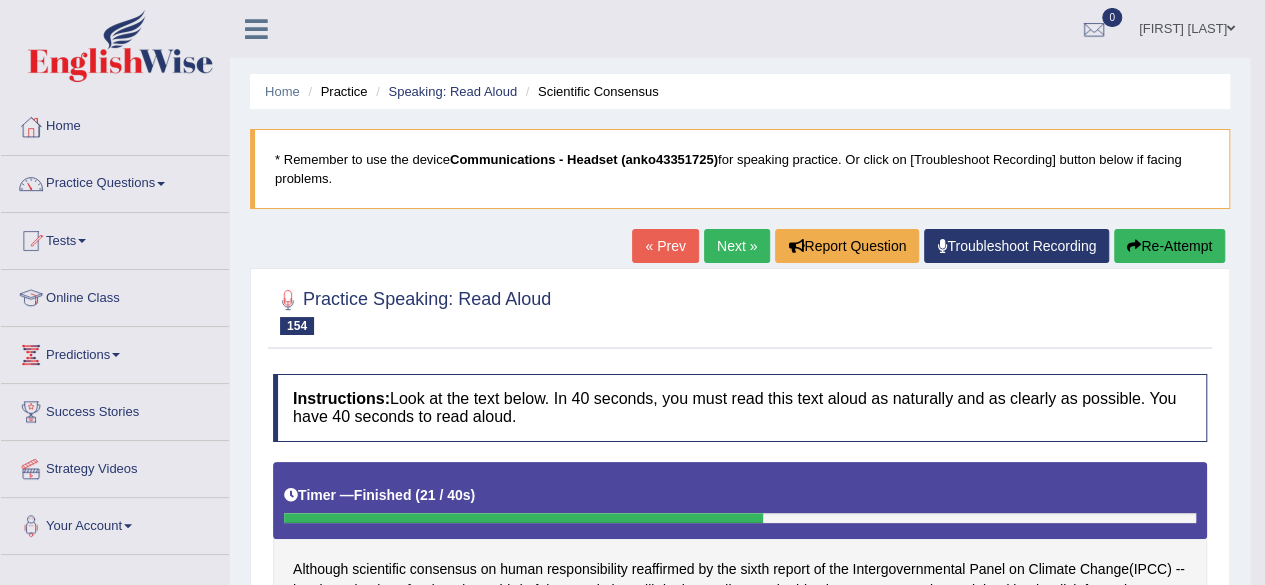 click on "Next »" at bounding box center (737, 246) 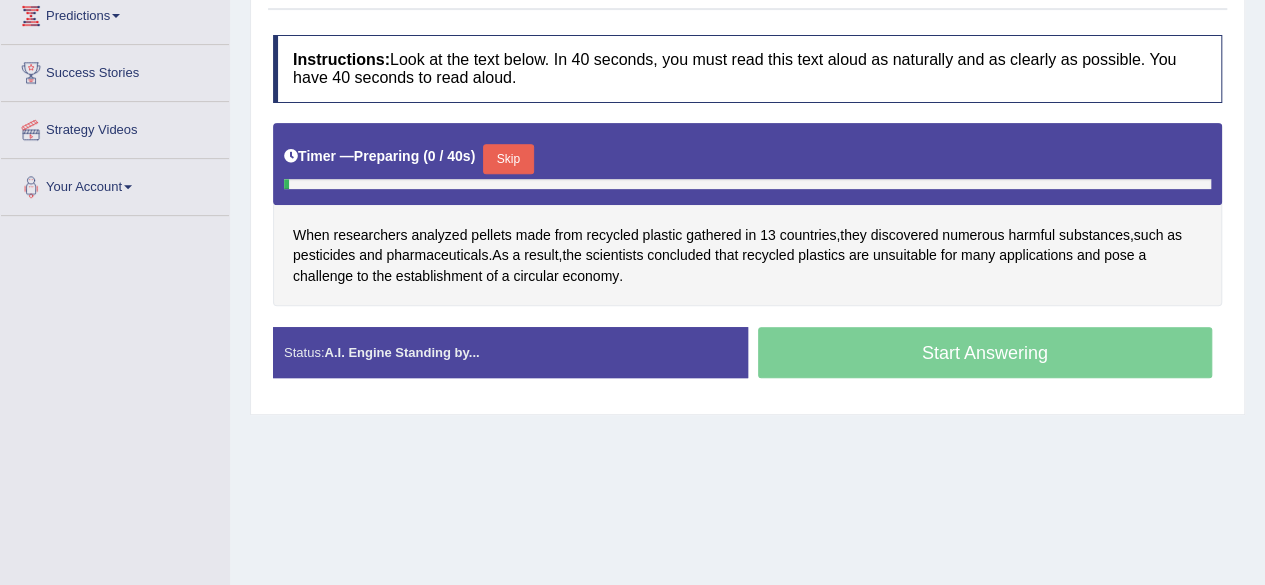 scroll, scrollTop: 0, scrollLeft: 0, axis: both 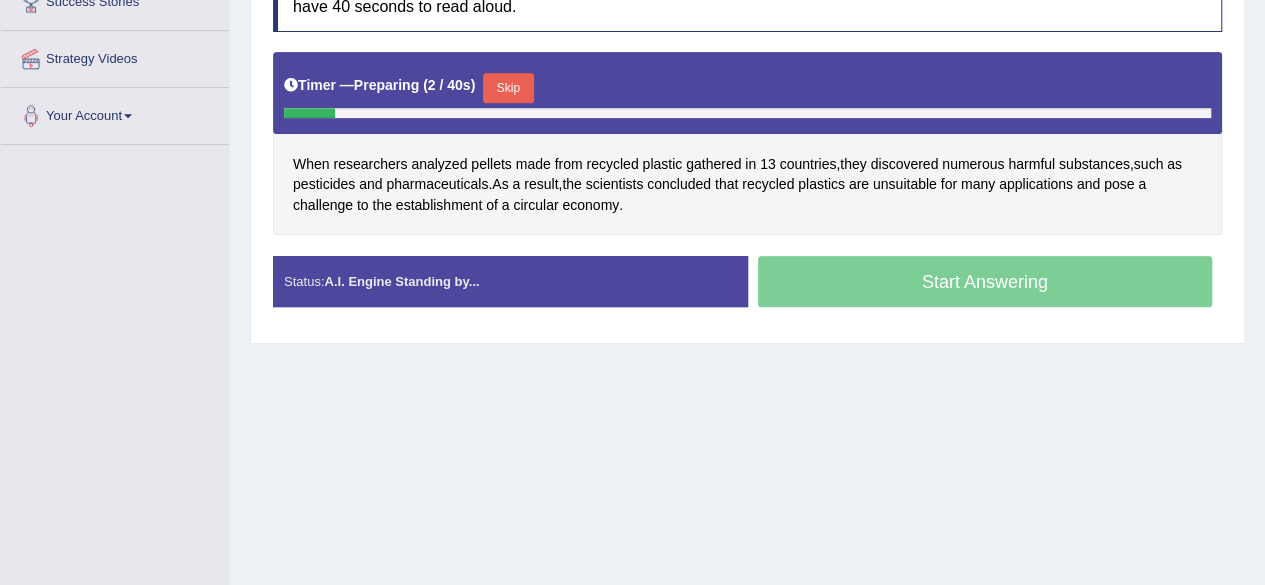 click on "Skip" at bounding box center [508, 88] 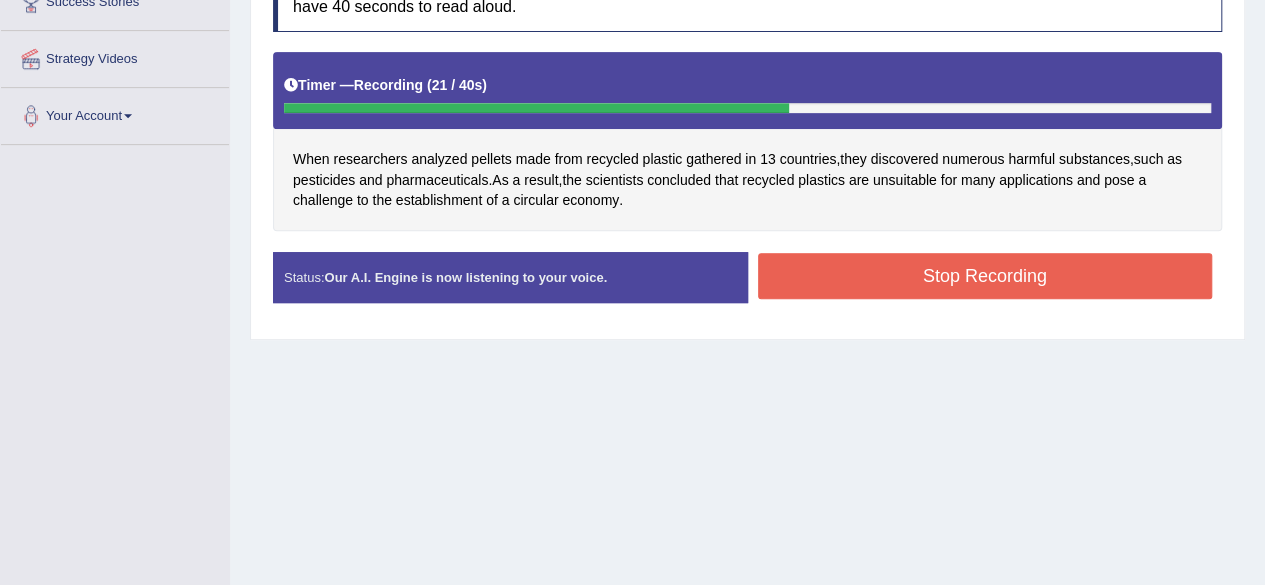 click on "Stop Recording" at bounding box center [985, 276] 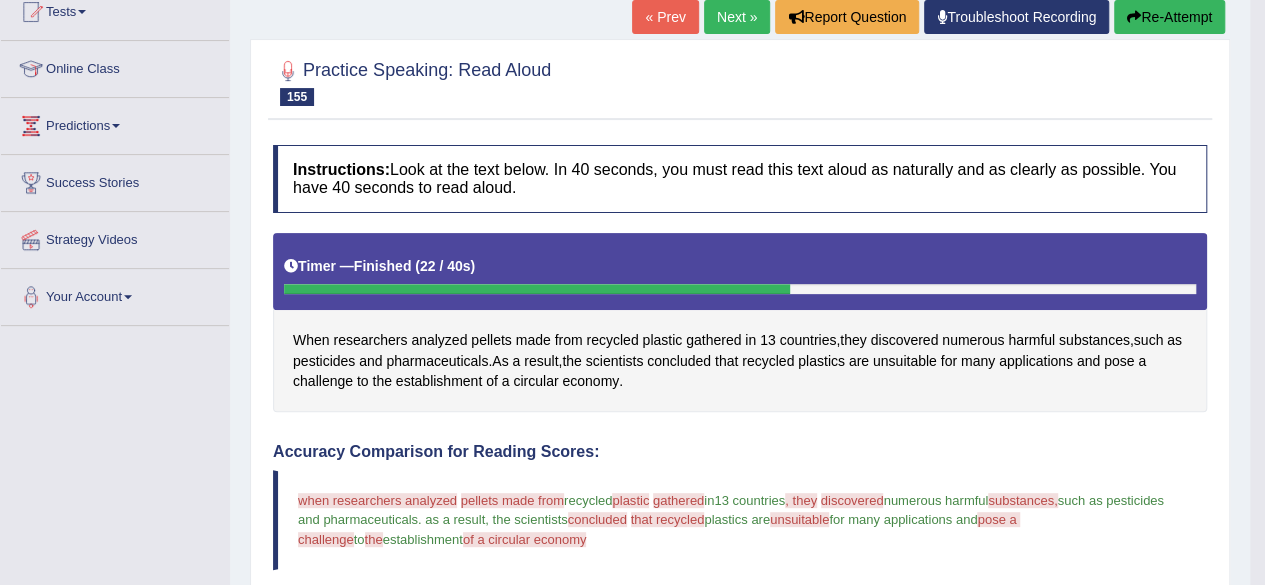 scroll, scrollTop: 228, scrollLeft: 0, axis: vertical 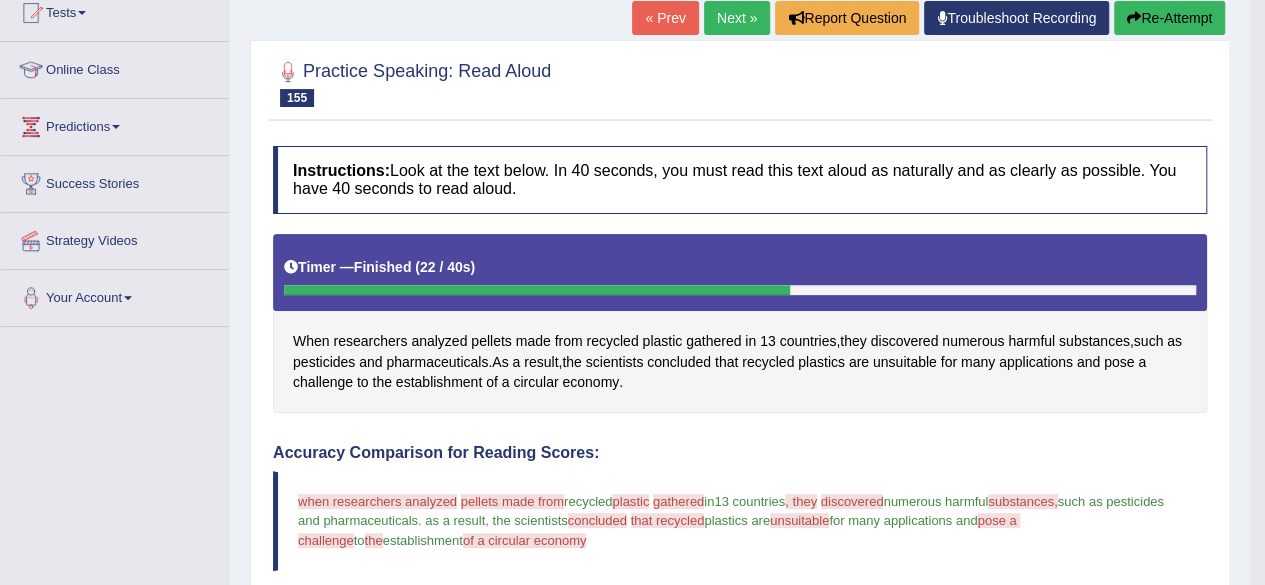 click on "Next »" at bounding box center [737, 18] 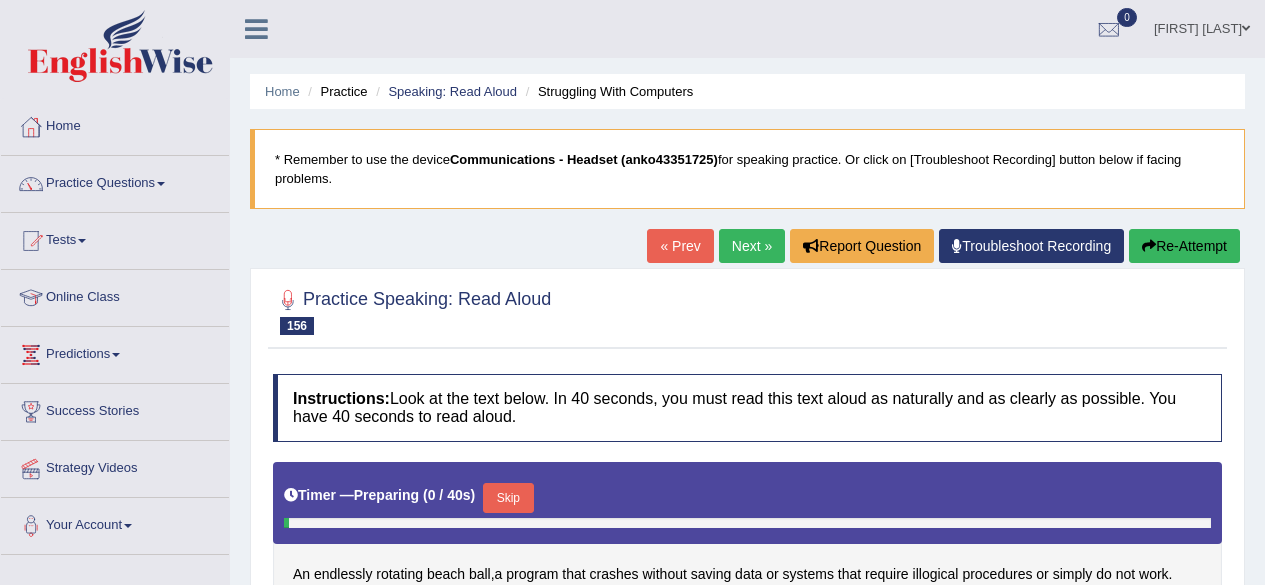 scroll, scrollTop: 0, scrollLeft: 0, axis: both 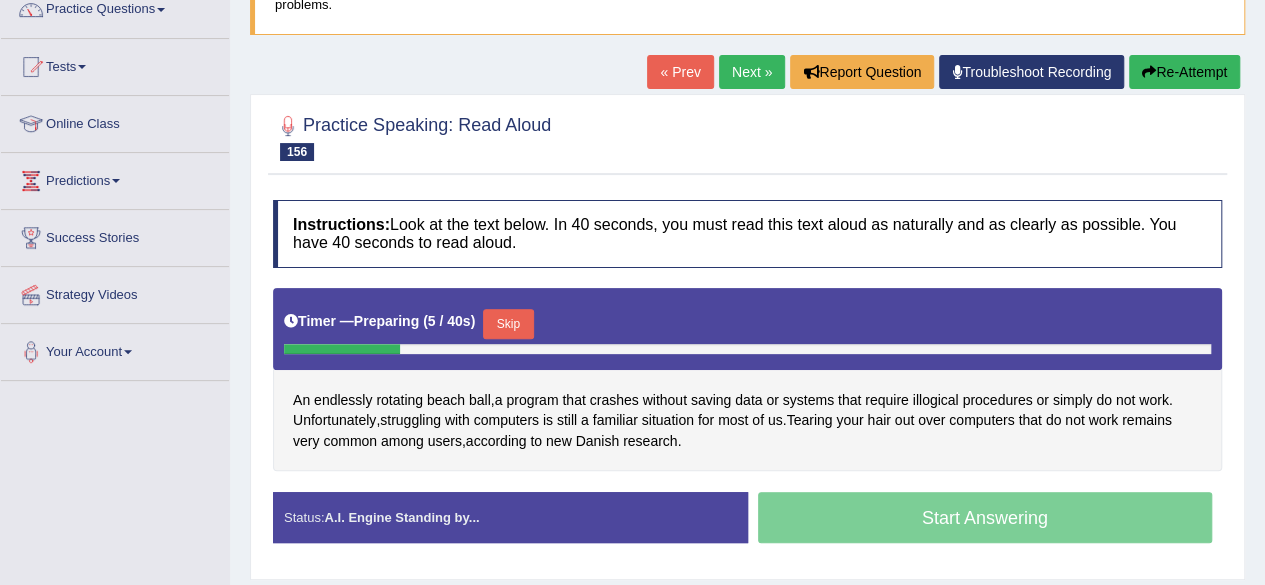 click on "Skip" at bounding box center (508, 324) 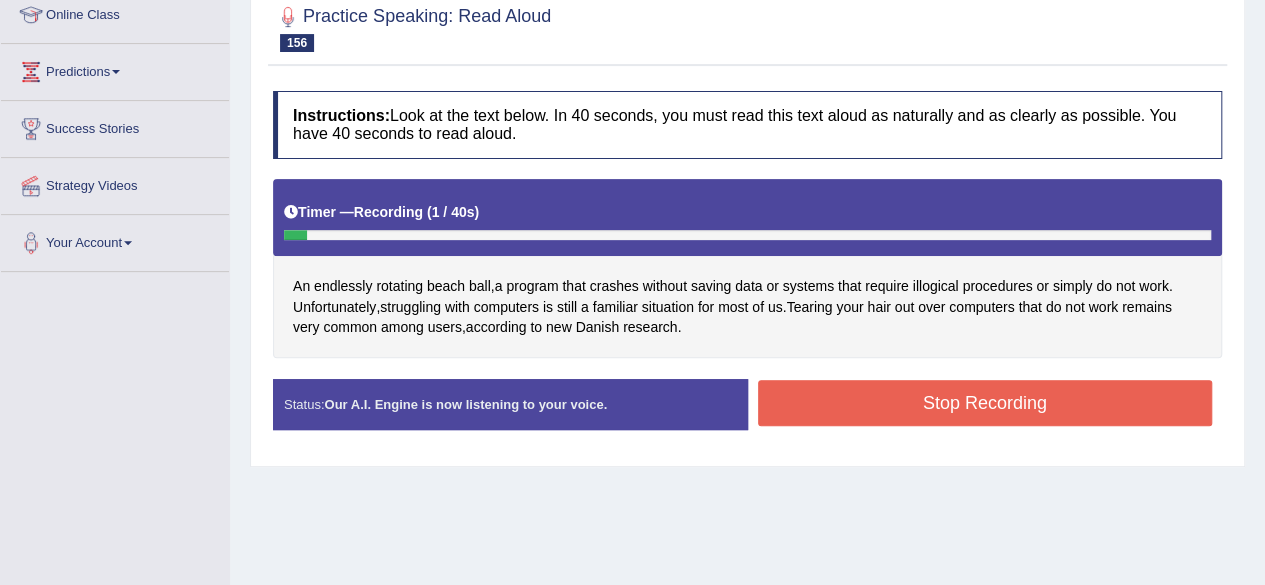 scroll, scrollTop: 284, scrollLeft: 0, axis: vertical 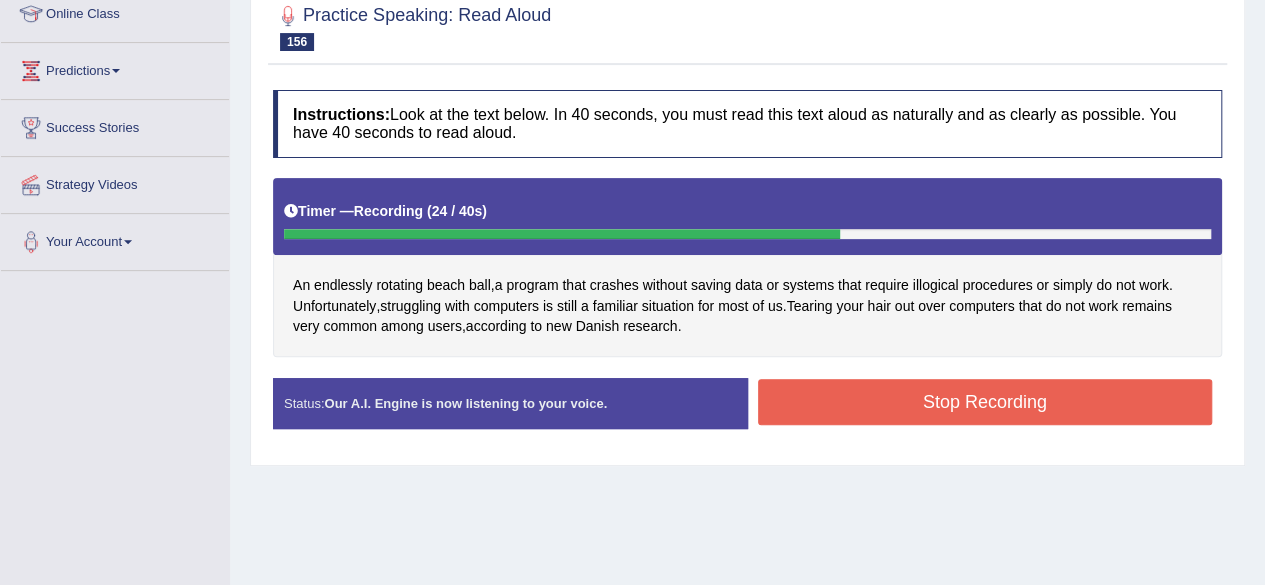 click on "Stop Recording" at bounding box center [985, 402] 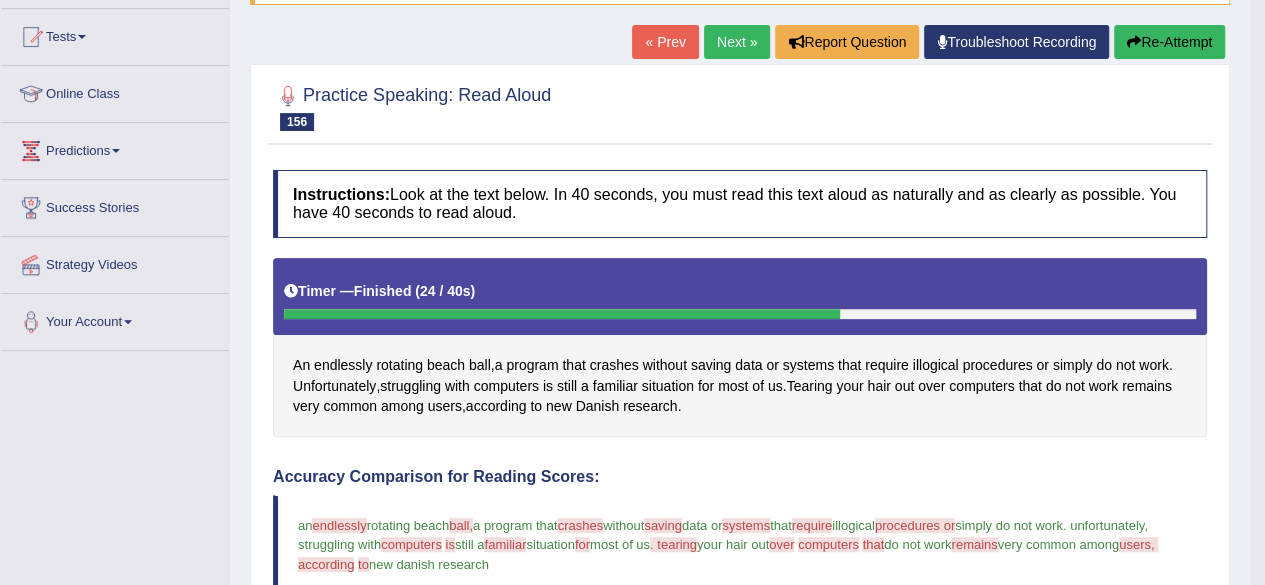 scroll, scrollTop: 190, scrollLeft: 0, axis: vertical 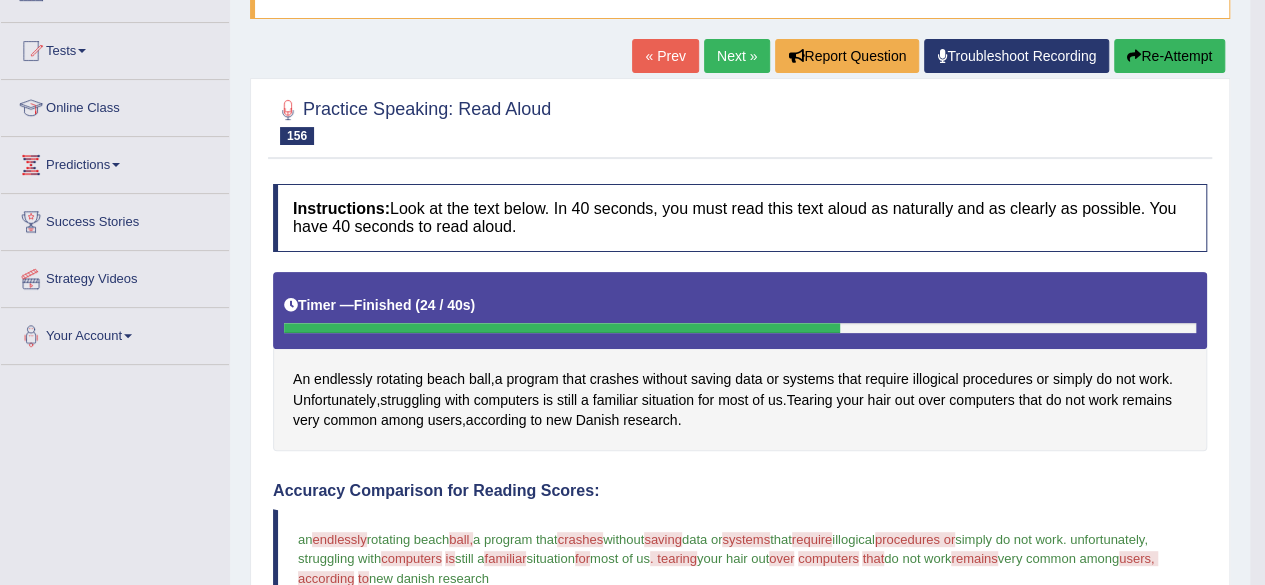 click on "Next »" at bounding box center [737, 56] 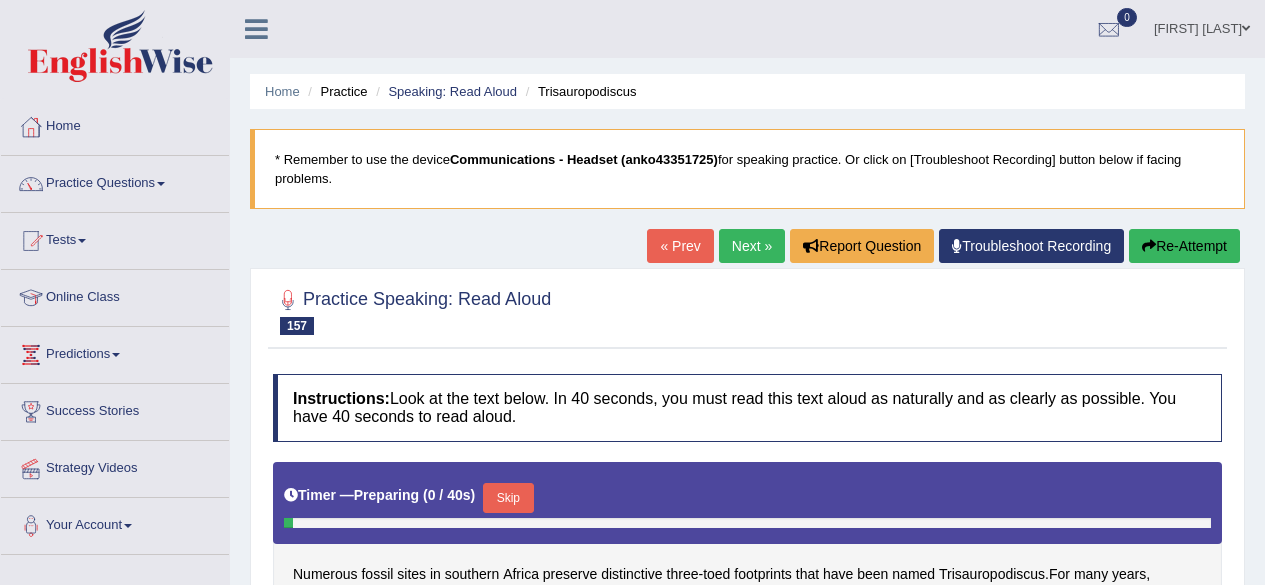 scroll, scrollTop: 282, scrollLeft: 0, axis: vertical 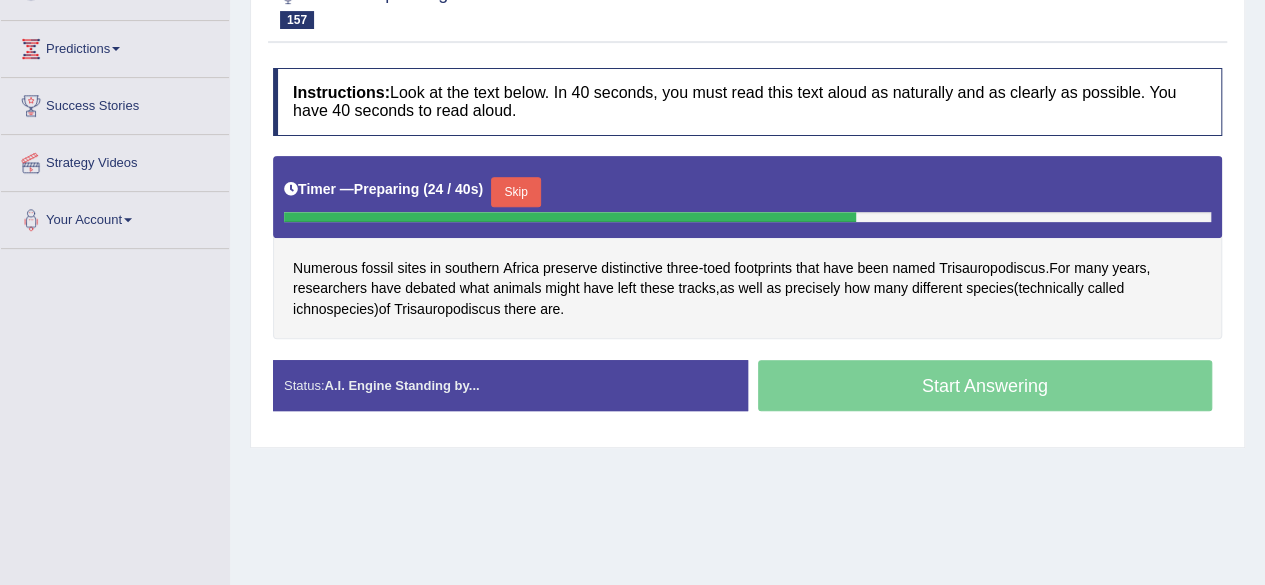 click on "Start Answering" at bounding box center [985, 388] 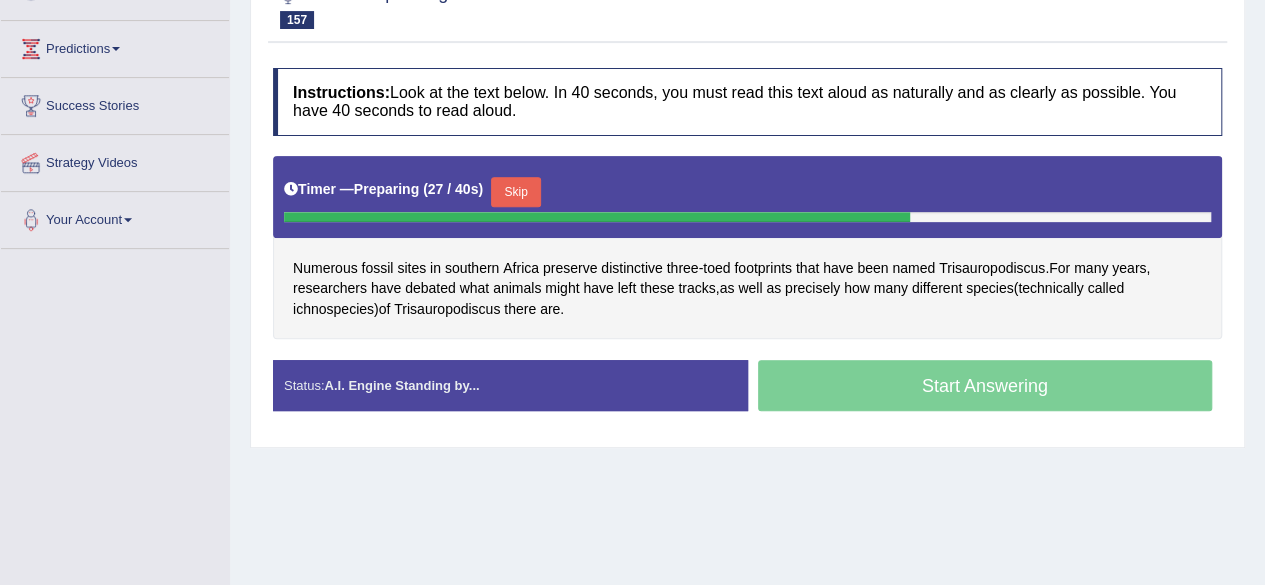 click on "Skip" at bounding box center [516, 192] 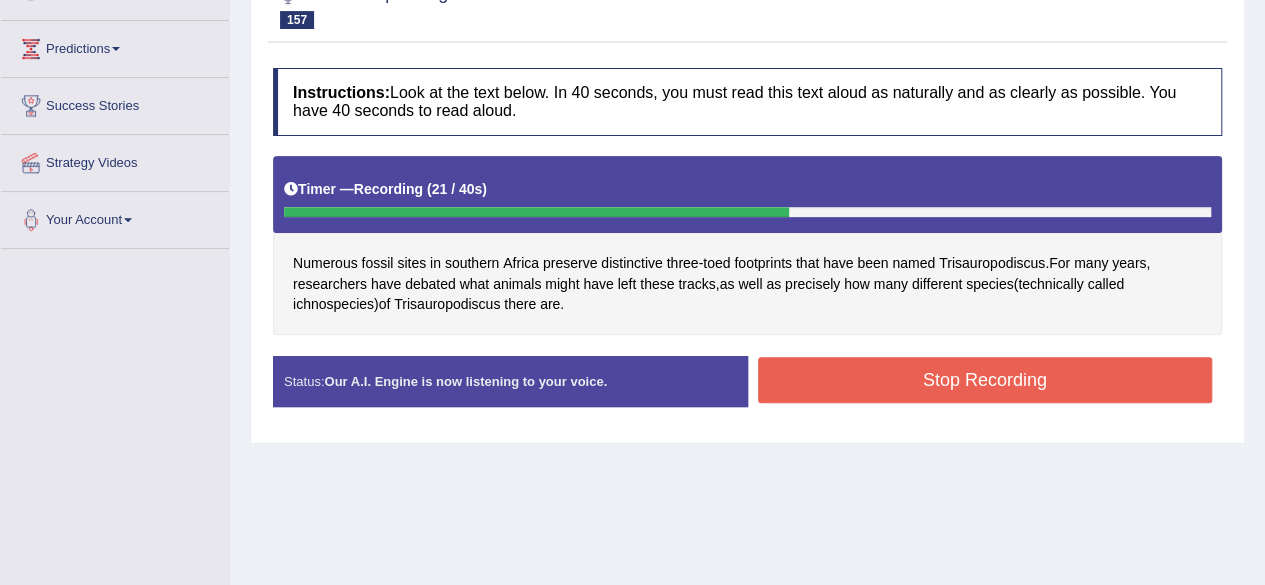 click on "Stop Recording" at bounding box center [985, 380] 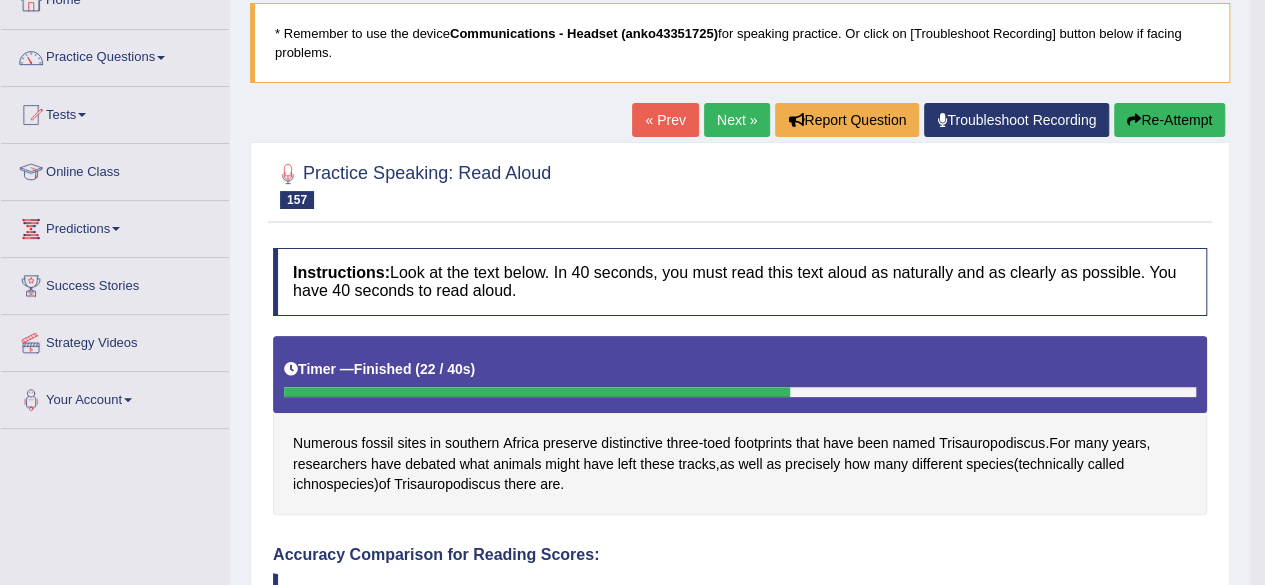 scroll, scrollTop: 125, scrollLeft: 0, axis: vertical 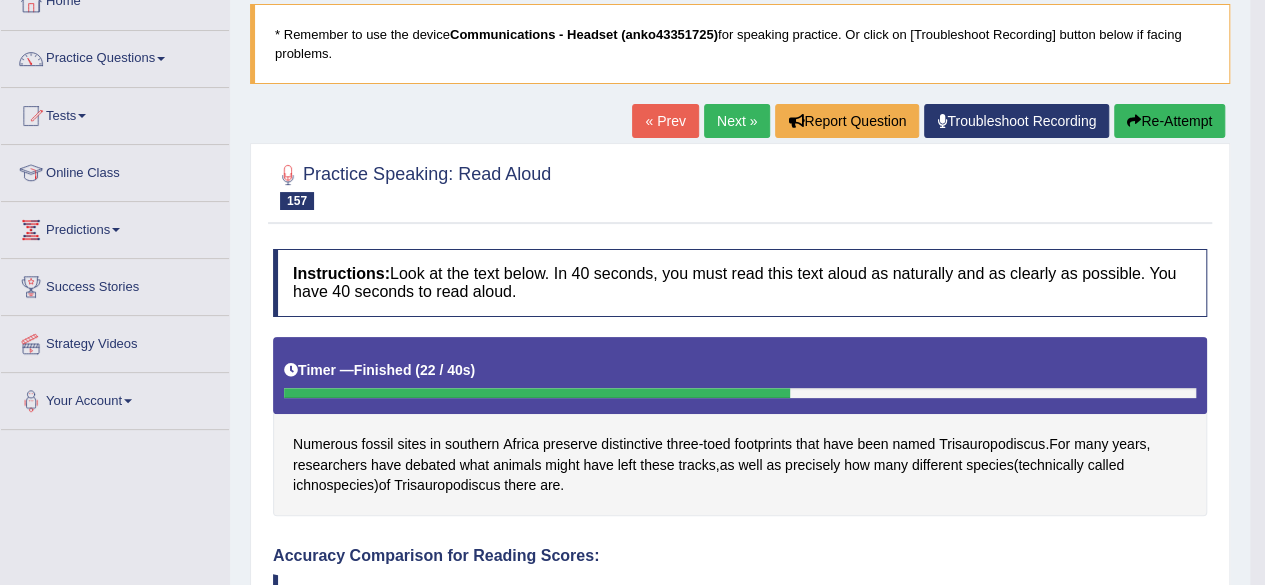 click on "Next »" at bounding box center [737, 121] 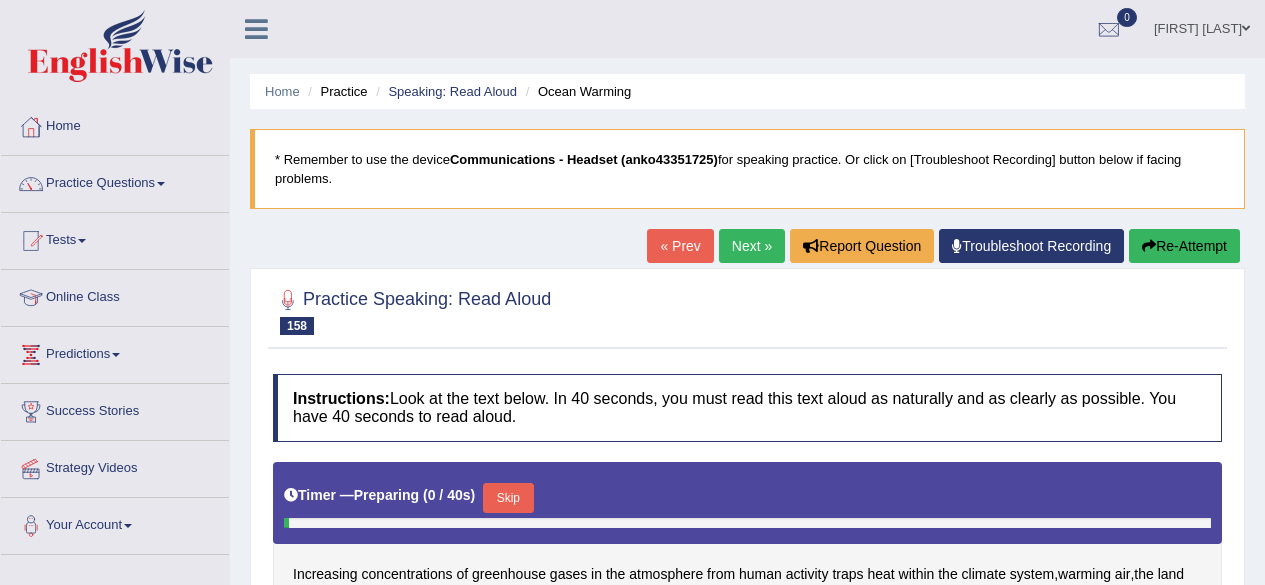 scroll, scrollTop: 313, scrollLeft: 0, axis: vertical 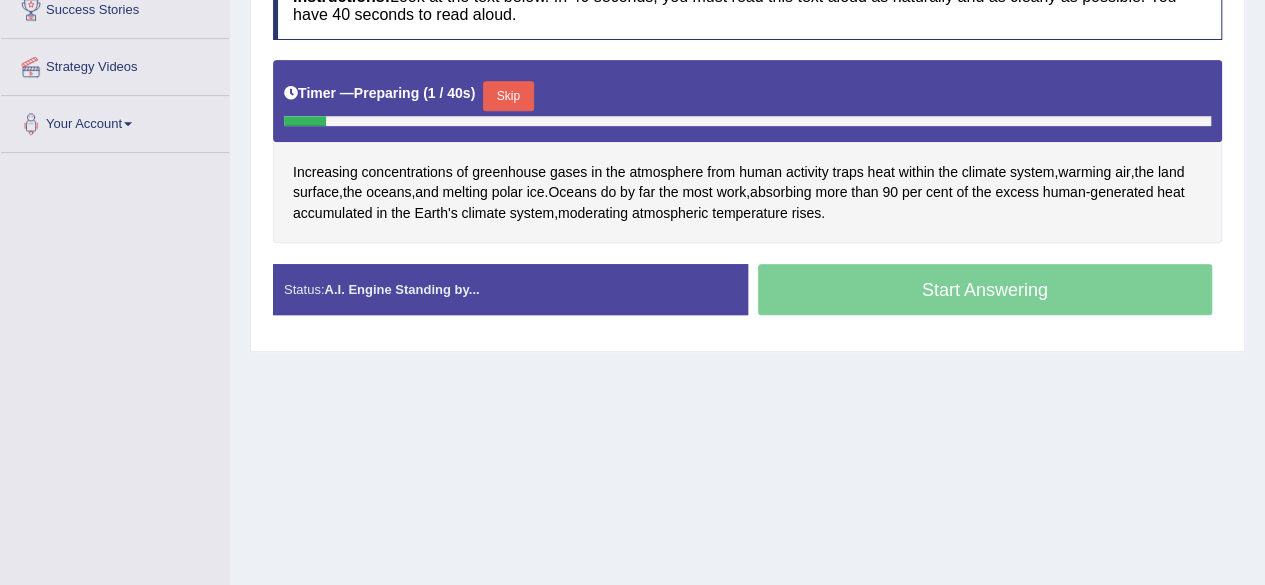click on "Skip" at bounding box center [508, 96] 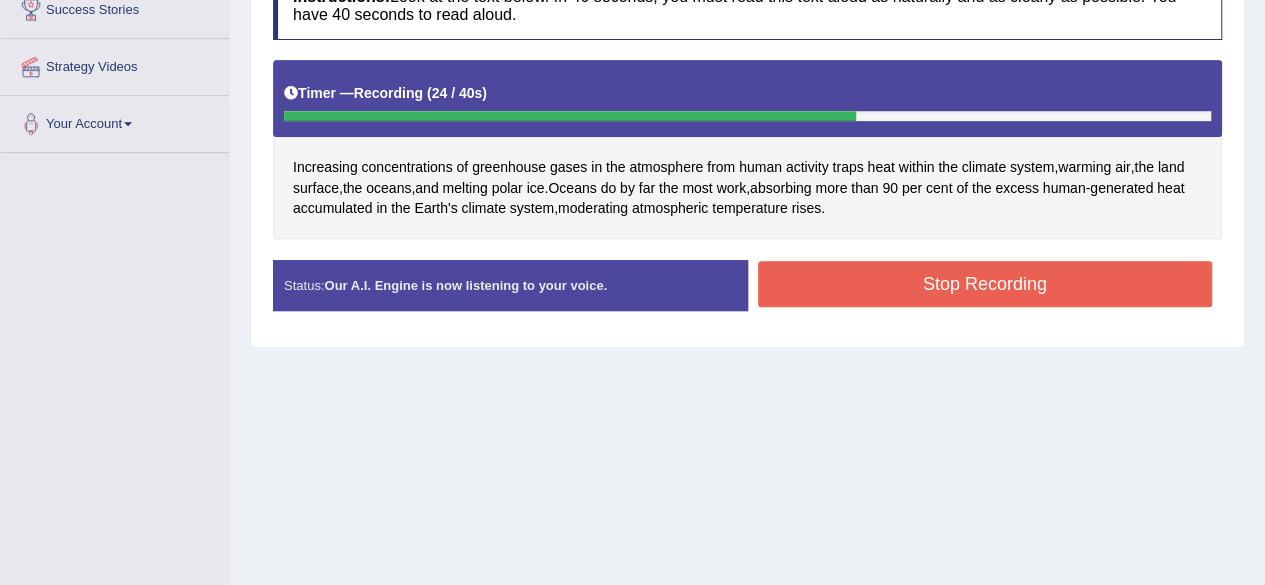 click on "Stop Recording" at bounding box center (985, 284) 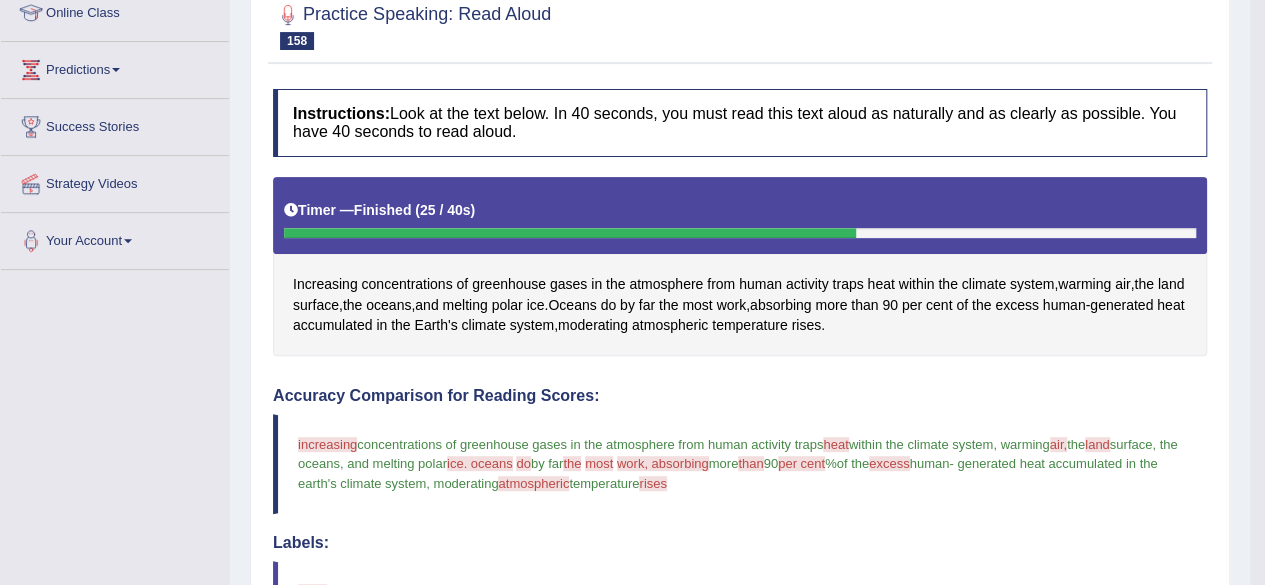 scroll, scrollTop: 0, scrollLeft: 0, axis: both 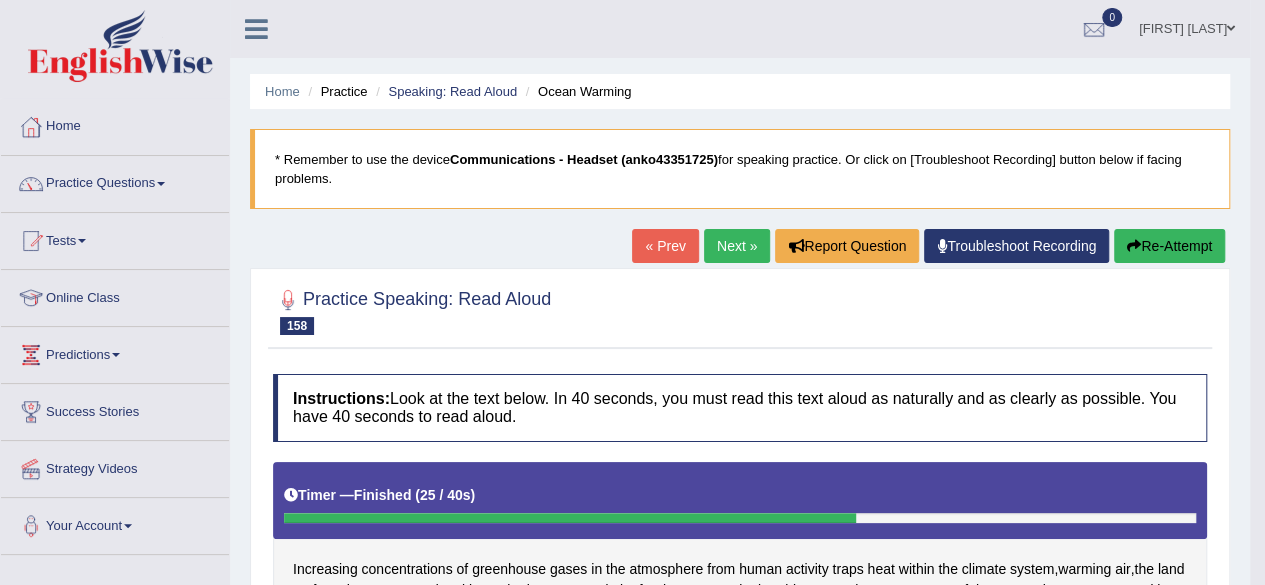 click on "Next »" at bounding box center (737, 246) 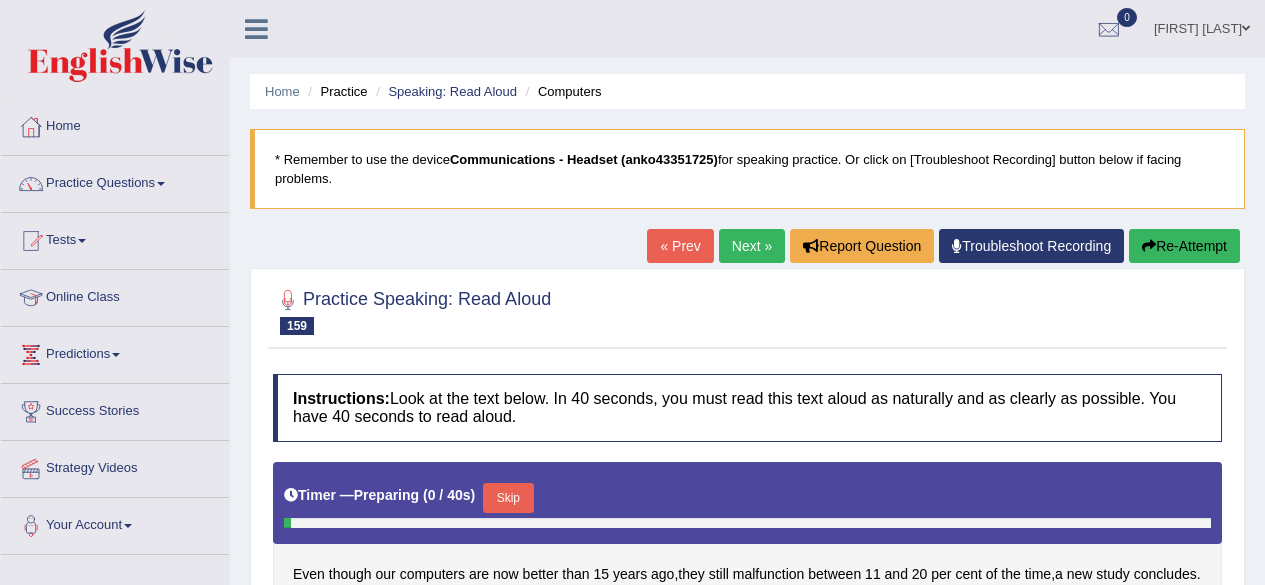 scroll, scrollTop: 0, scrollLeft: 0, axis: both 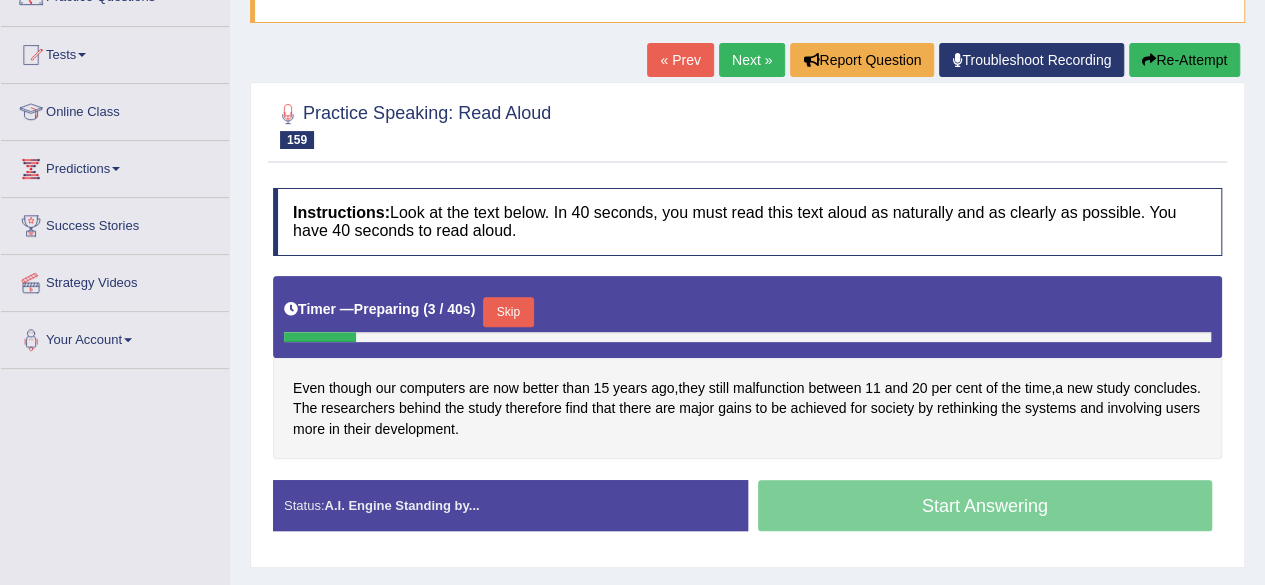 click on "Skip" at bounding box center (508, 312) 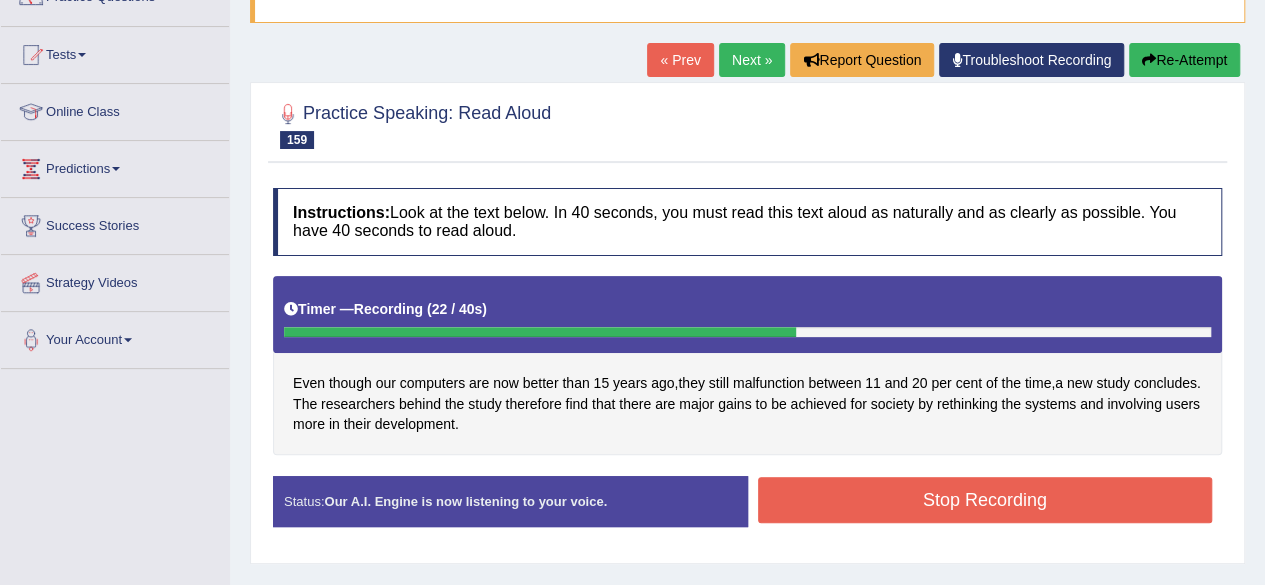 click on "Stop Recording" at bounding box center [985, 500] 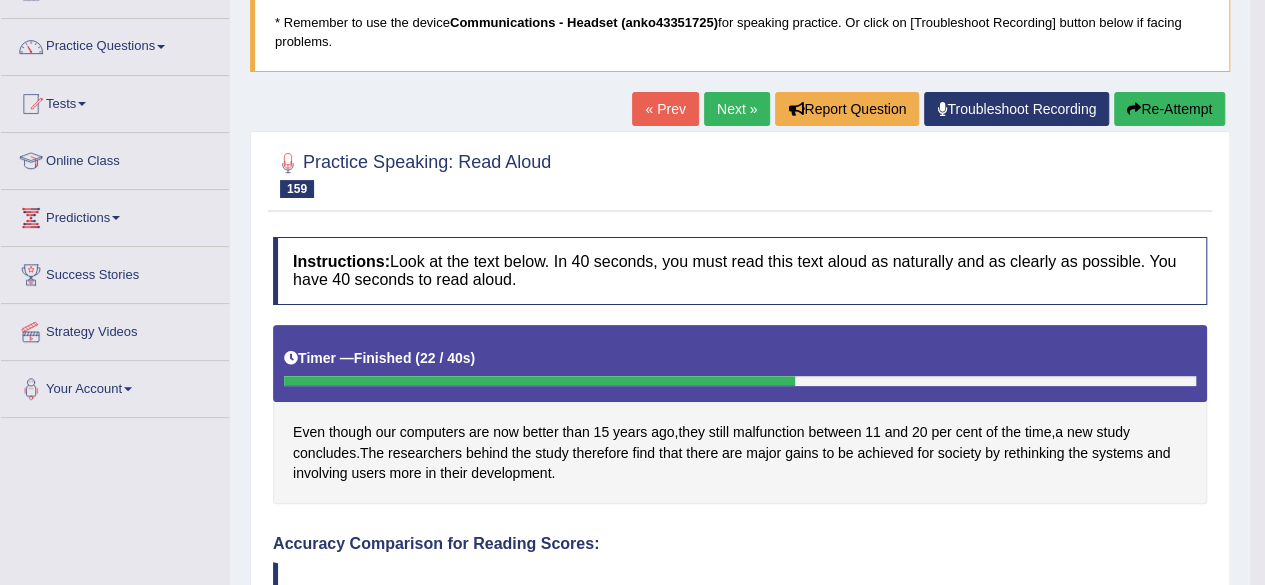 scroll, scrollTop: 138, scrollLeft: 0, axis: vertical 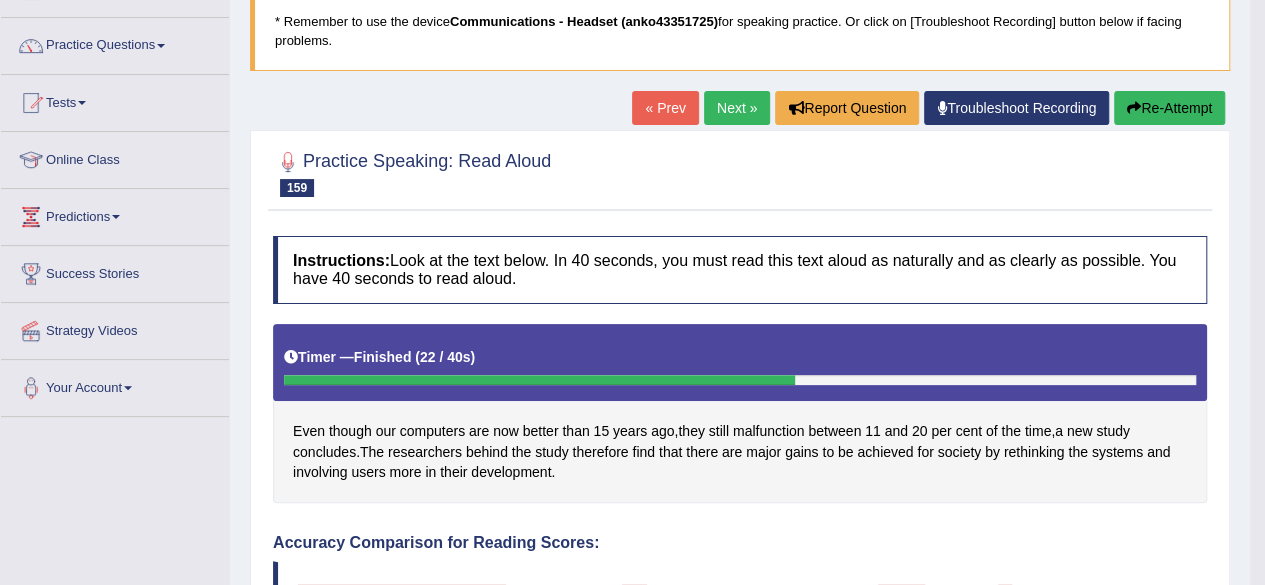 click on "Next »" at bounding box center (737, 108) 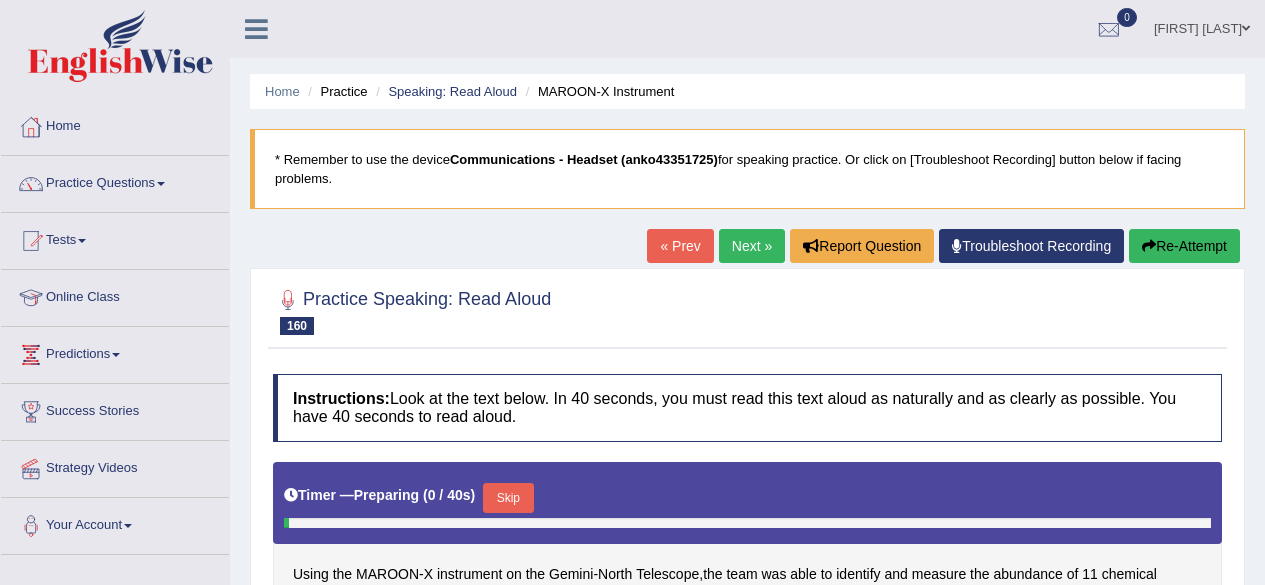 scroll, scrollTop: 0, scrollLeft: 0, axis: both 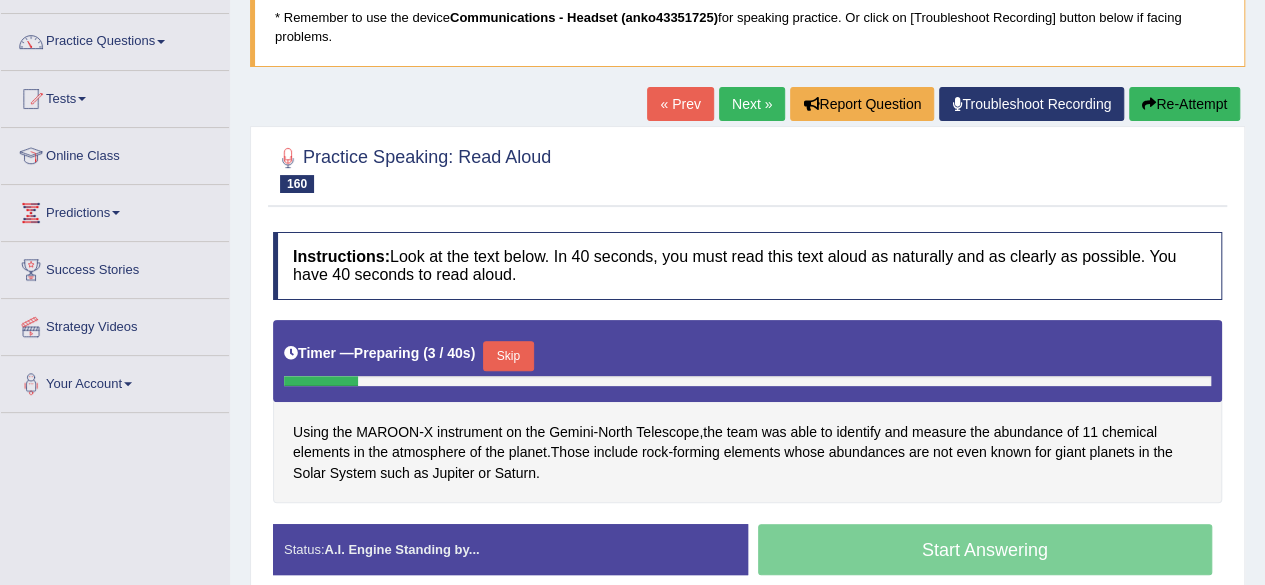 click on "Skip" at bounding box center (508, 356) 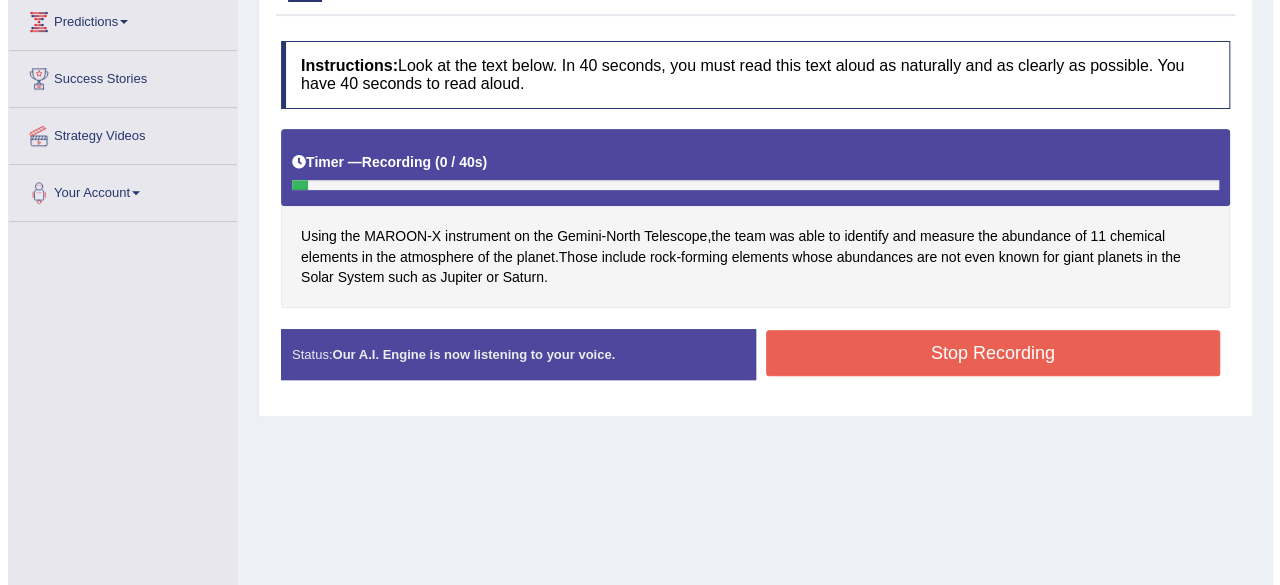 scroll, scrollTop: 334, scrollLeft: 0, axis: vertical 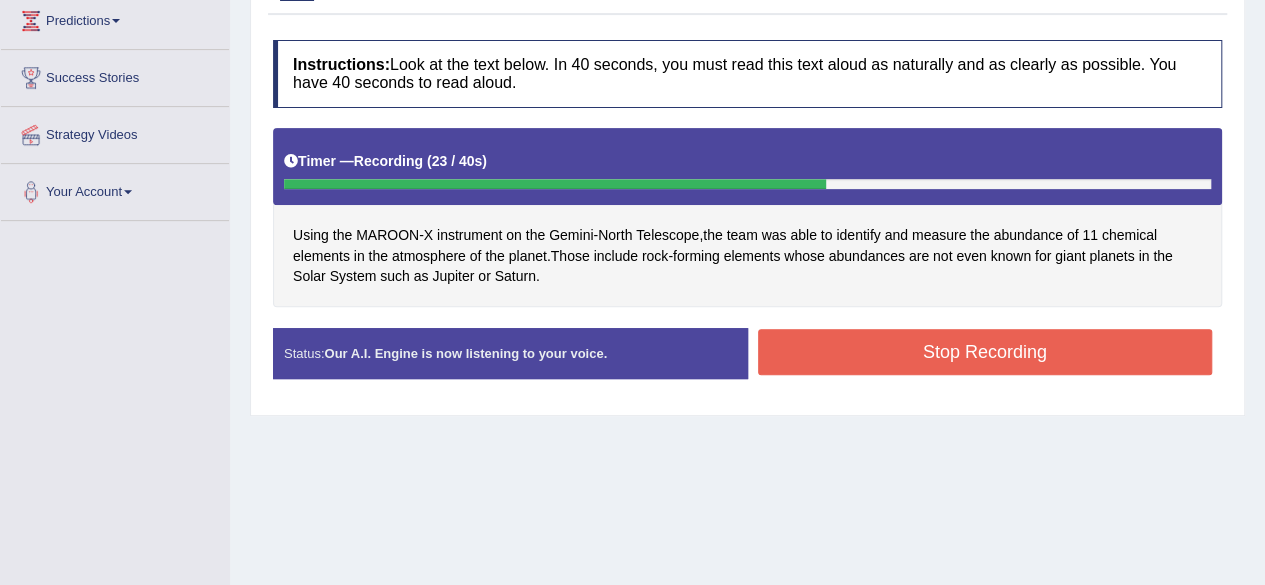 click on "Stop Recording" at bounding box center [985, 352] 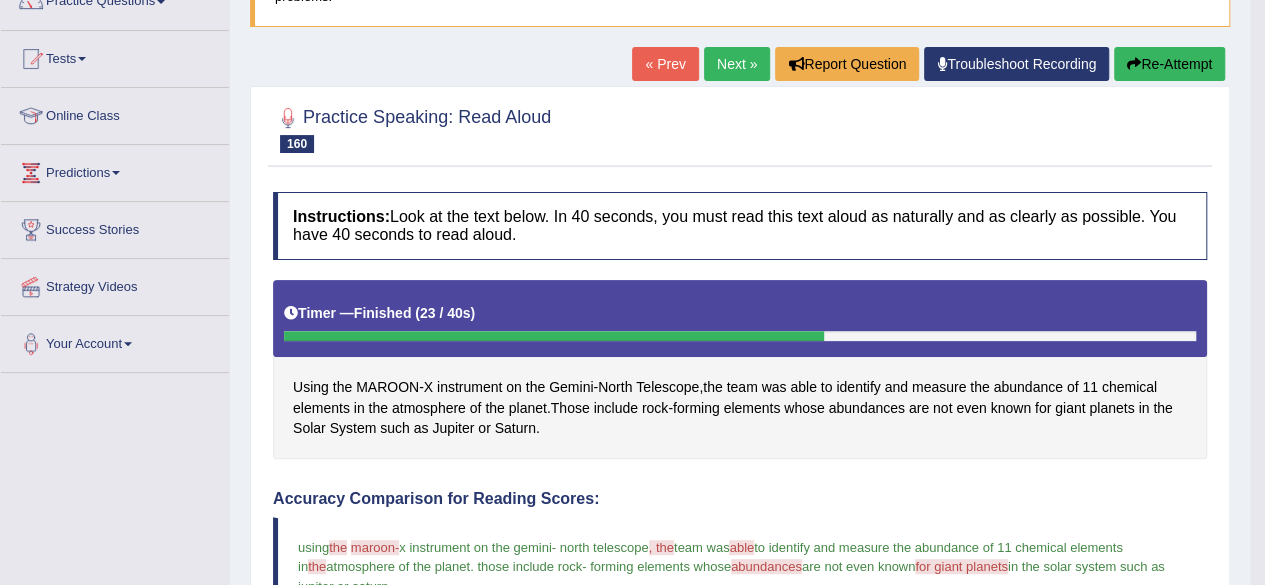 scroll, scrollTop: 103, scrollLeft: 0, axis: vertical 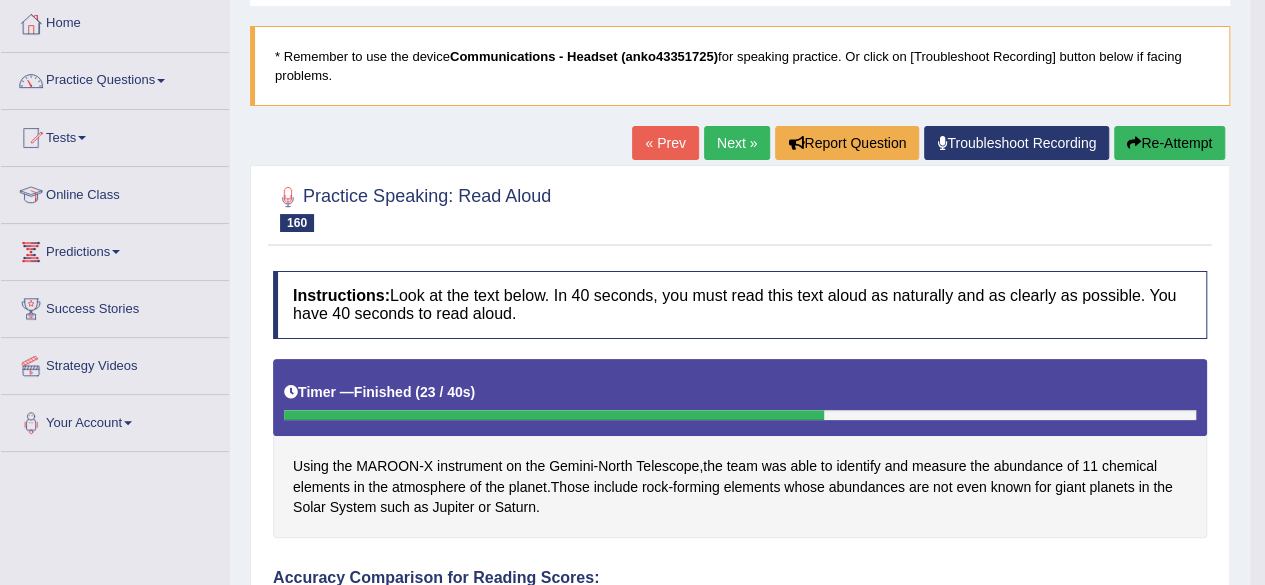 click on "Next »" at bounding box center [737, 143] 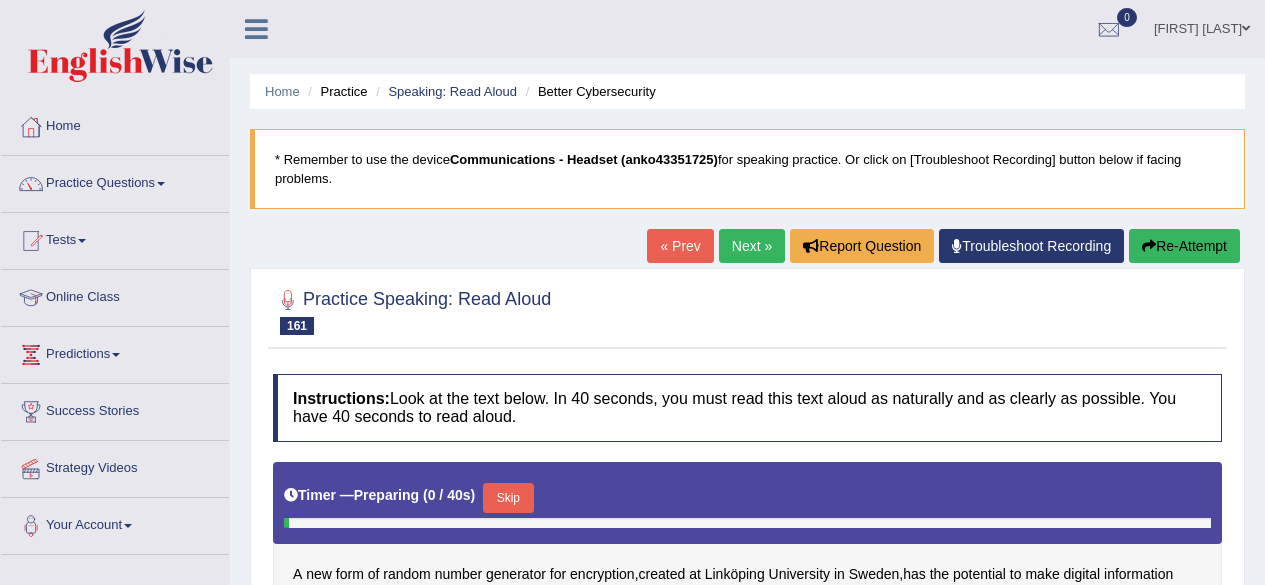 scroll, scrollTop: 306, scrollLeft: 0, axis: vertical 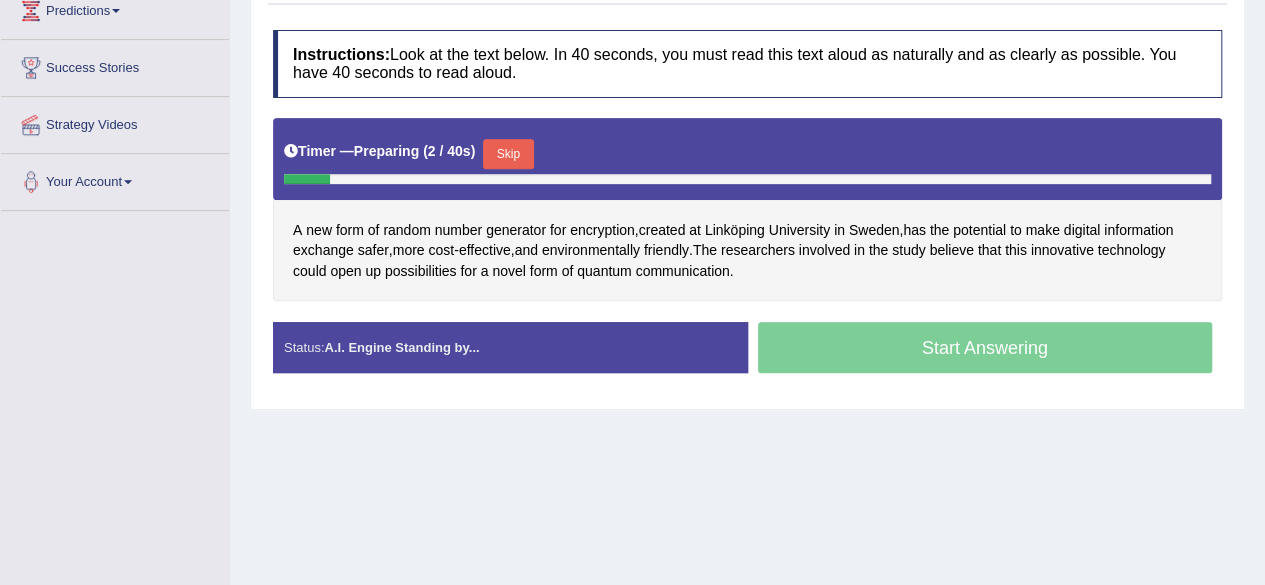 click on "Skip" at bounding box center [508, 154] 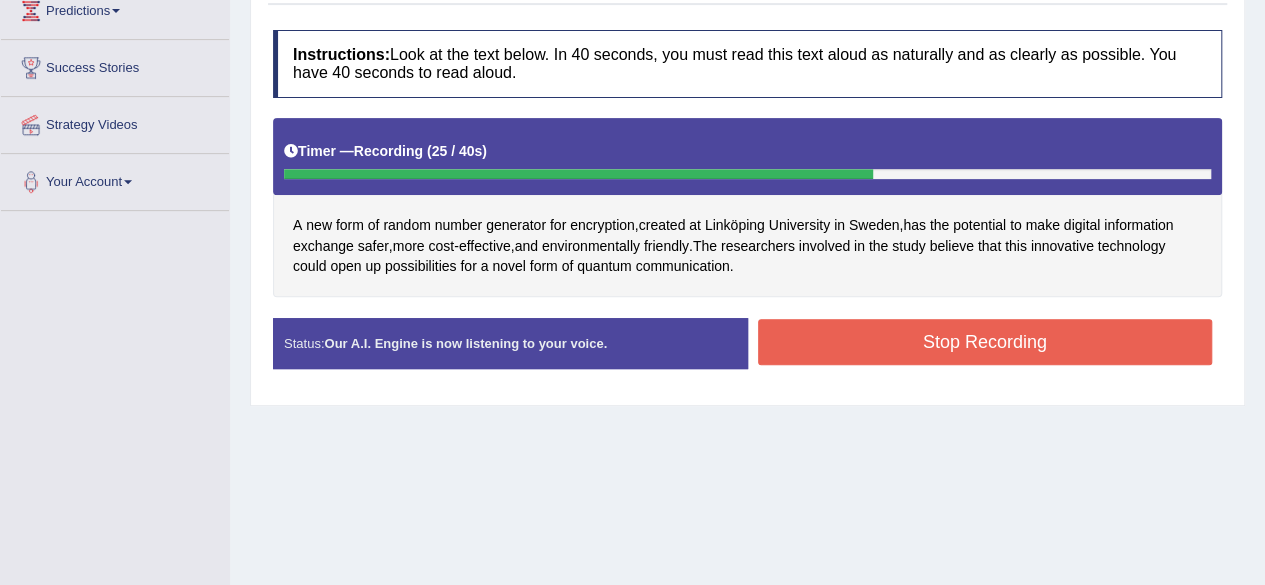 click on "Stop Recording" at bounding box center (985, 342) 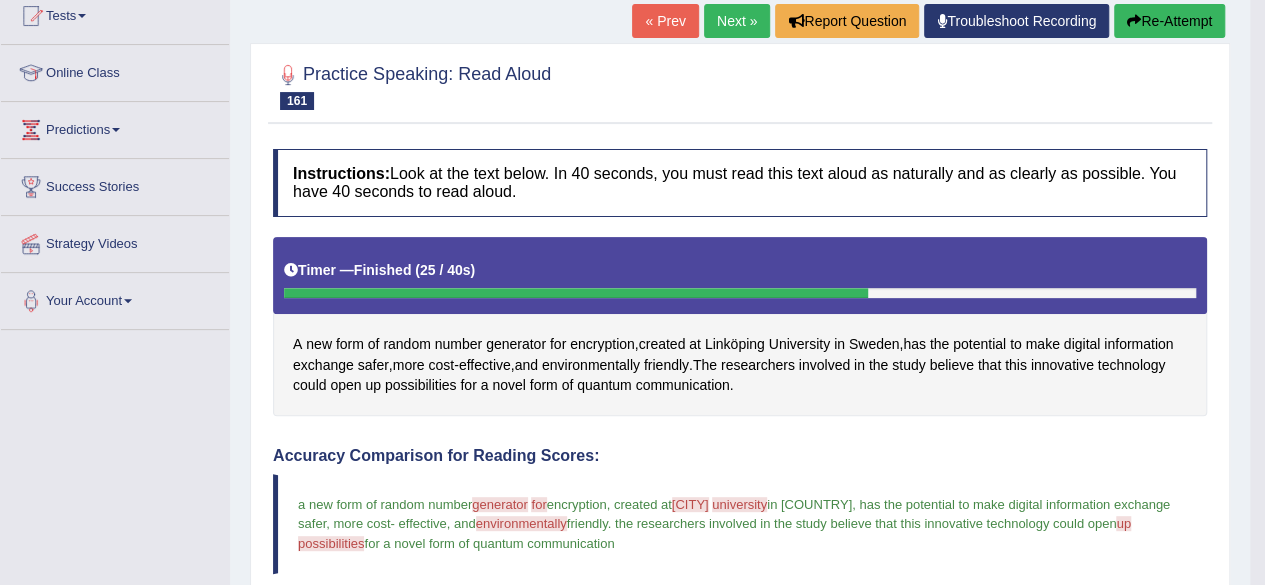 scroll, scrollTop: 0, scrollLeft: 0, axis: both 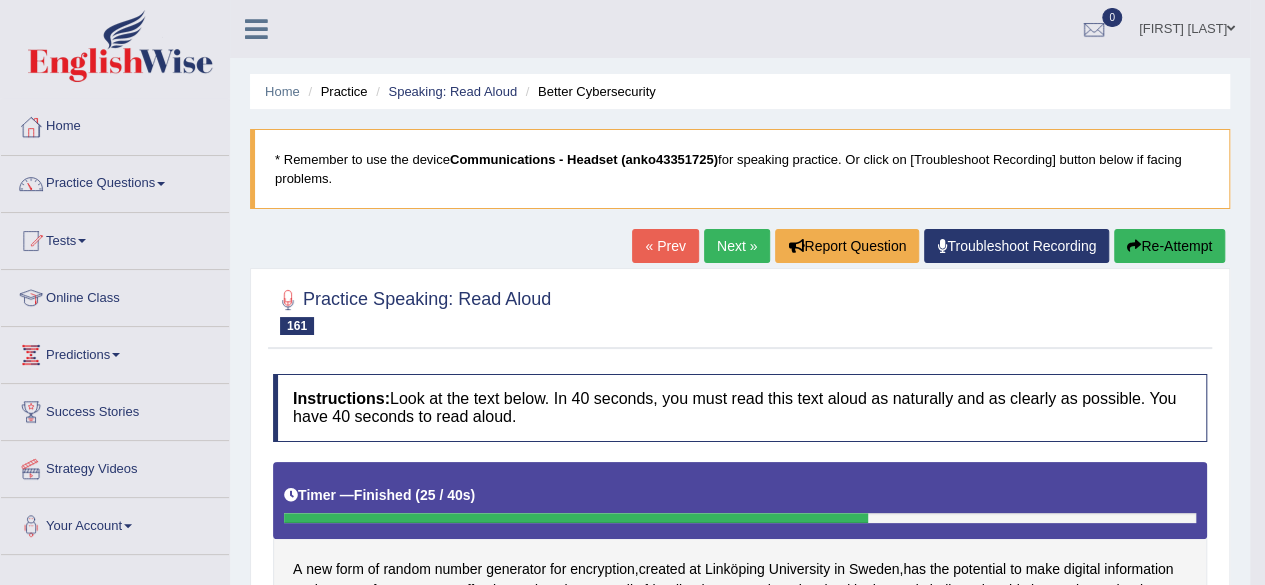 click on "Next »" at bounding box center (737, 246) 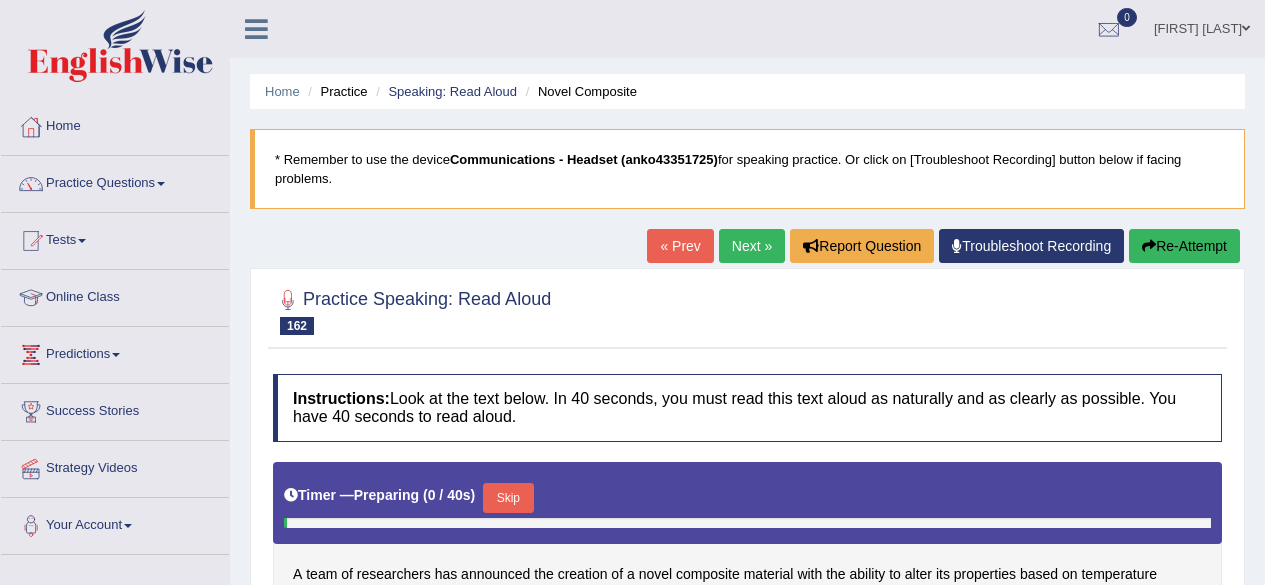 scroll, scrollTop: 0, scrollLeft: 0, axis: both 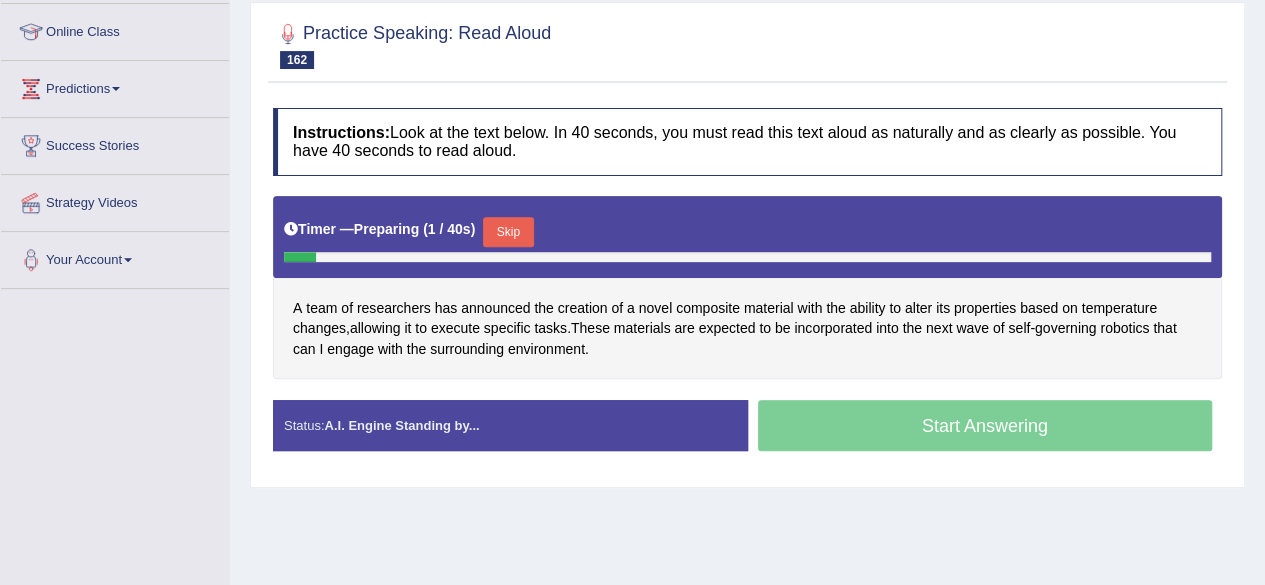 click on "Skip" at bounding box center [508, 232] 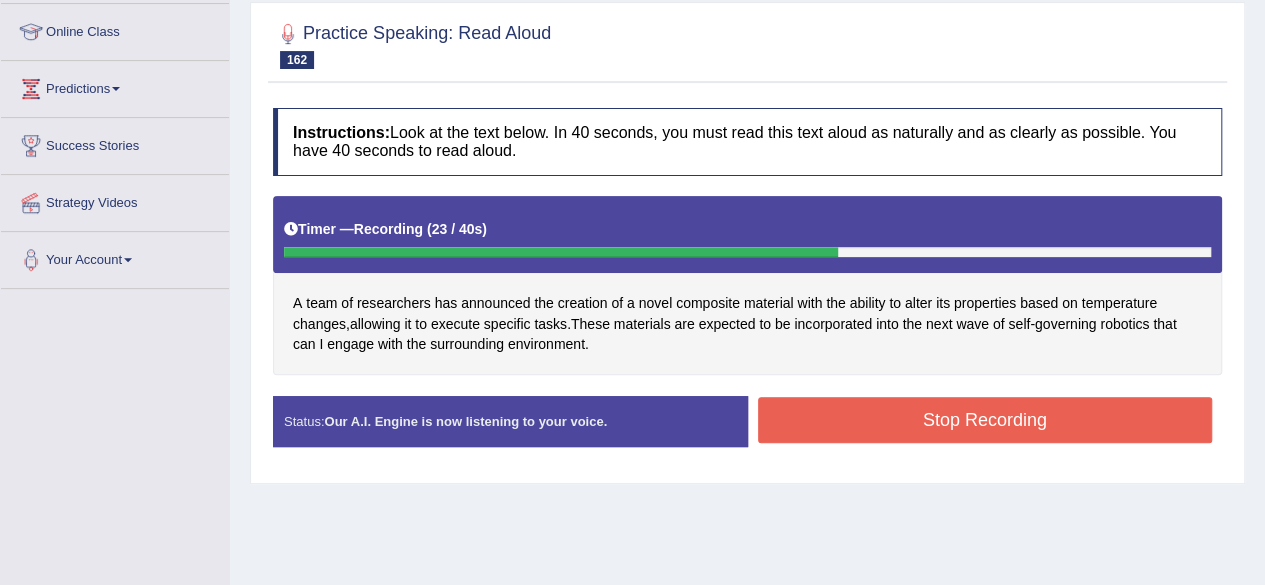 click on "Stop Recording" at bounding box center [985, 420] 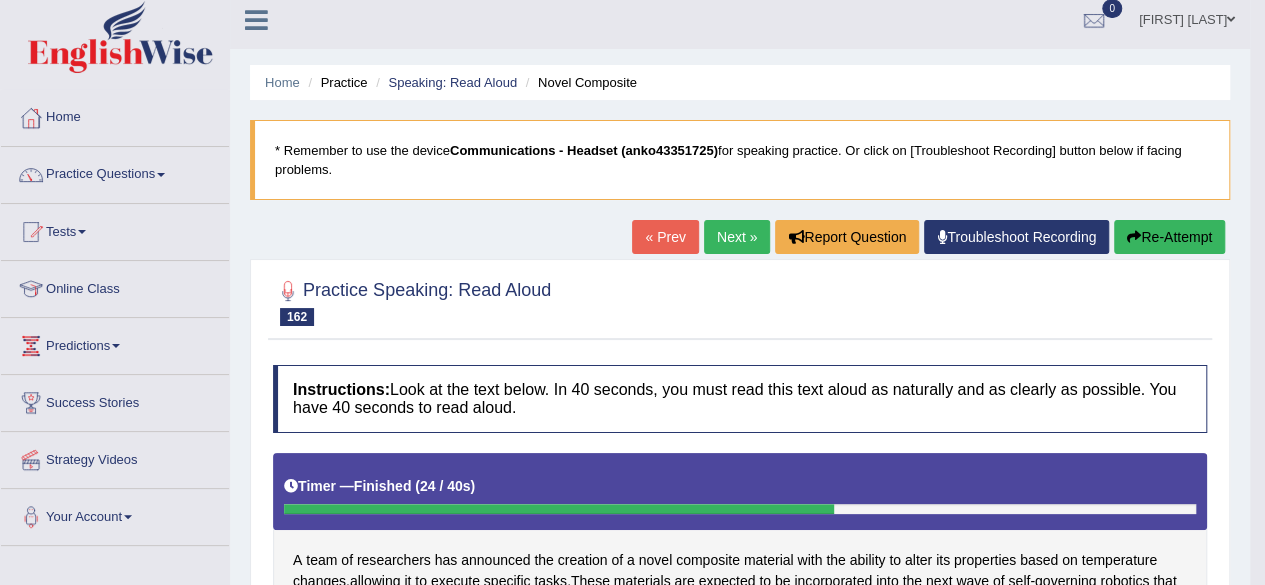 scroll, scrollTop: 0, scrollLeft: 0, axis: both 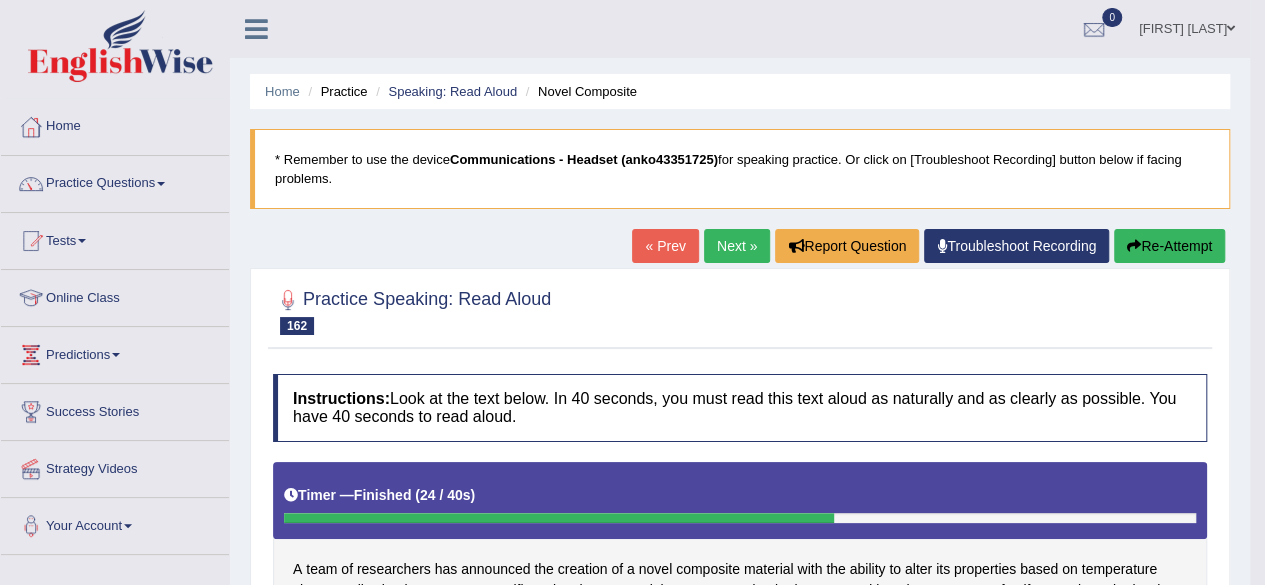click on "Next »" at bounding box center (737, 246) 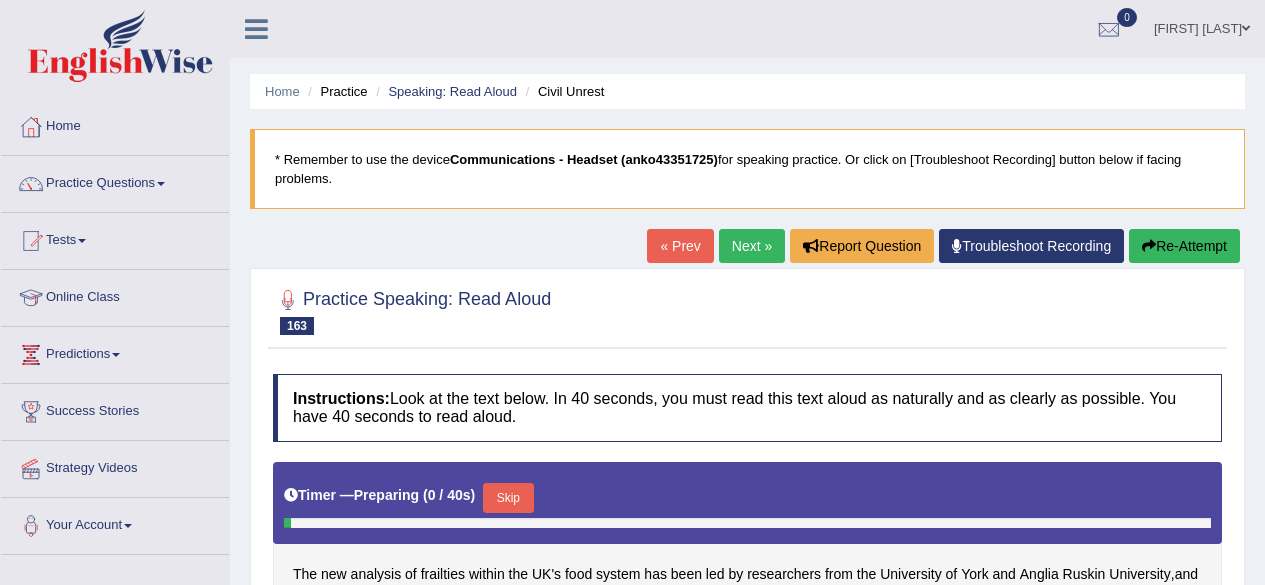 scroll, scrollTop: 0, scrollLeft: 0, axis: both 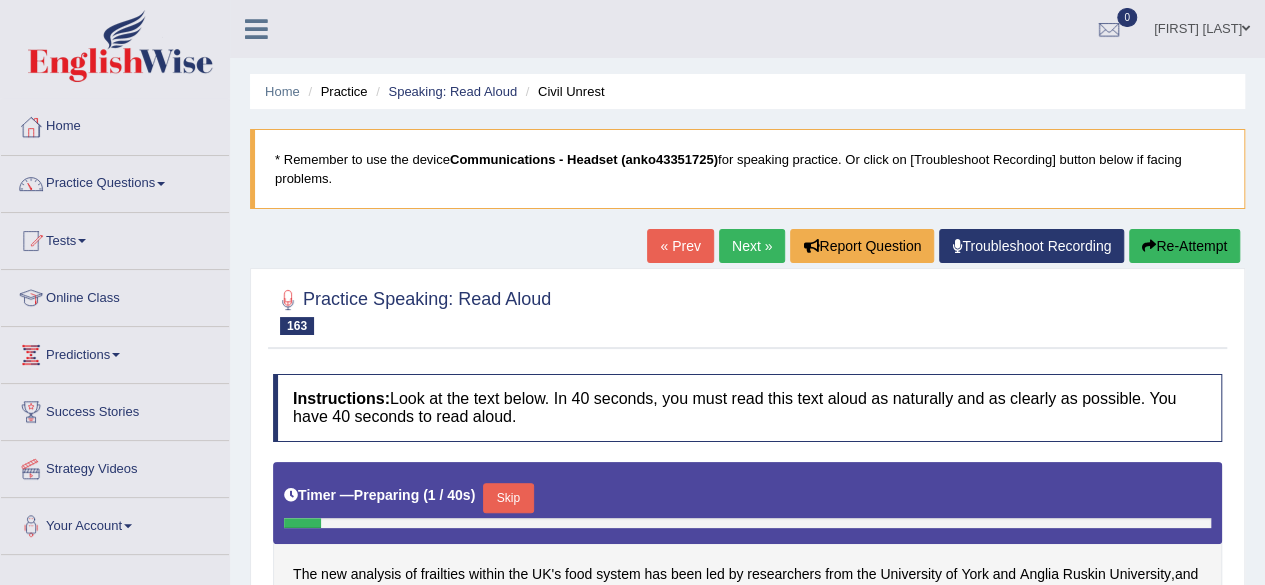 click on "Skip" at bounding box center (508, 498) 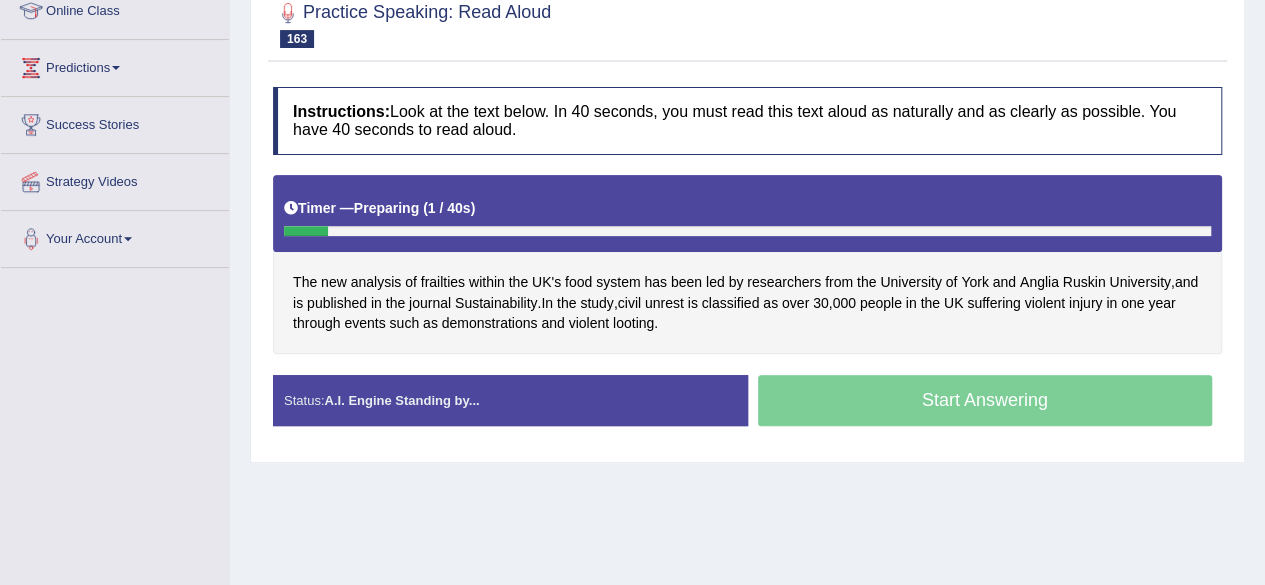 scroll, scrollTop: 290, scrollLeft: 0, axis: vertical 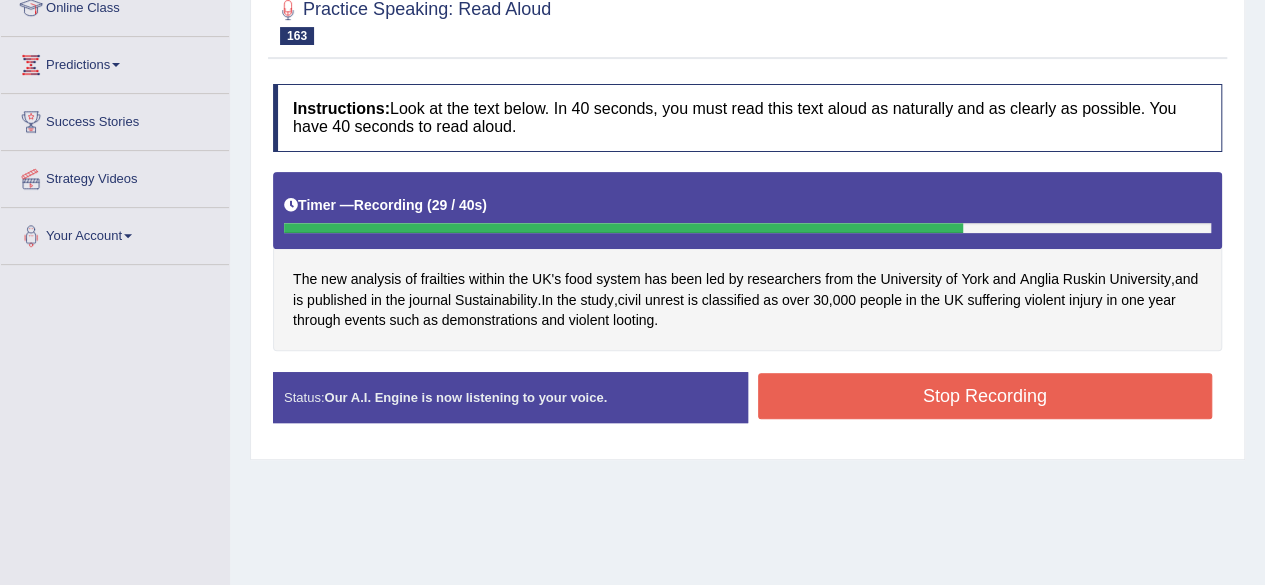 click on "Stop Recording" at bounding box center (985, 396) 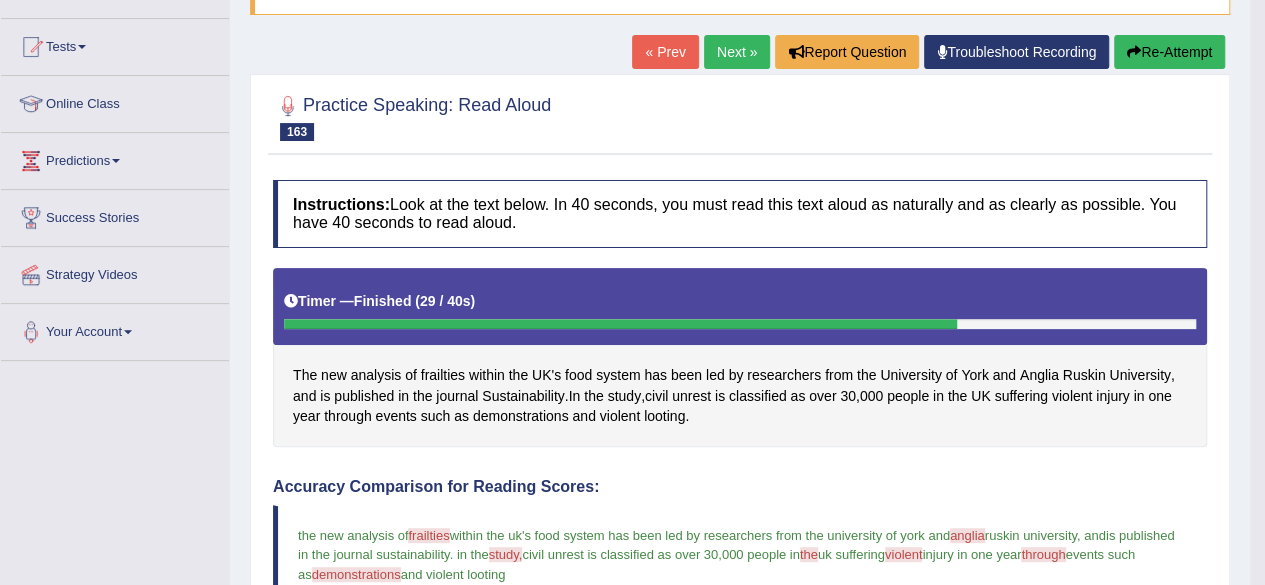 scroll, scrollTop: 184, scrollLeft: 0, axis: vertical 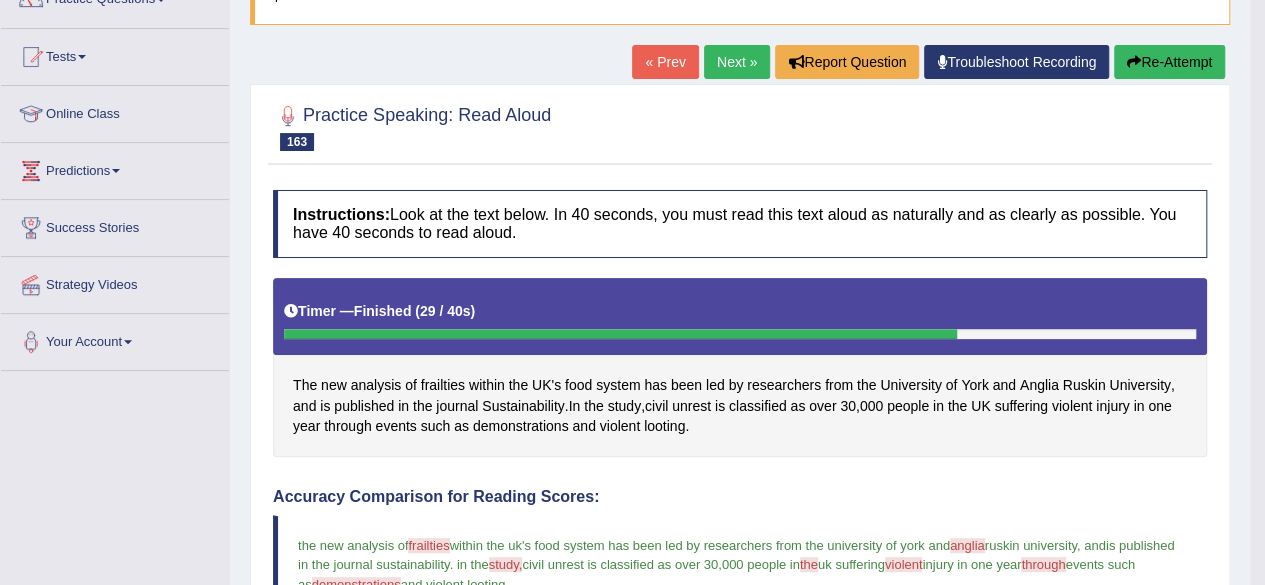 click on "Next »" at bounding box center (737, 62) 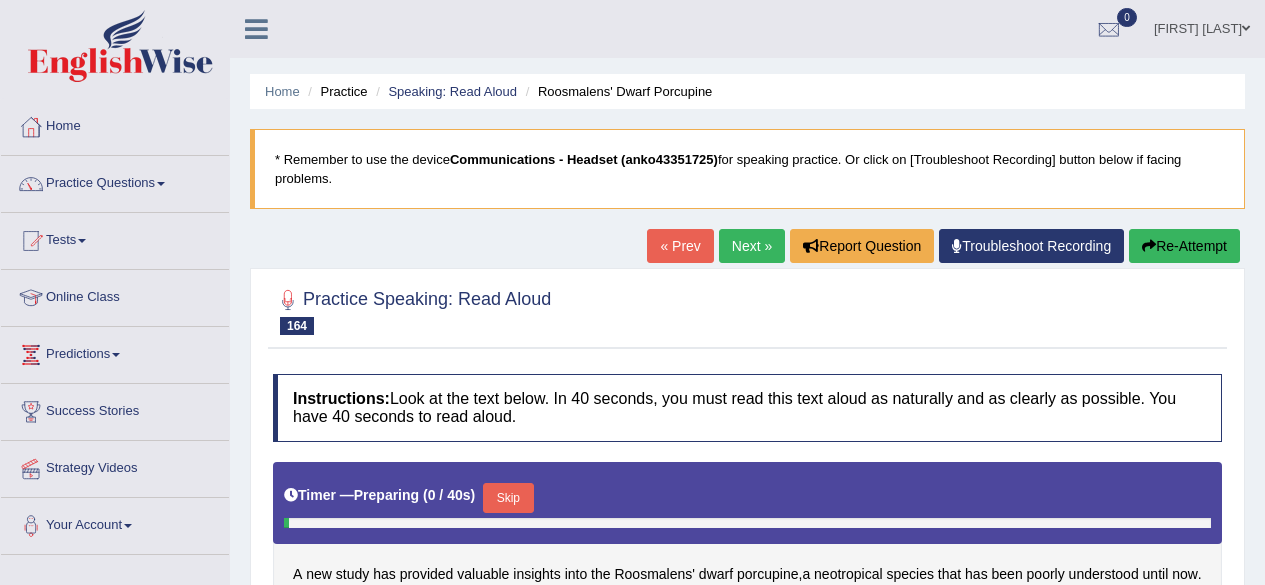 scroll, scrollTop: 0, scrollLeft: 0, axis: both 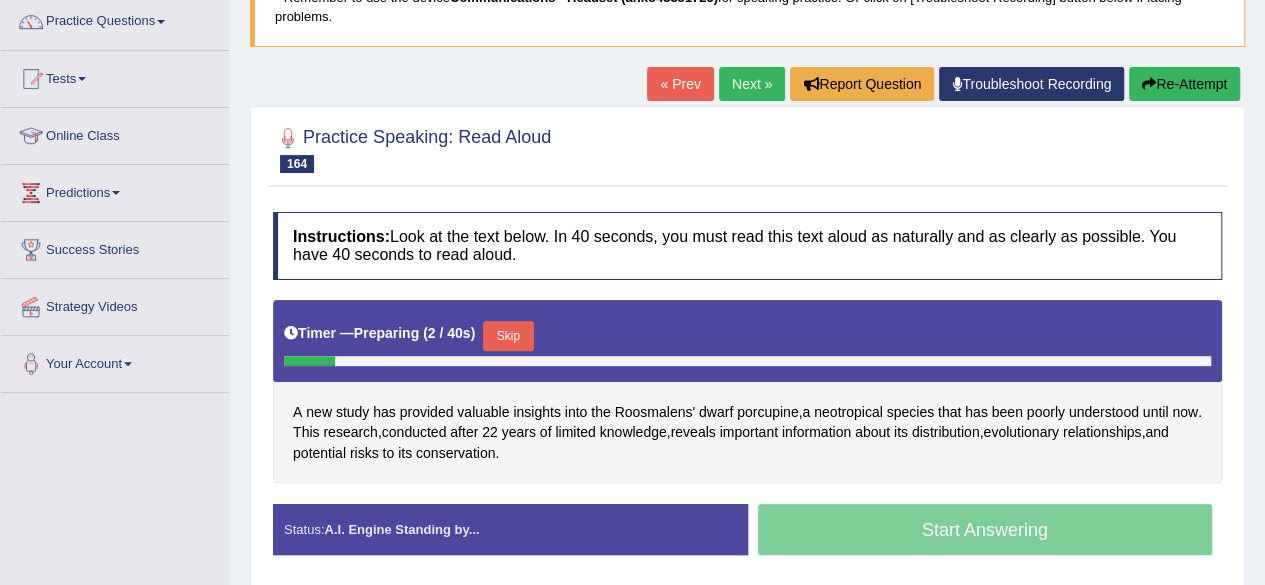 click on "Skip" at bounding box center (508, 336) 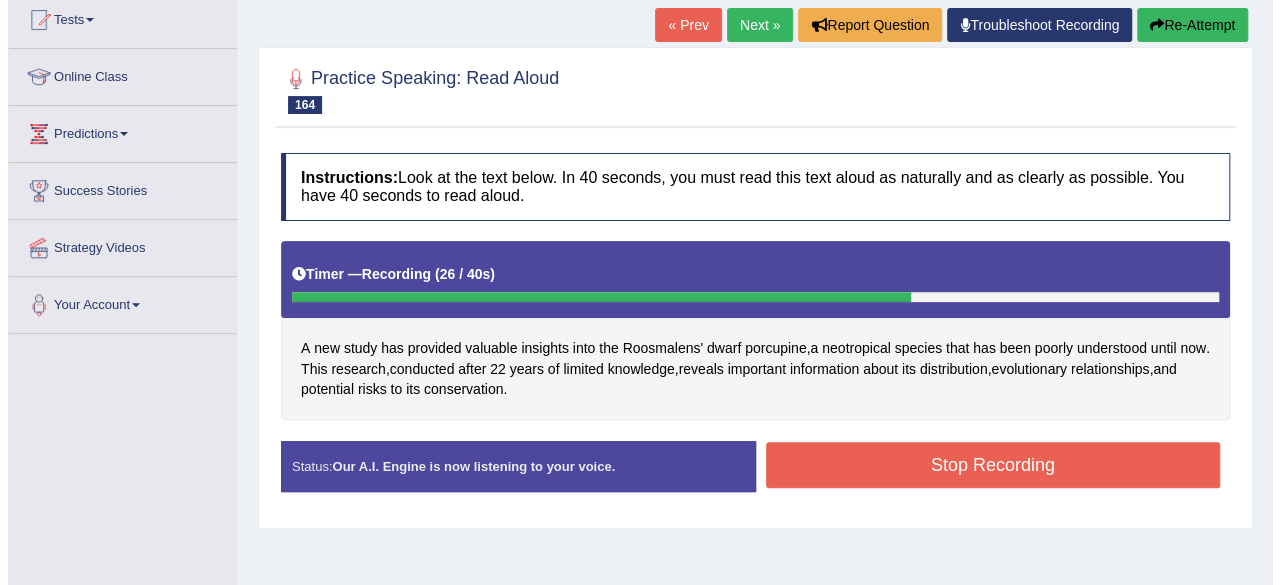scroll, scrollTop: 230, scrollLeft: 0, axis: vertical 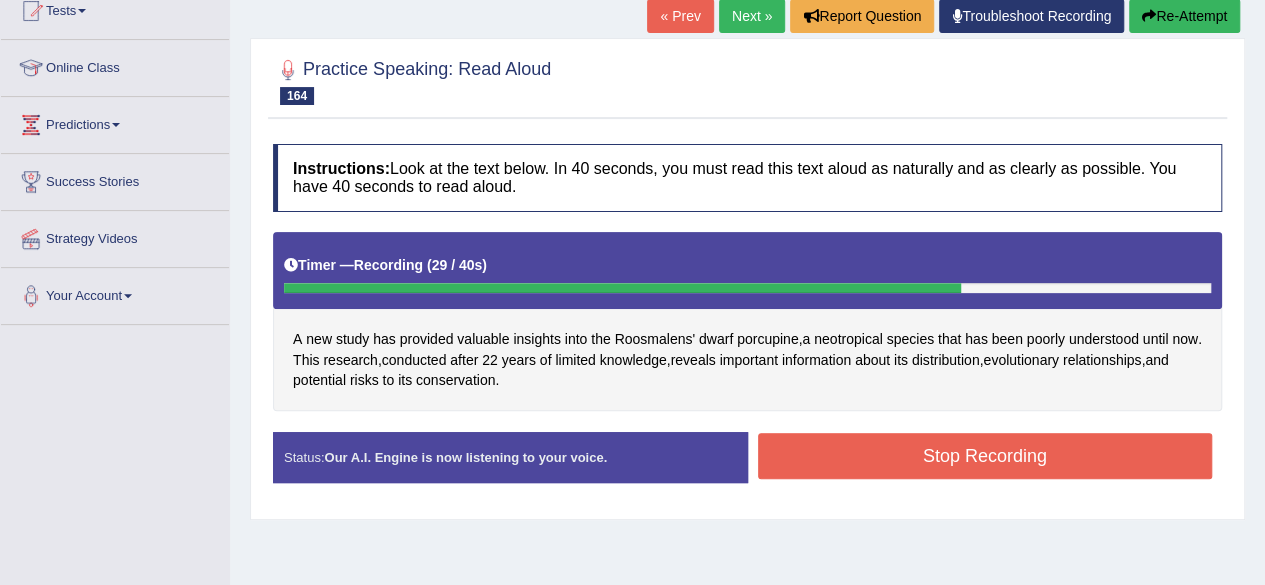 click on "Stop Recording" at bounding box center [985, 456] 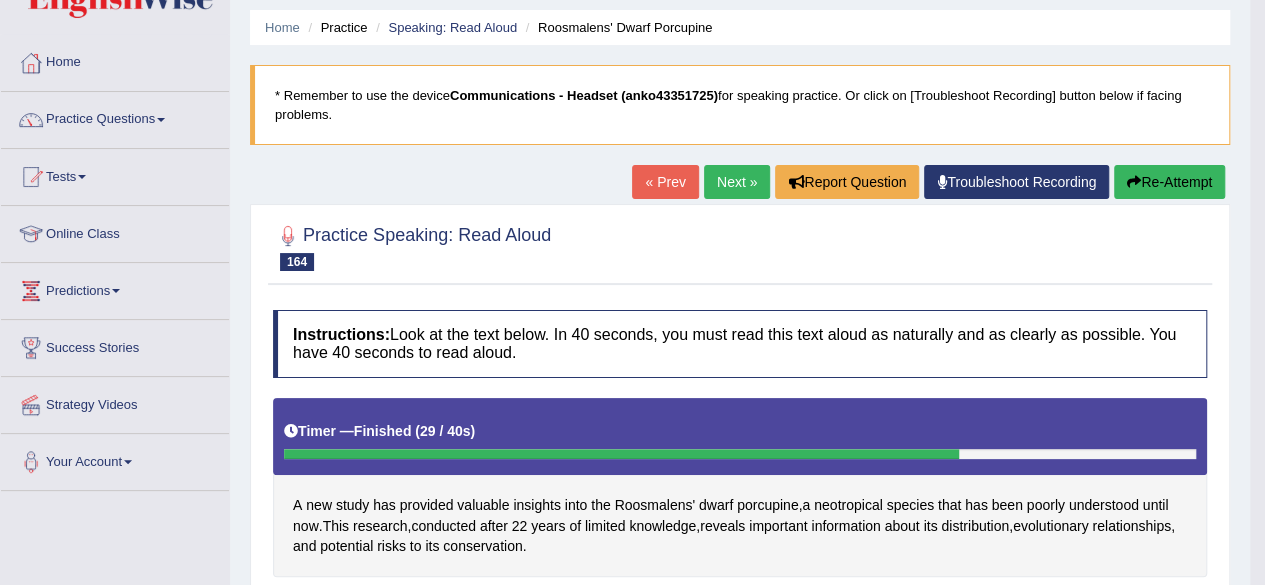 scroll, scrollTop: 0, scrollLeft: 0, axis: both 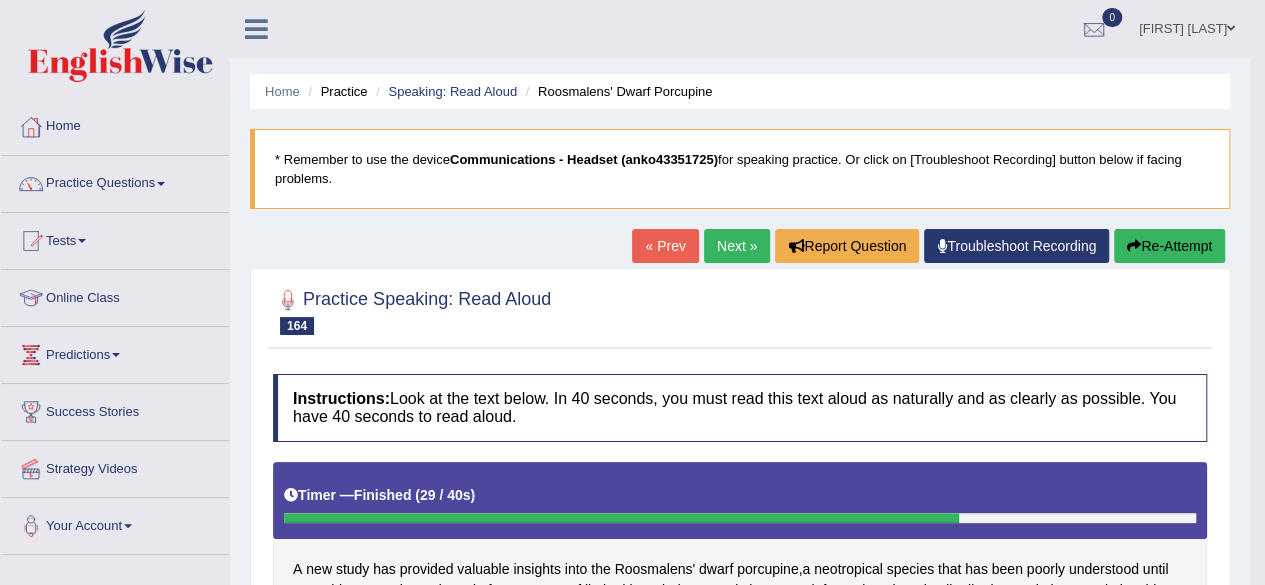 click on "Next »" at bounding box center [737, 246] 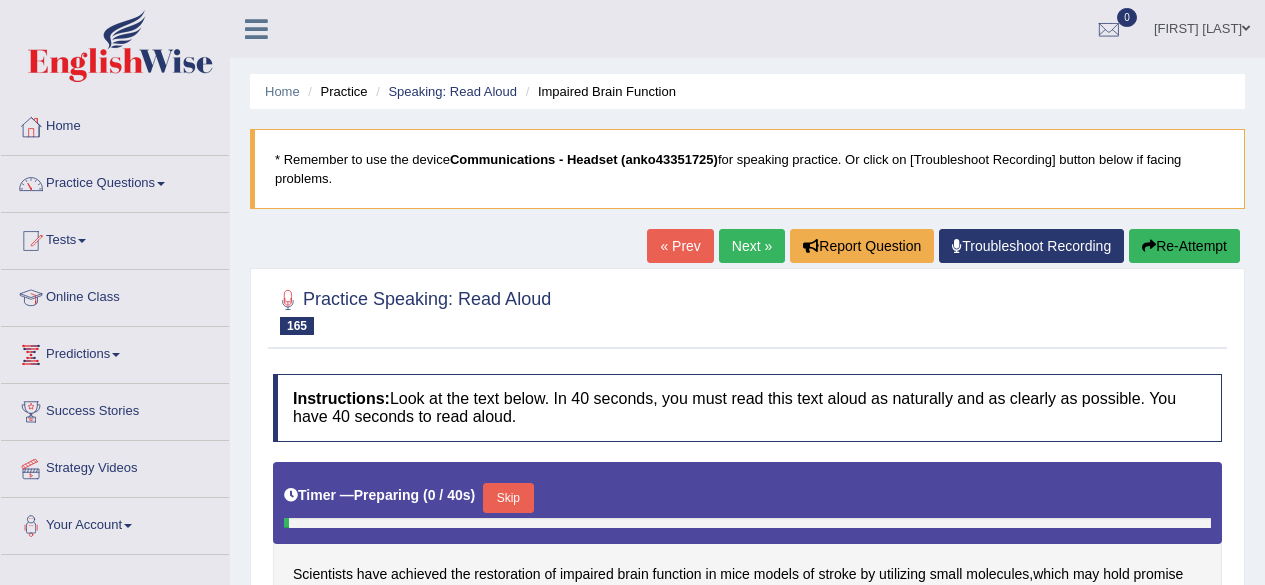scroll, scrollTop: 0, scrollLeft: 0, axis: both 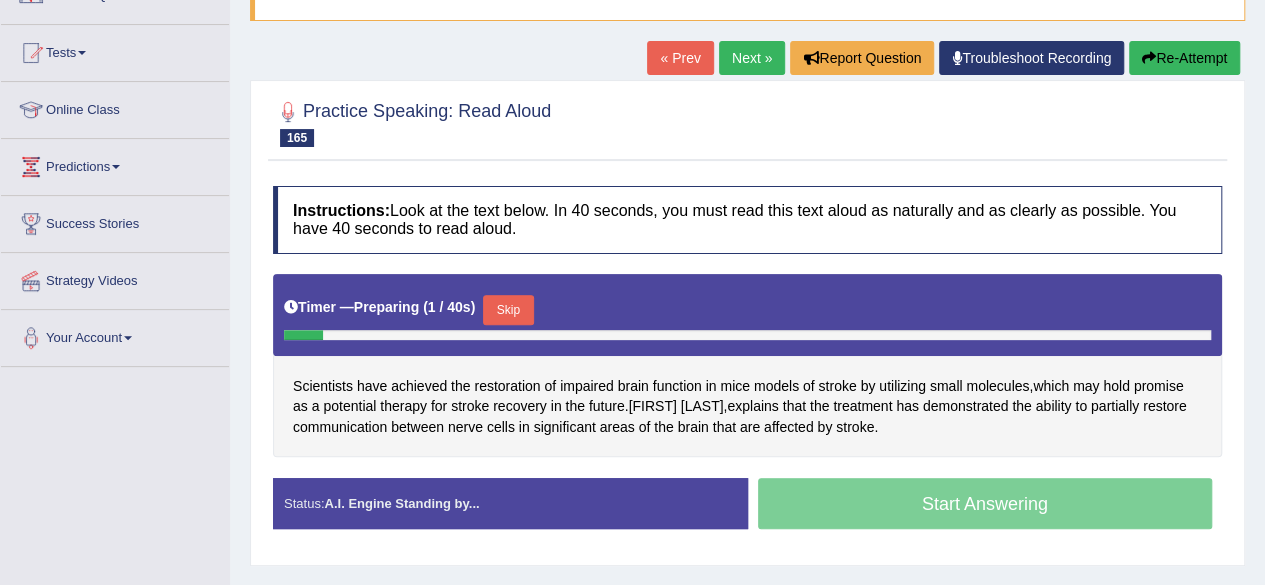 click on "Skip" at bounding box center [508, 310] 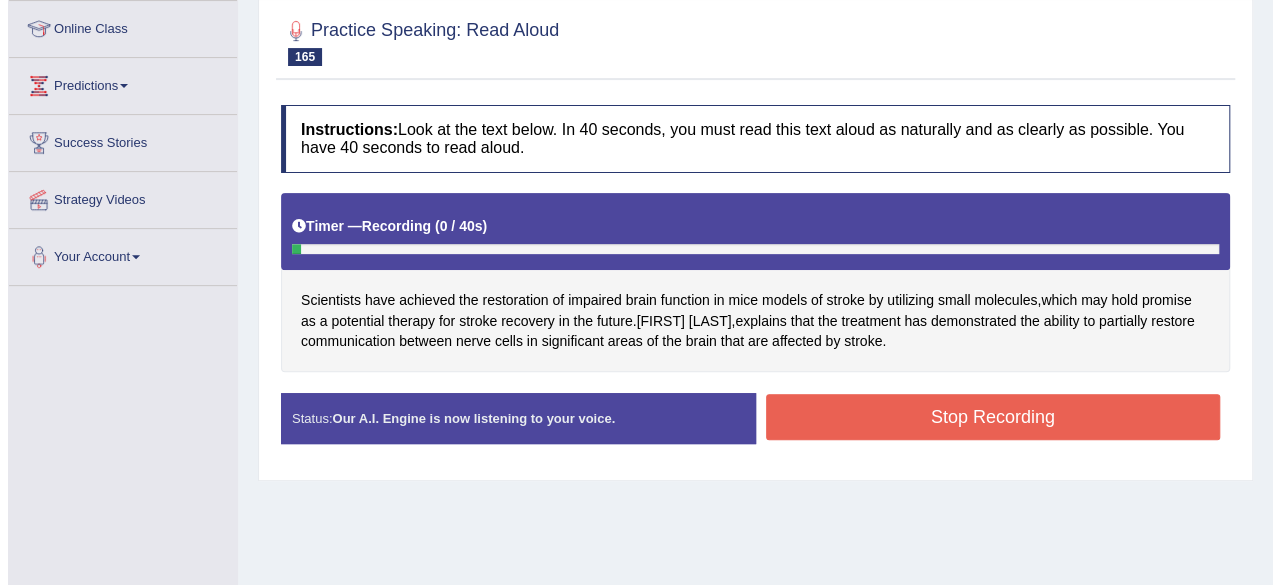 scroll, scrollTop: 271, scrollLeft: 0, axis: vertical 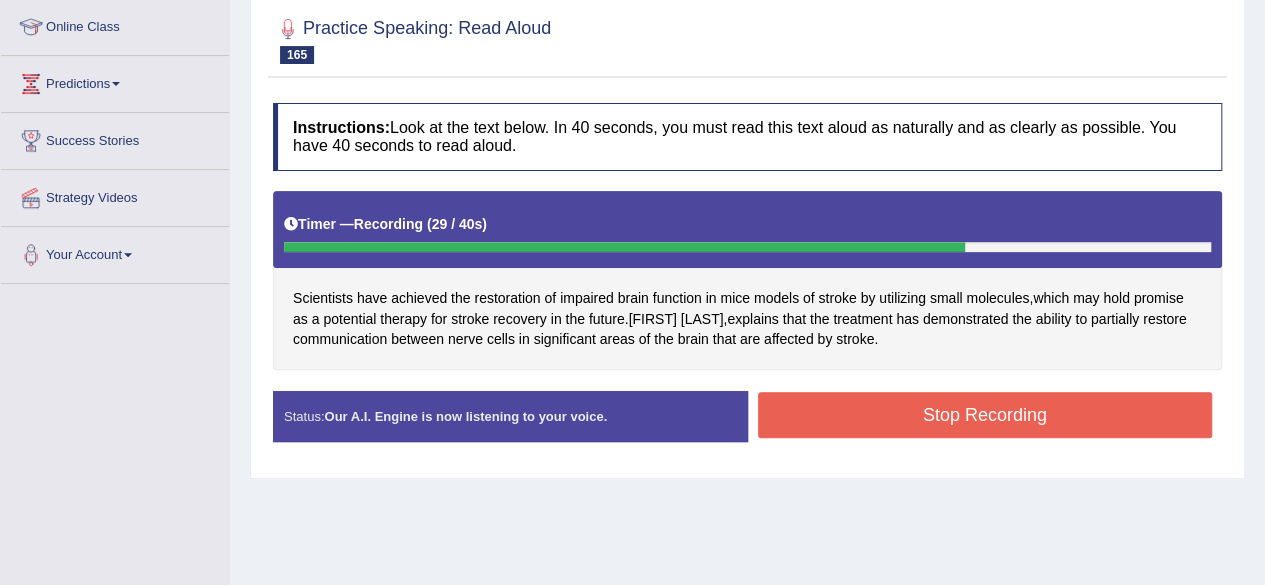 click on "Stop Recording" at bounding box center [985, 415] 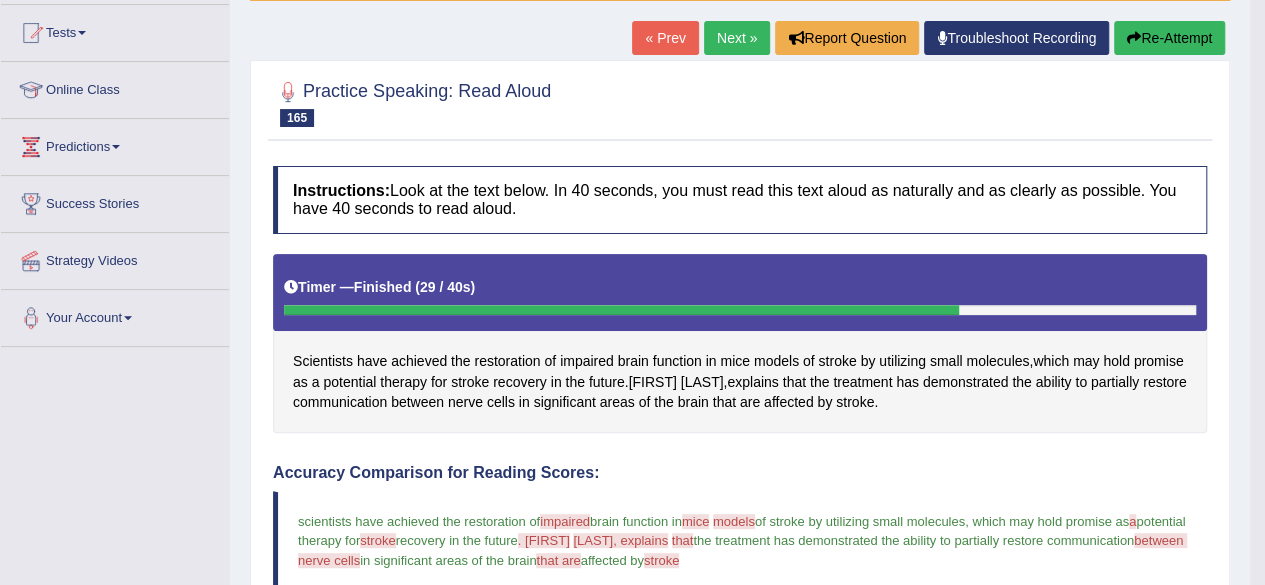 scroll, scrollTop: 200, scrollLeft: 0, axis: vertical 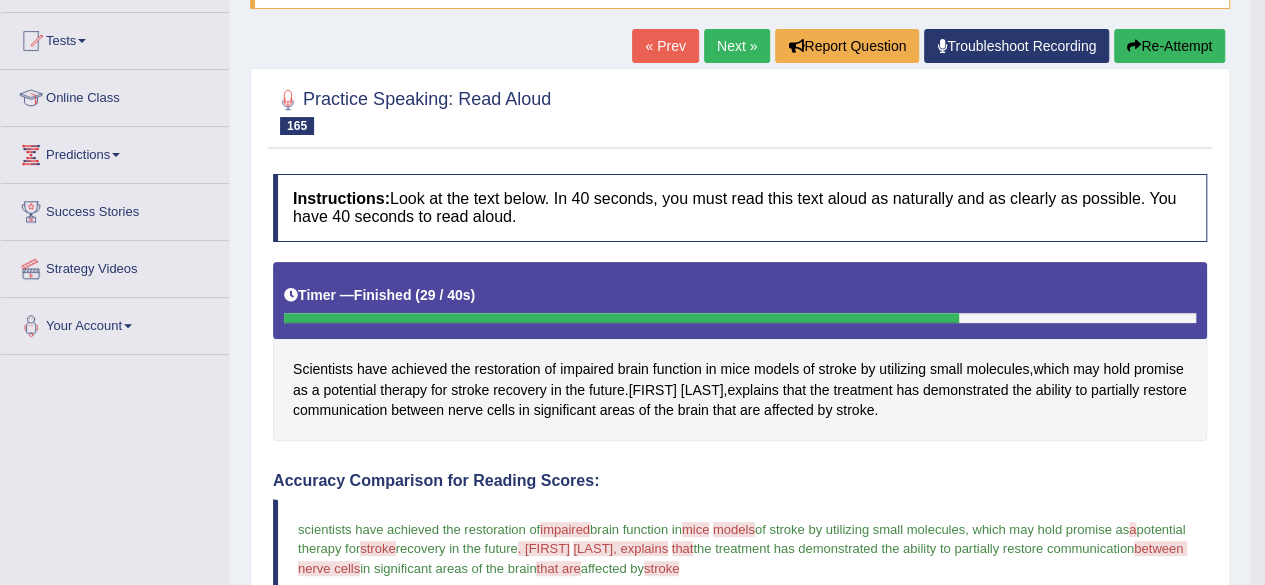 click on "Next »" at bounding box center [737, 46] 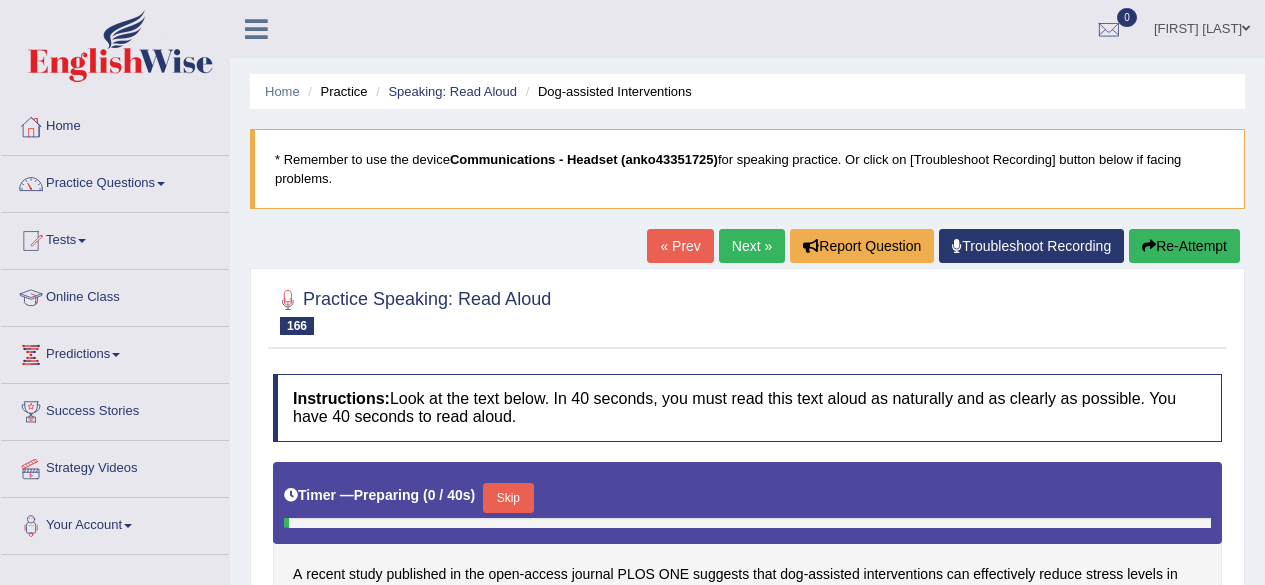 scroll, scrollTop: 0, scrollLeft: 0, axis: both 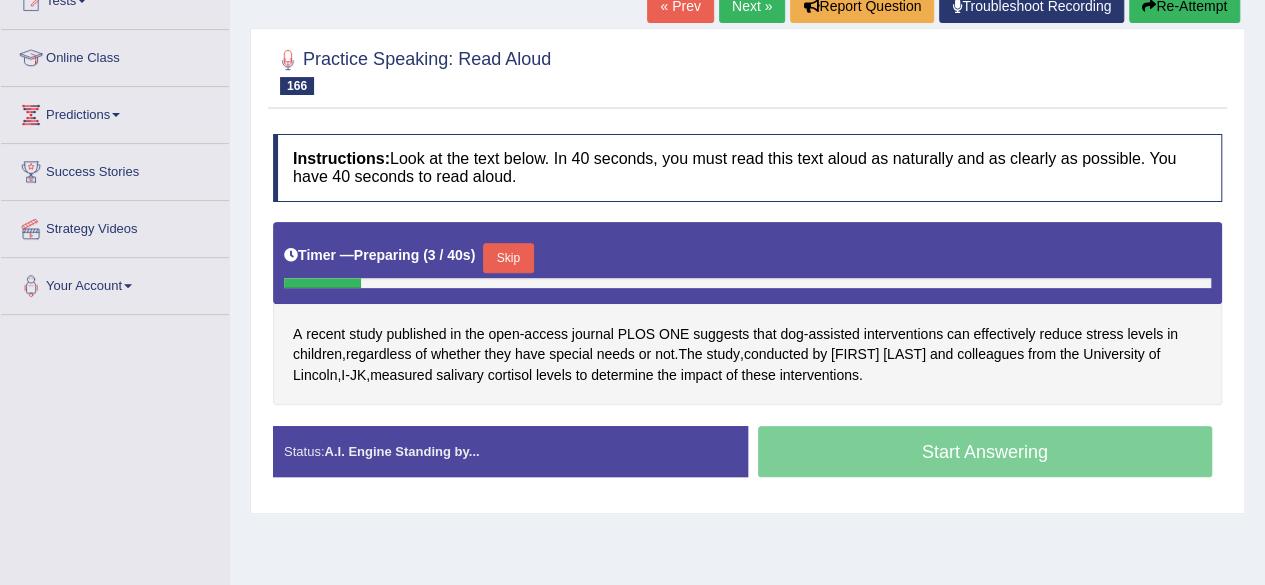 click on "Skip" at bounding box center (508, 258) 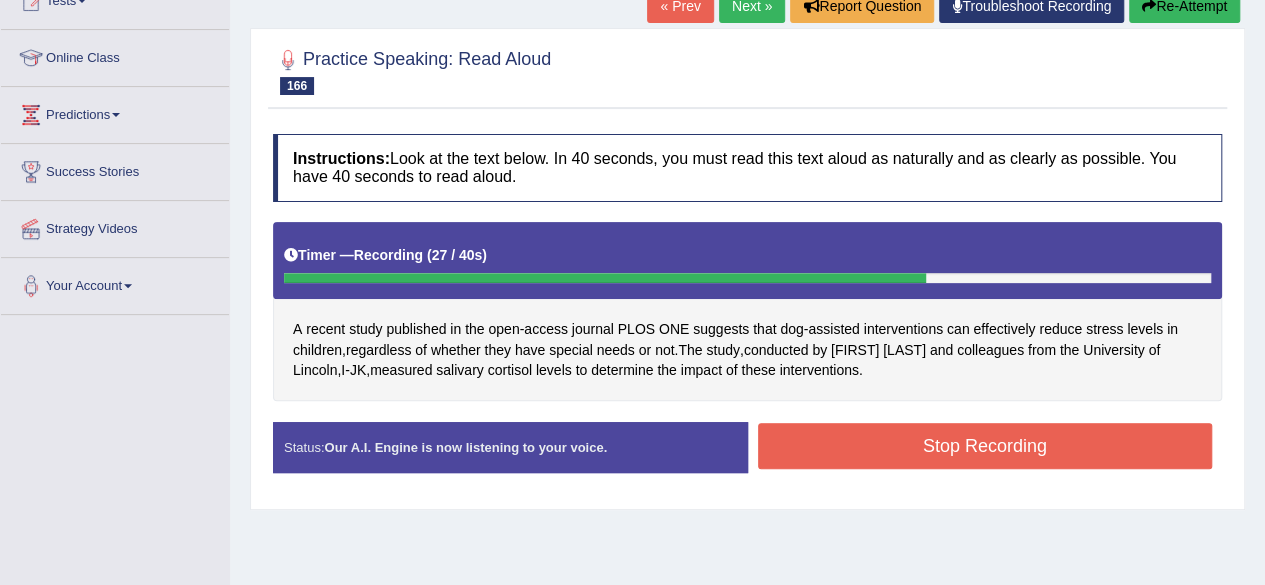 click on "Stop Recording" at bounding box center (985, 446) 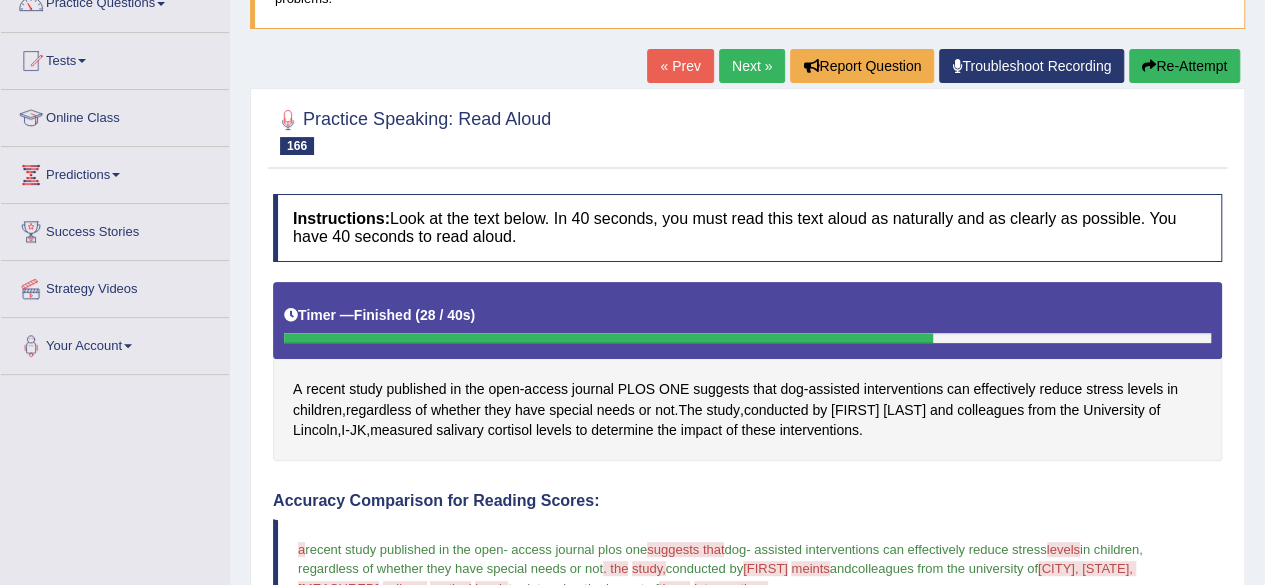 scroll, scrollTop: 141, scrollLeft: 0, axis: vertical 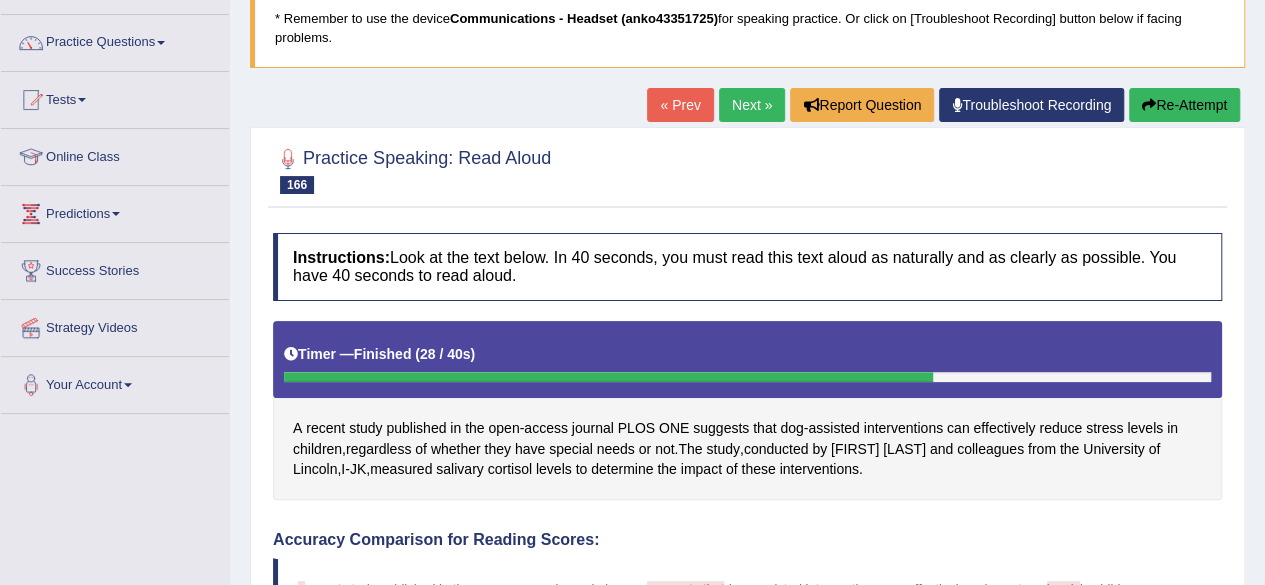 click on "Next »" at bounding box center [752, 105] 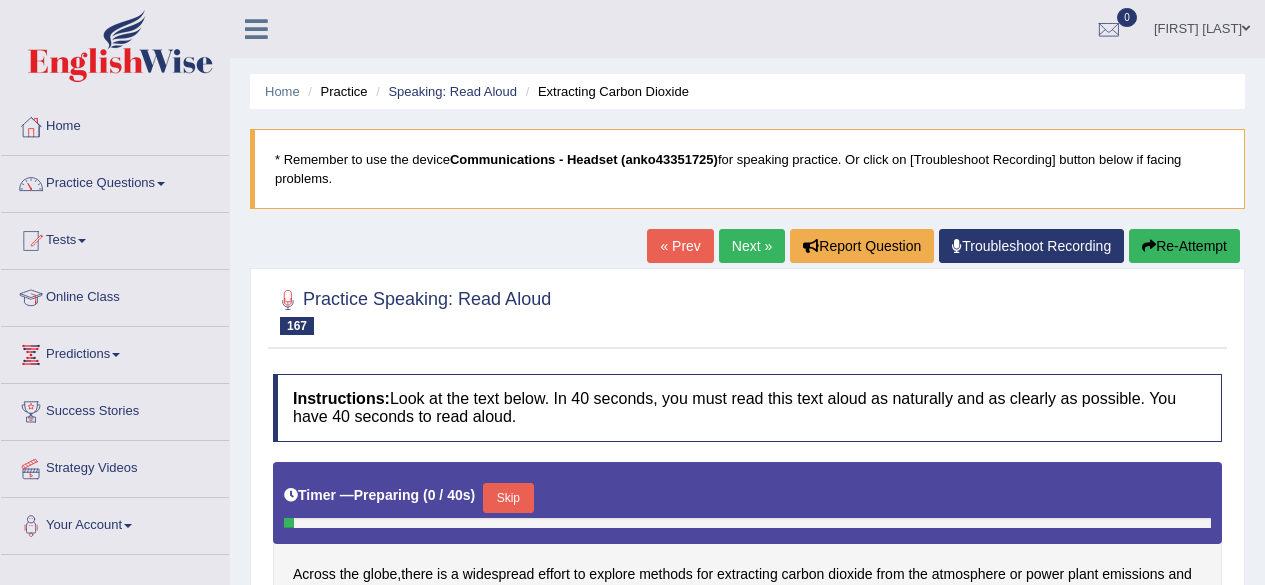 scroll, scrollTop: 0, scrollLeft: 0, axis: both 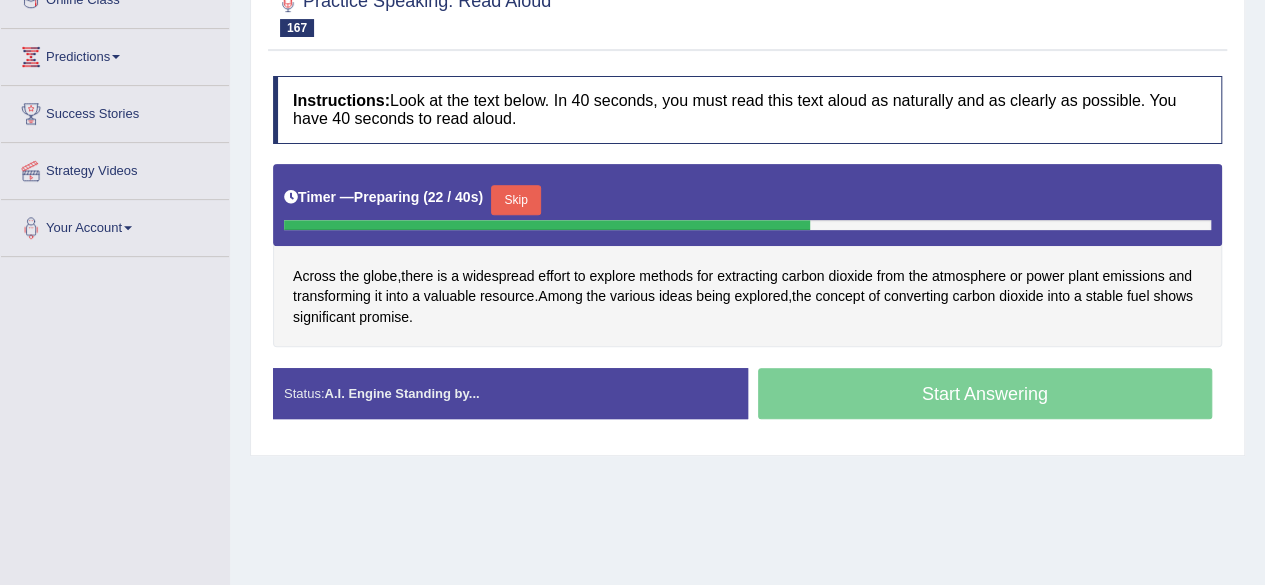 click on "Start Answering" at bounding box center [985, 396] 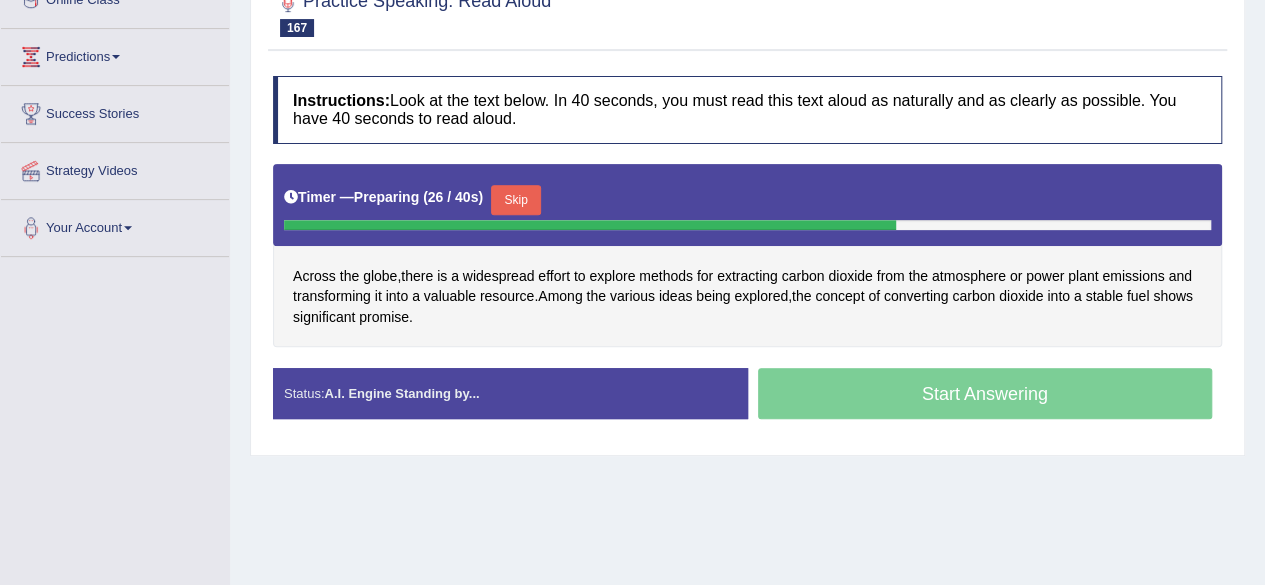 click on "Skip" at bounding box center (516, 200) 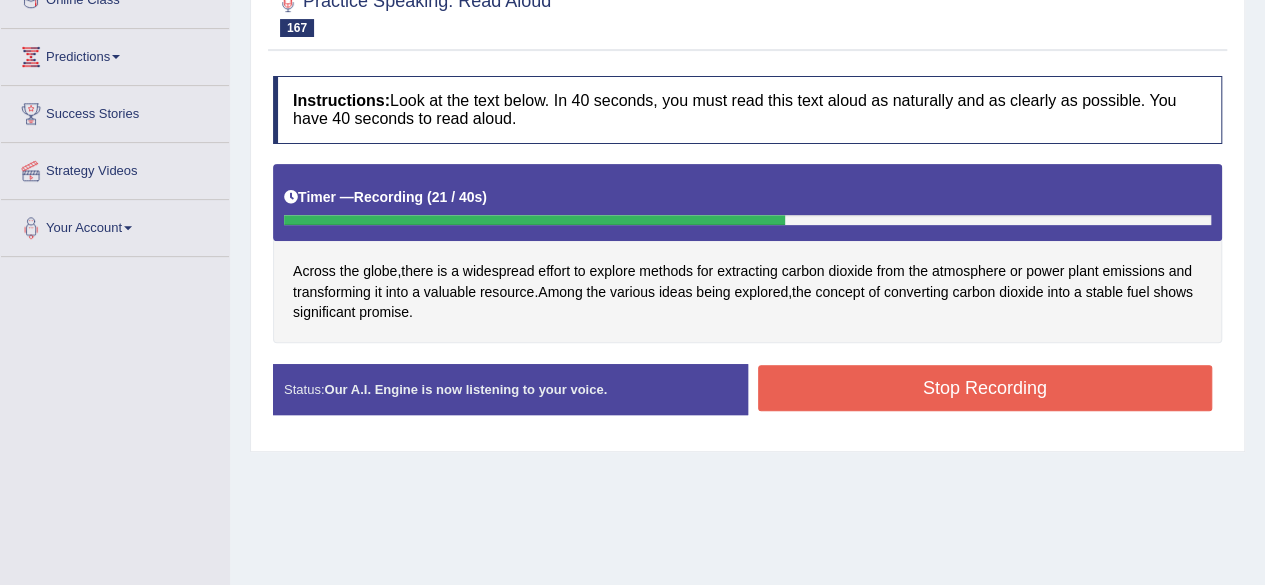 click on "Stop Recording" at bounding box center [985, 388] 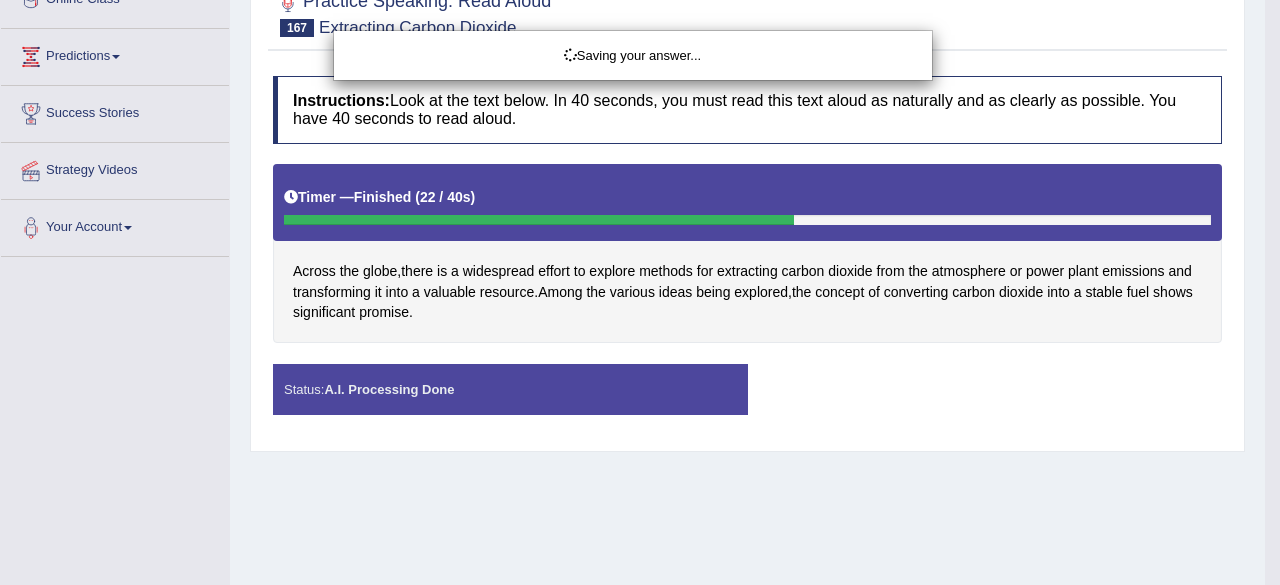 click on "Saving your answer..." at bounding box center (640, 292) 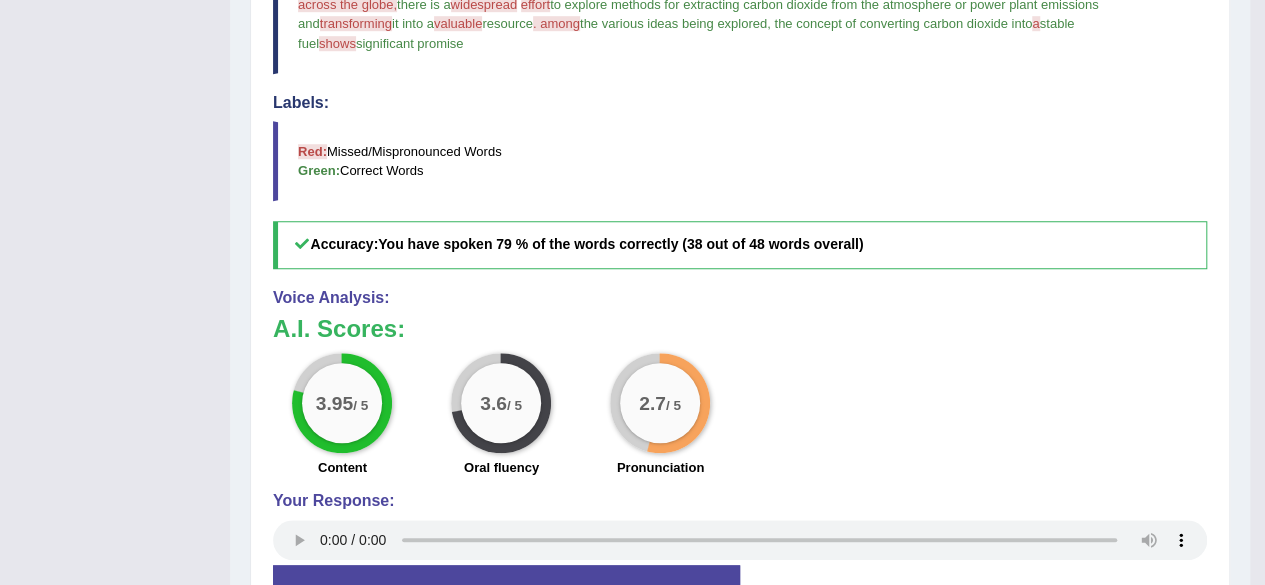 scroll, scrollTop: 0, scrollLeft: 0, axis: both 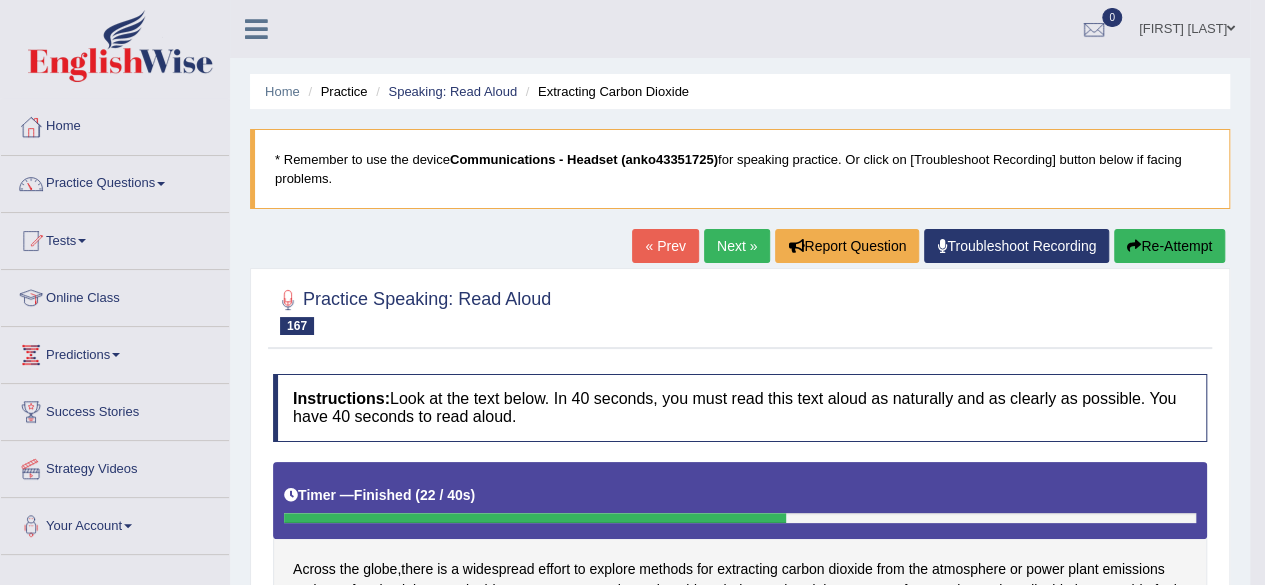 click on "Next »" at bounding box center [737, 246] 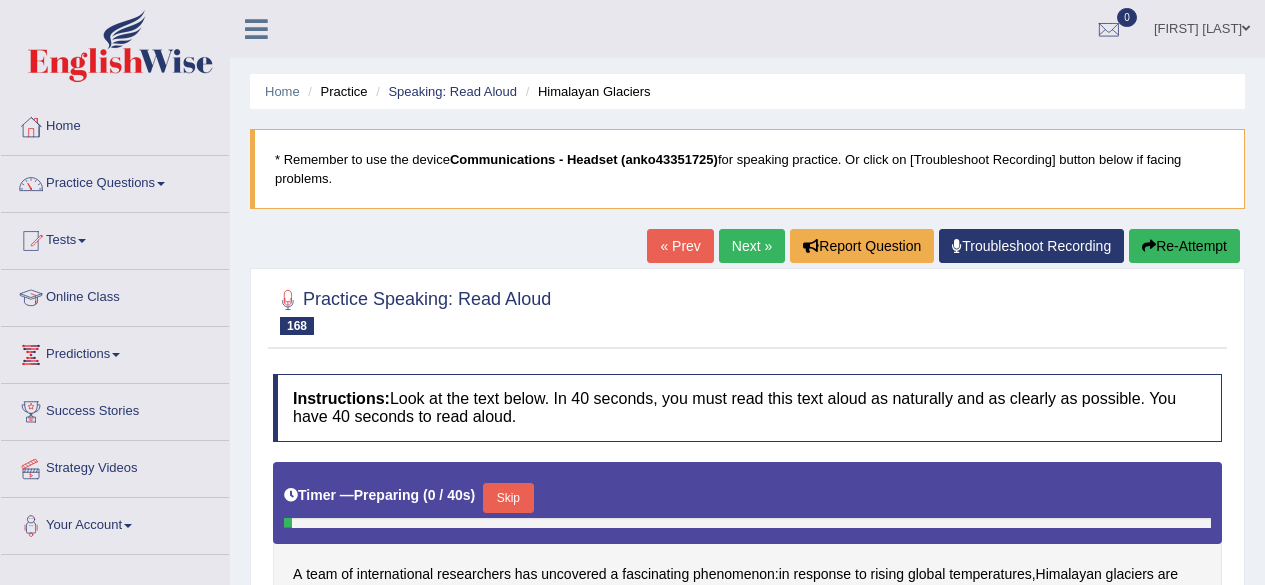 scroll, scrollTop: 0, scrollLeft: 0, axis: both 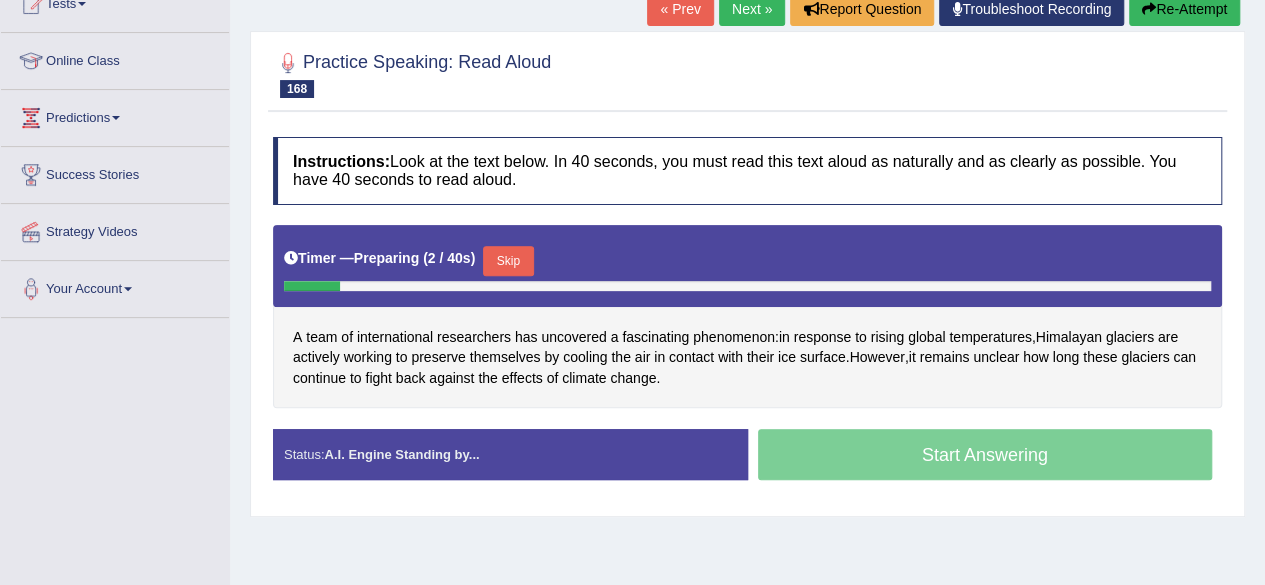 click on "Skip" at bounding box center [508, 261] 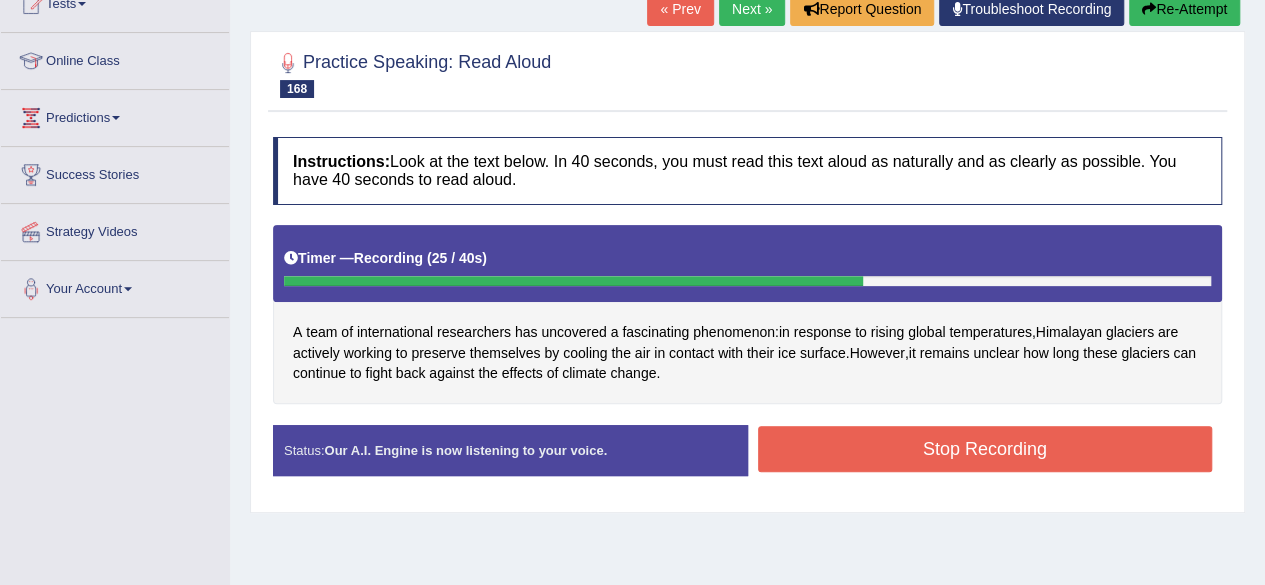 click on "Stop Recording" at bounding box center [985, 449] 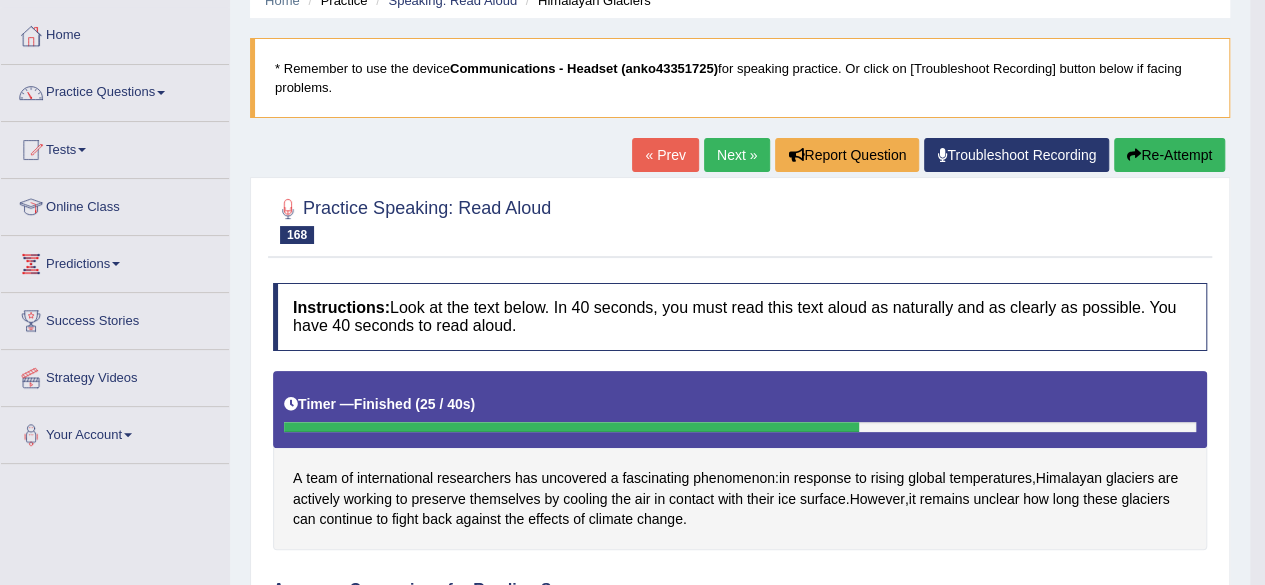 scroll, scrollTop: 65, scrollLeft: 0, axis: vertical 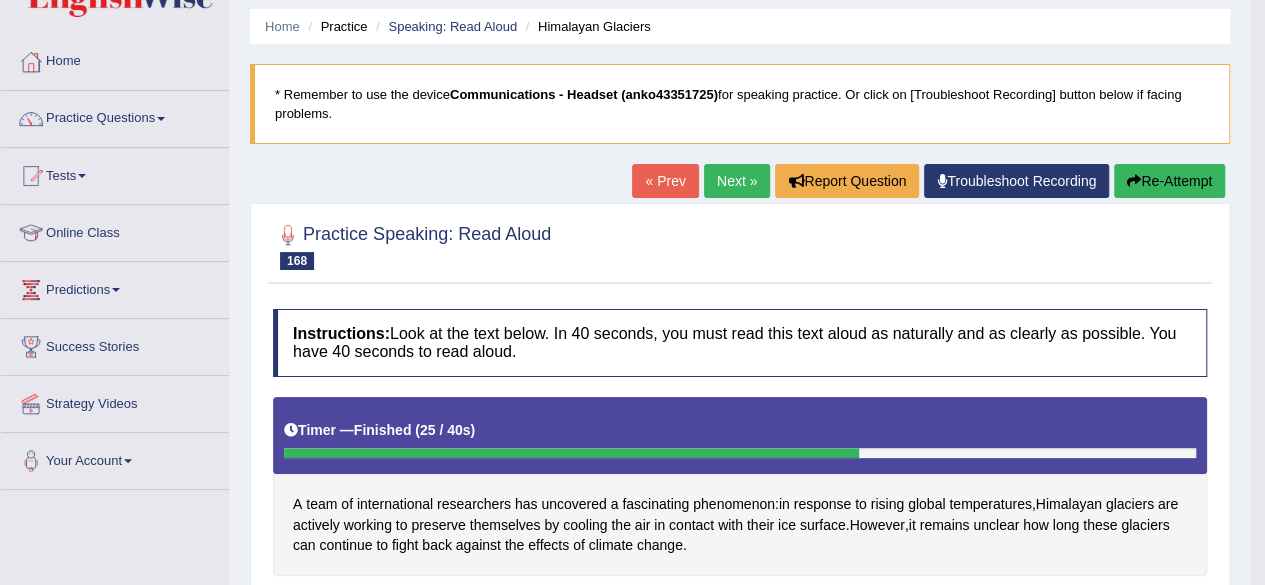 click on "Next »" at bounding box center [737, 181] 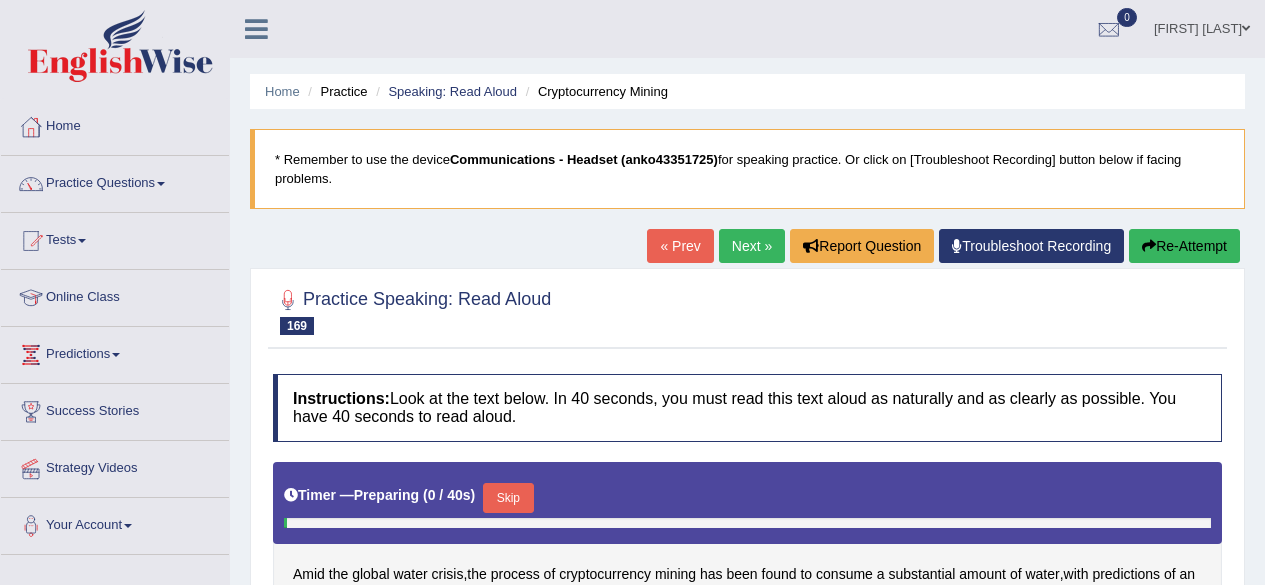 scroll, scrollTop: 0, scrollLeft: 0, axis: both 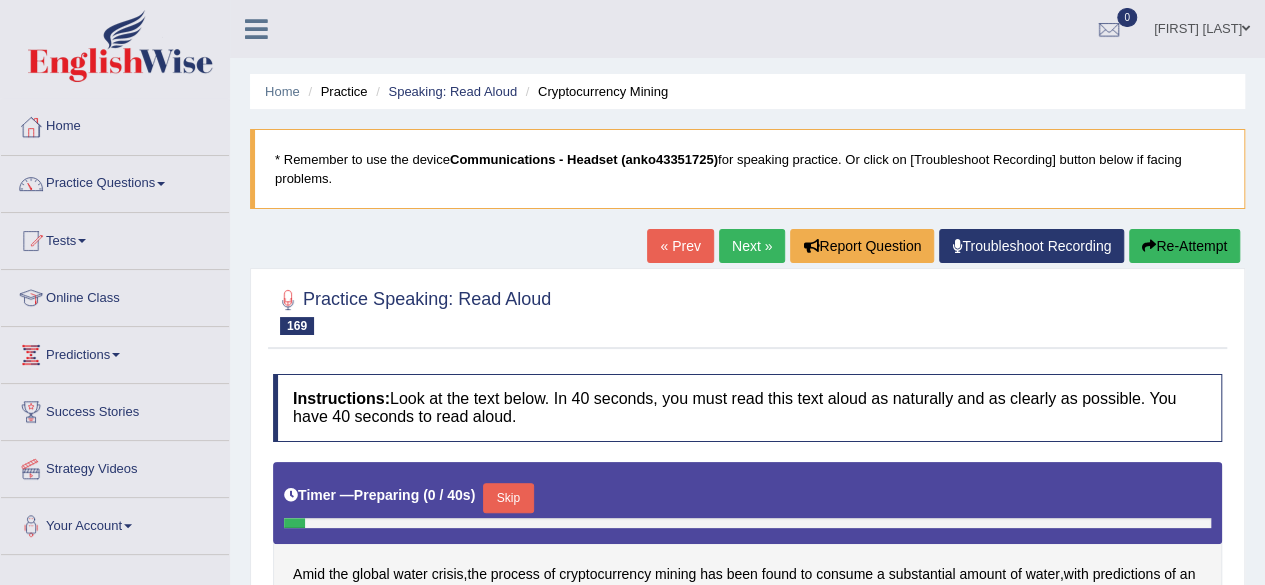 click on "Skip" at bounding box center [508, 500] 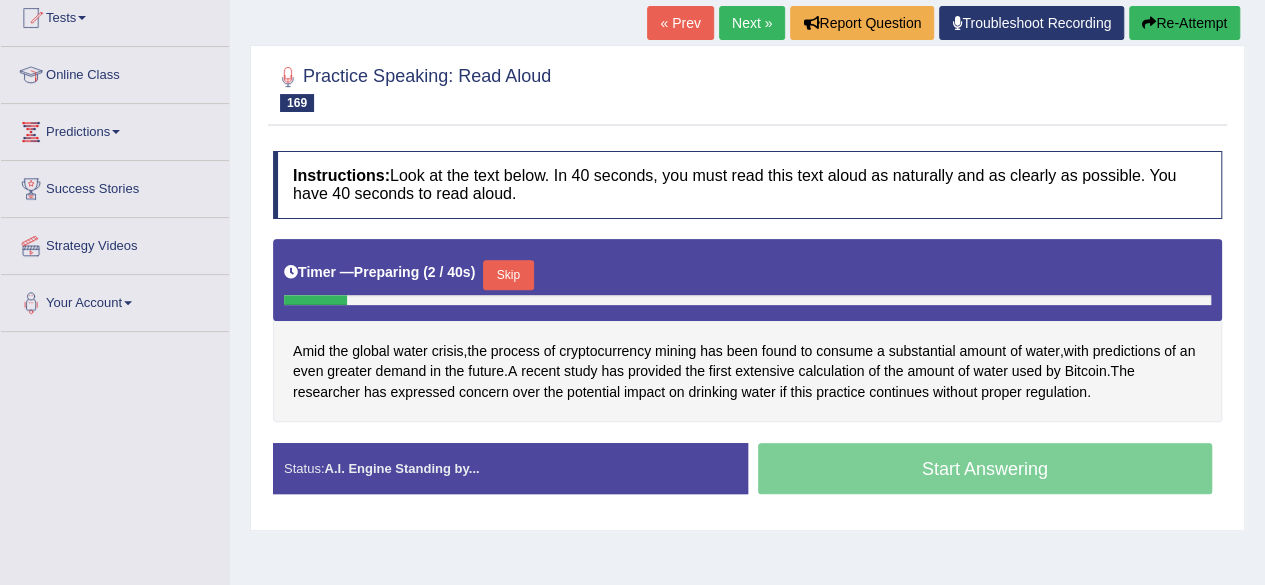 scroll, scrollTop: 226, scrollLeft: 0, axis: vertical 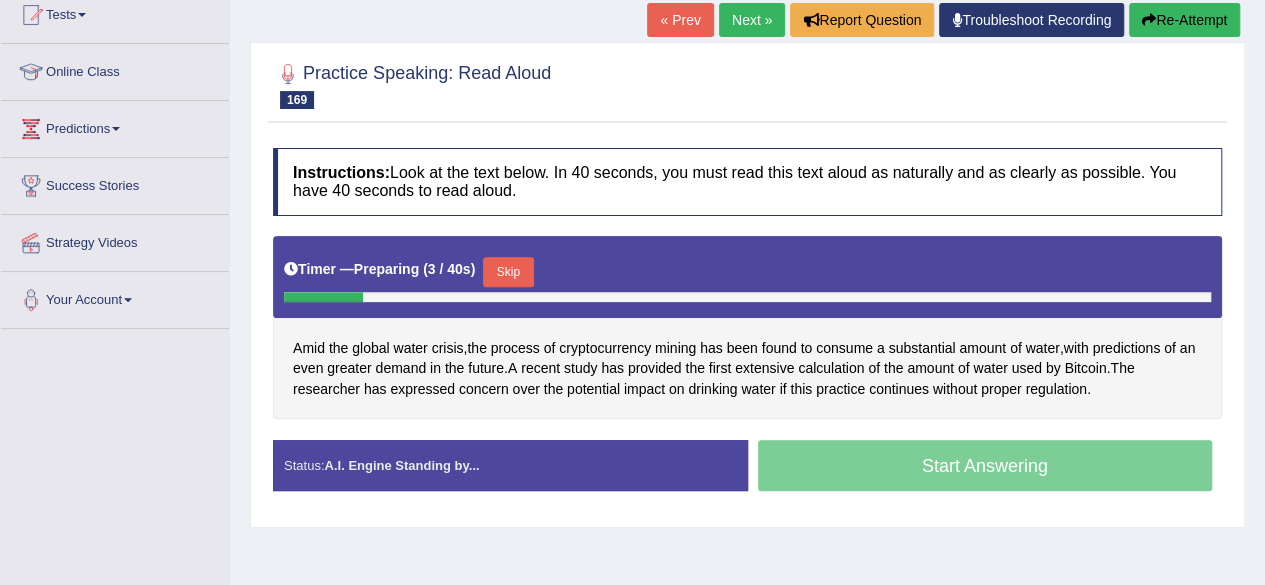 click on "Skip" at bounding box center (508, 272) 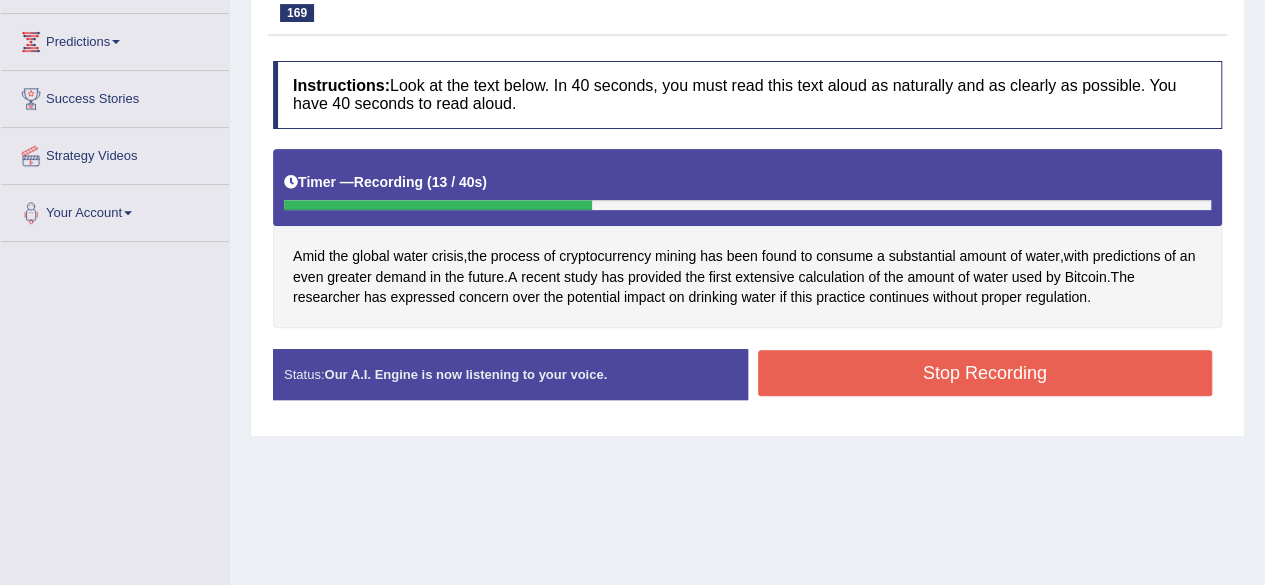 scroll, scrollTop: 314, scrollLeft: 0, axis: vertical 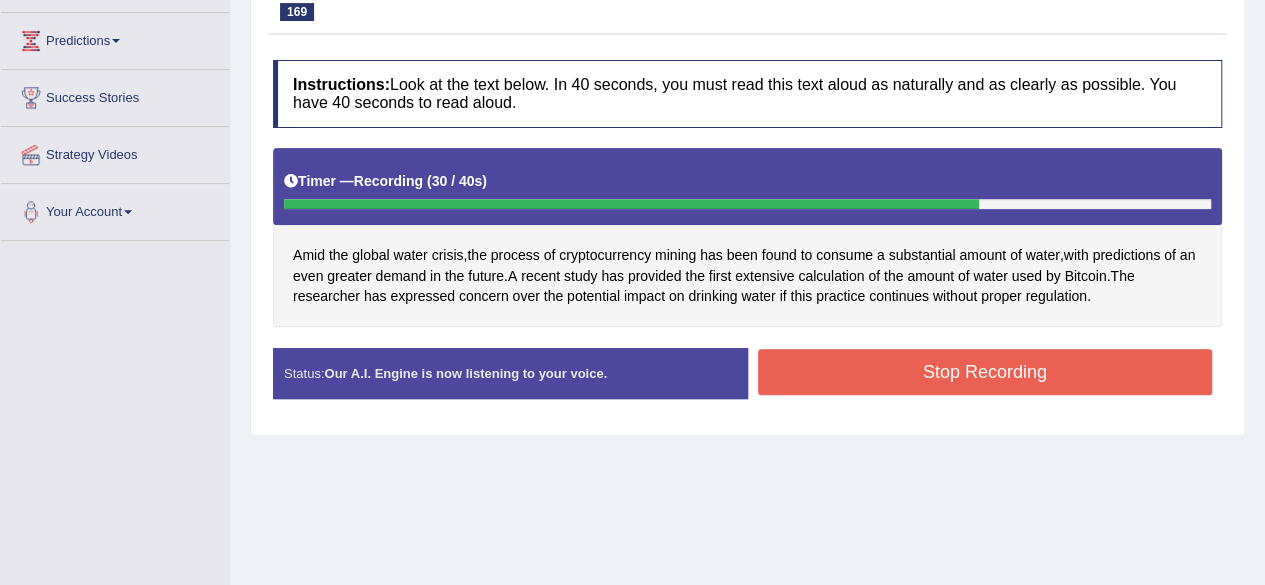 click on "Stop Recording" at bounding box center [985, 372] 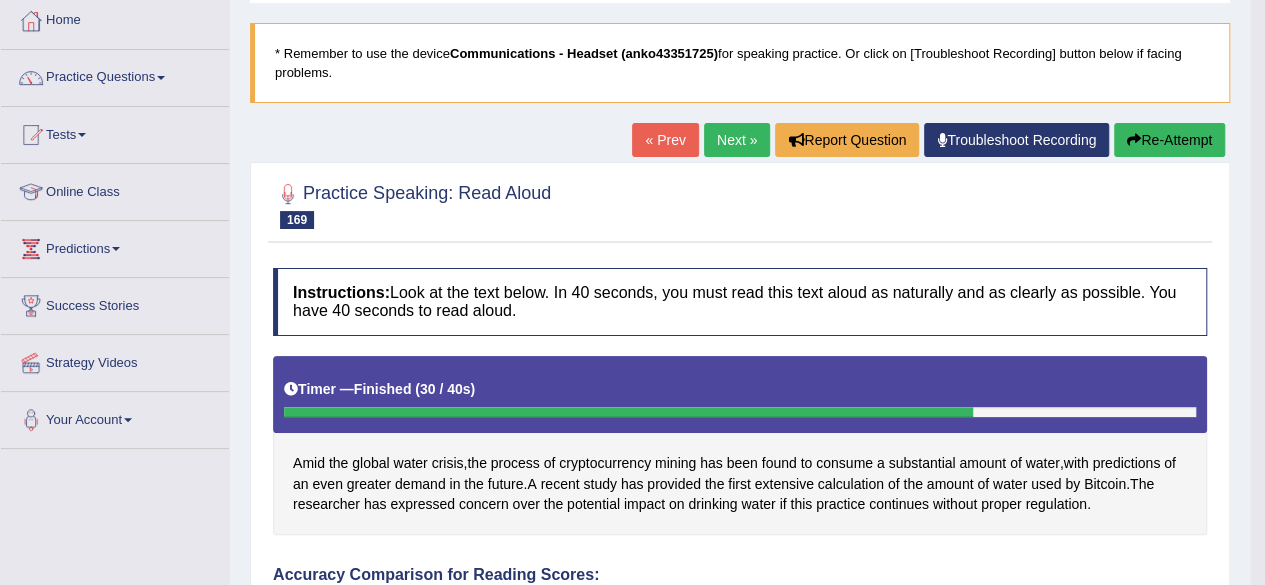 scroll, scrollTop: 86, scrollLeft: 0, axis: vertical 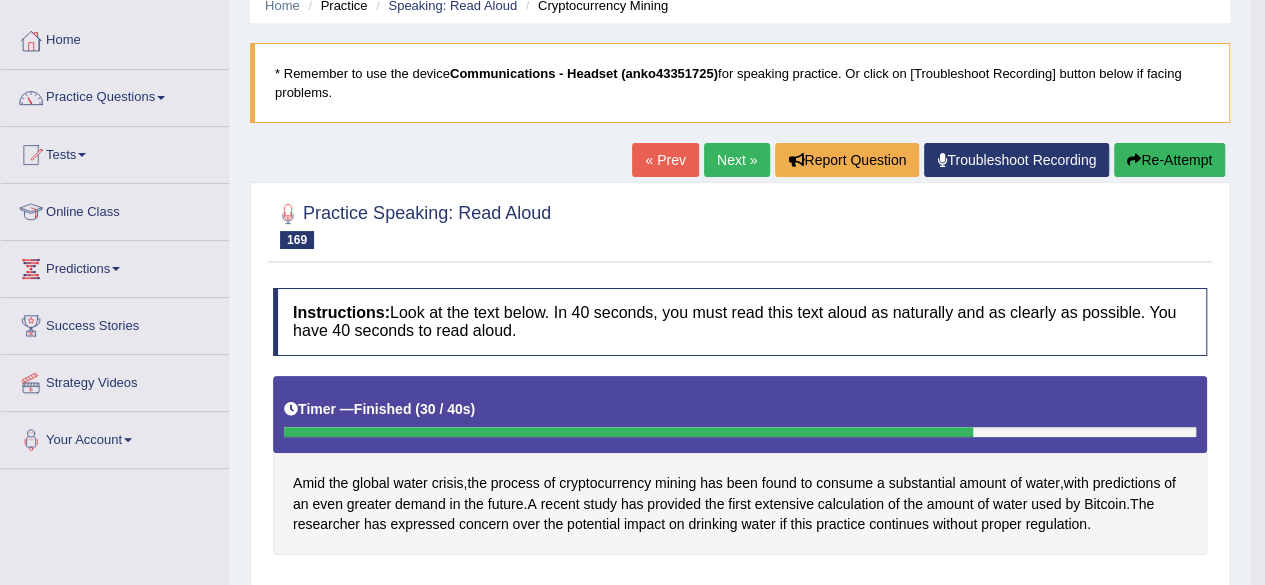 click on "Next »" at bounding box center [737, 160] 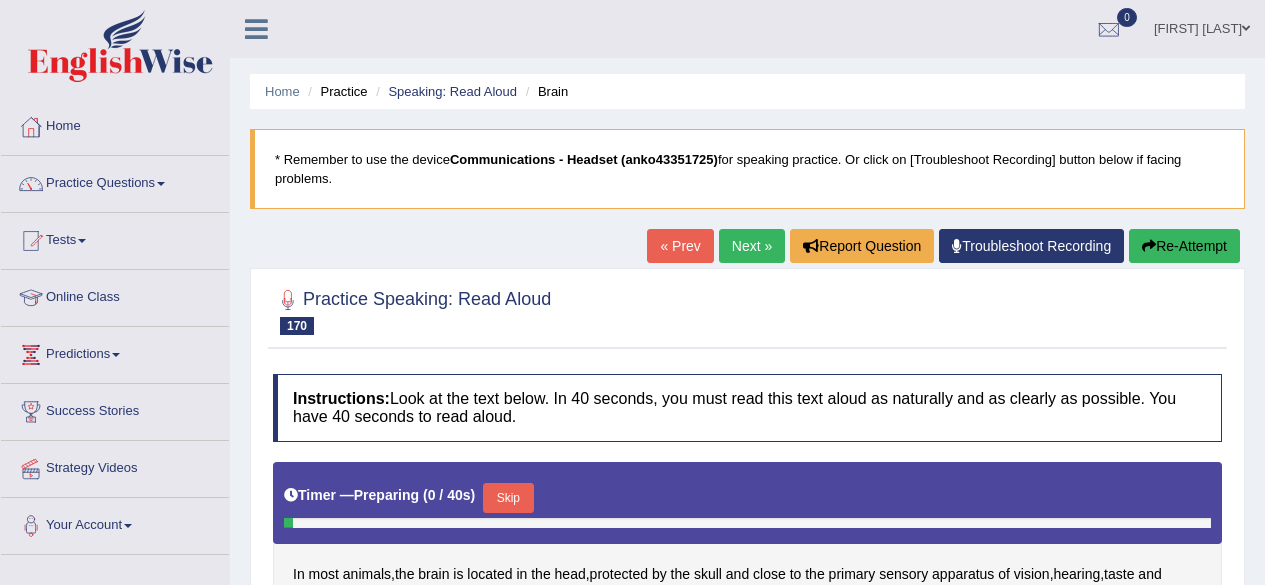 scroll, scrollTop: 0, scrollLeft: 0, axis: both 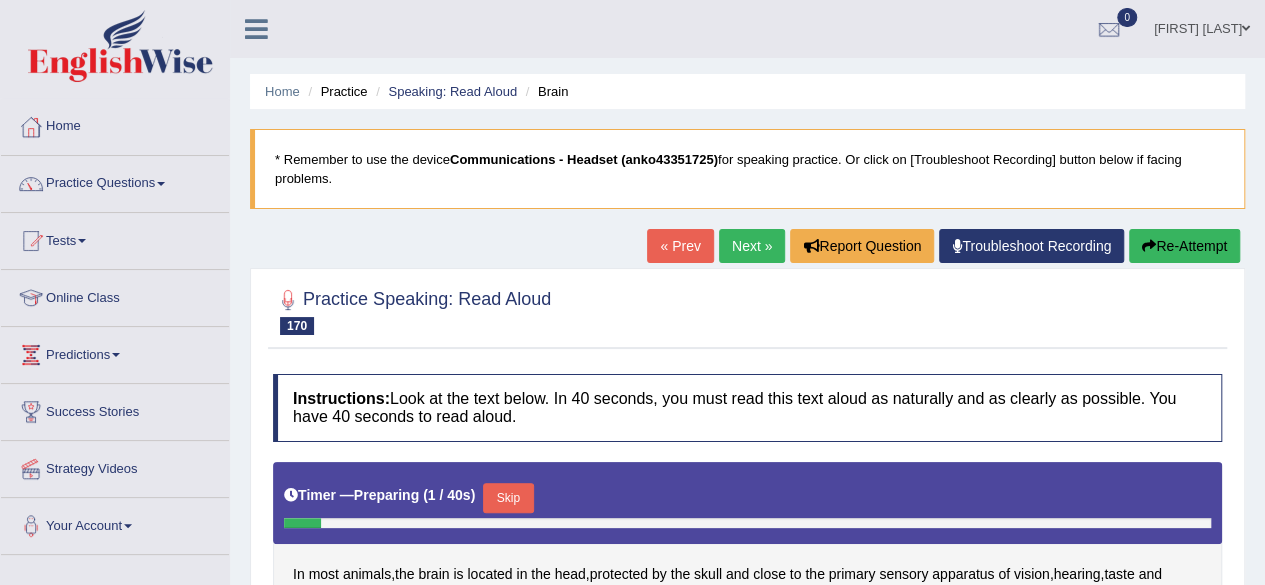 click on "Skip" at bounding box center [508, 498] 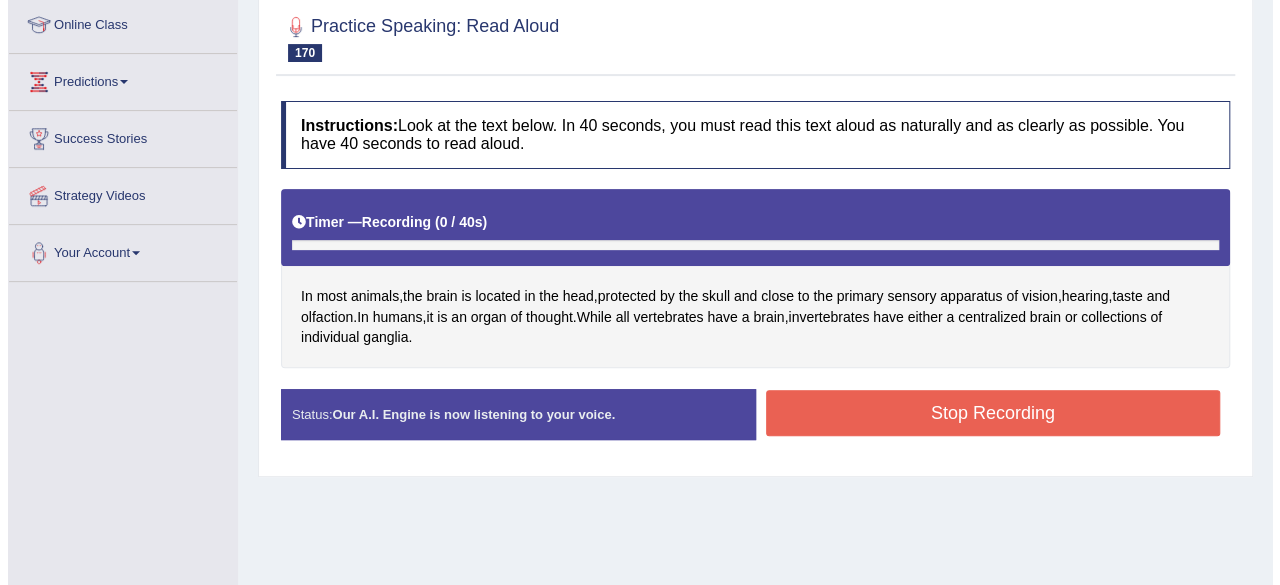 scroll, scrollTop: 274, scrollLeft: 0, axis: vertical 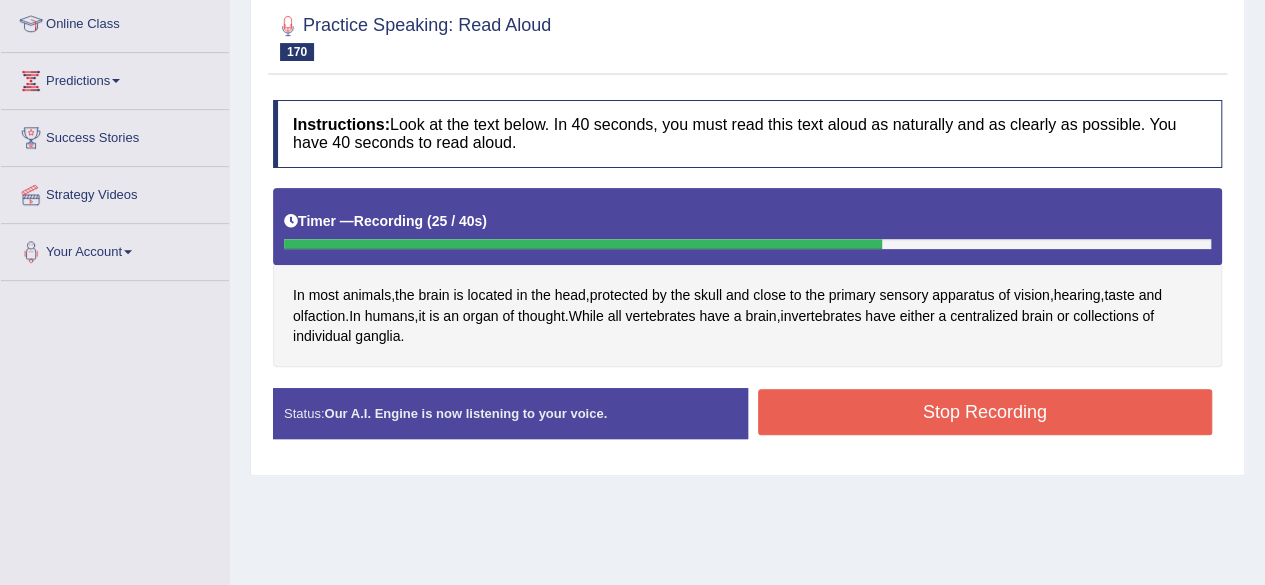 click on "Stop Recording" at bounding box center (985, 412) 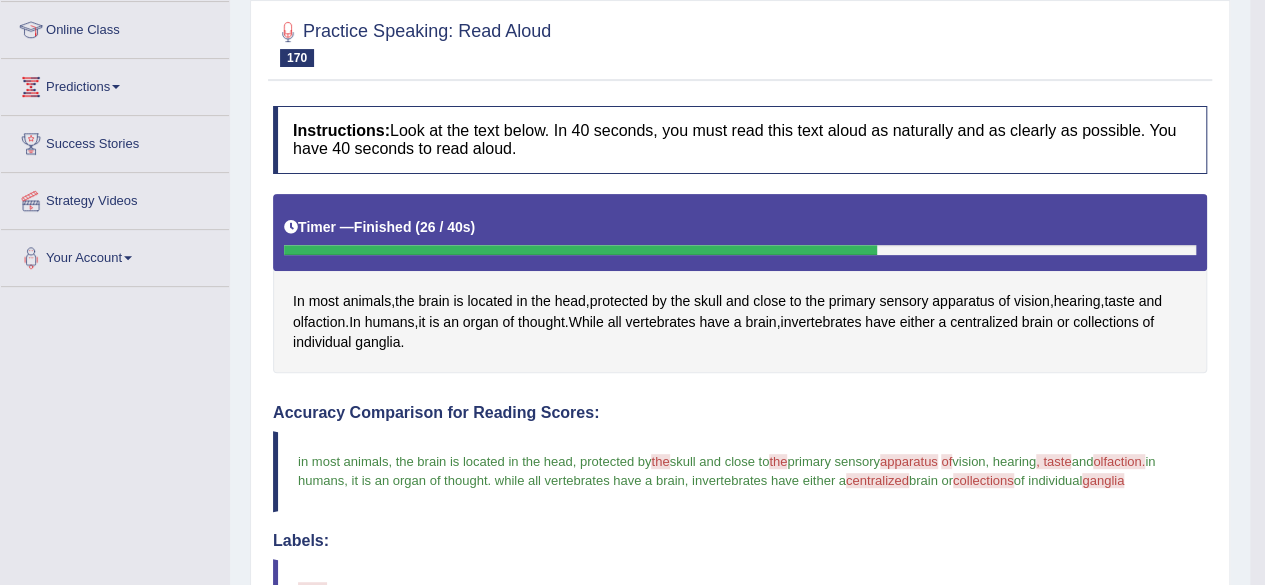 scroll, scrollTop: 253, scrollLeft: 0, axis: vertical 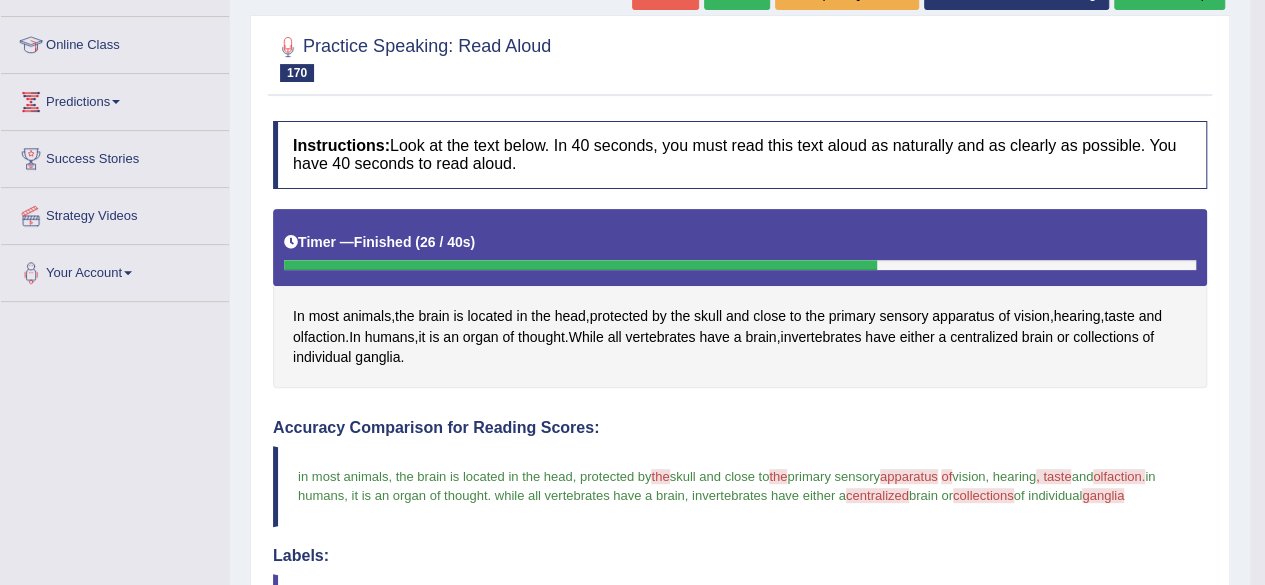 click on "Next »" at bounding box center [737, -7] 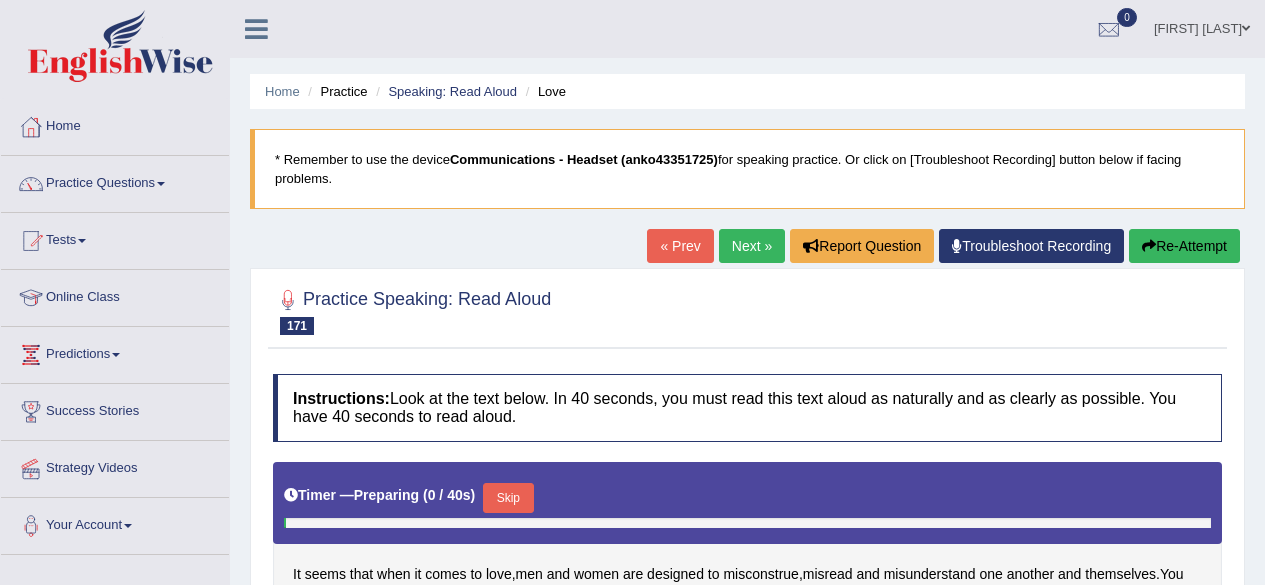 scroll, scrollTop: 0, scrollLeft: 0, axis: both 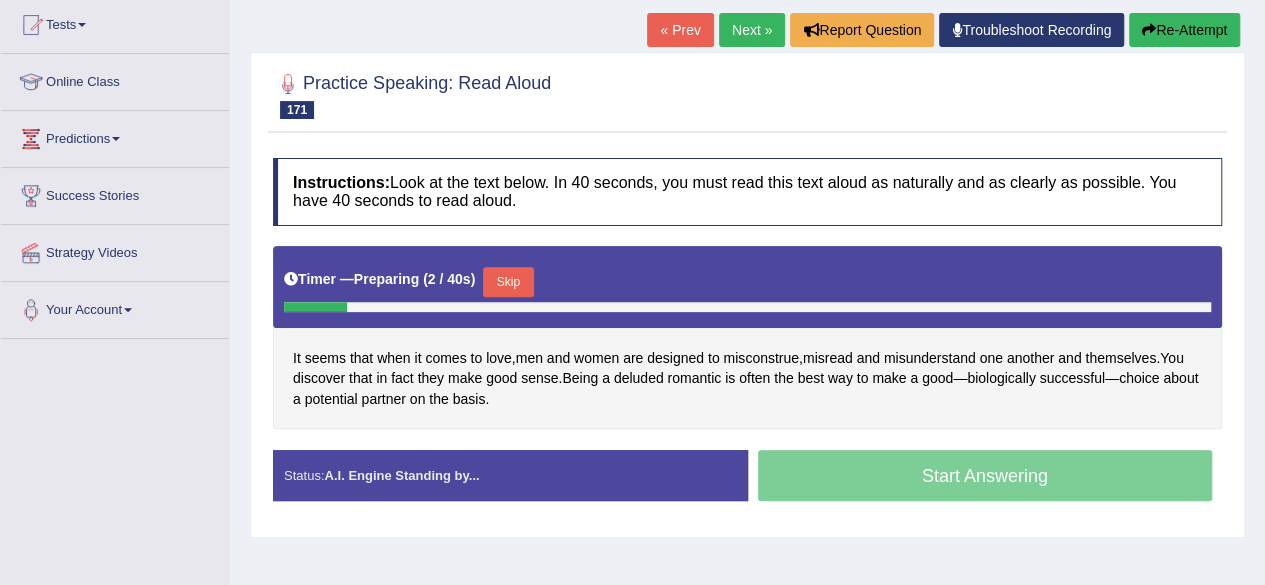 click on "Skip" at bounding box center (508, 282) 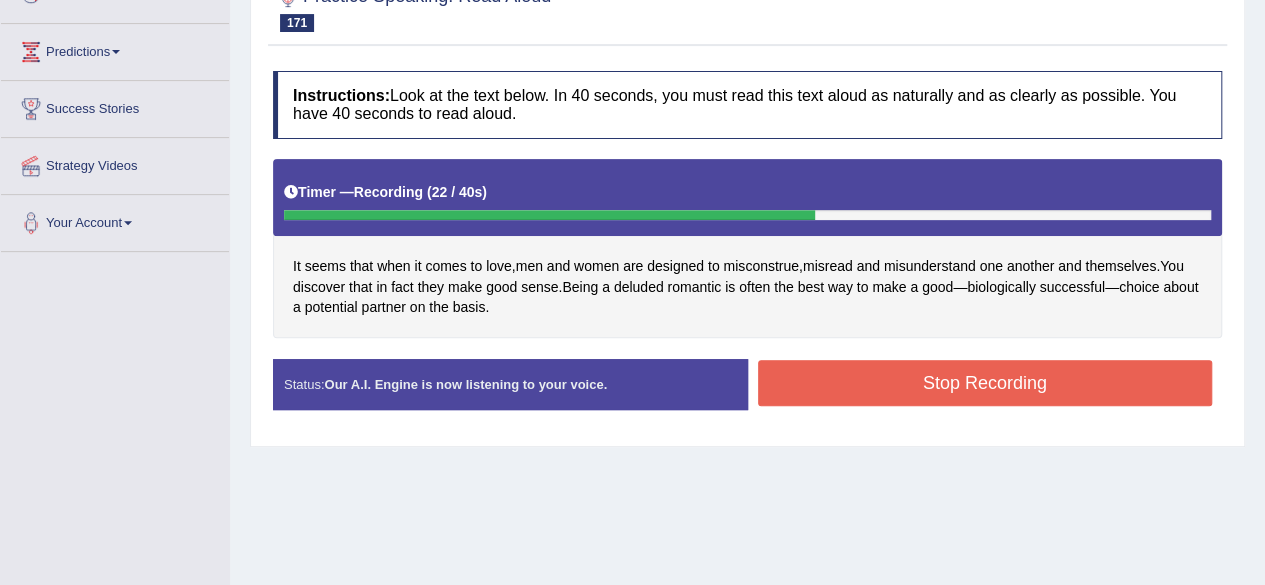 scroll, scrollTop: 304, scrollLeft: 0, axis: vertical 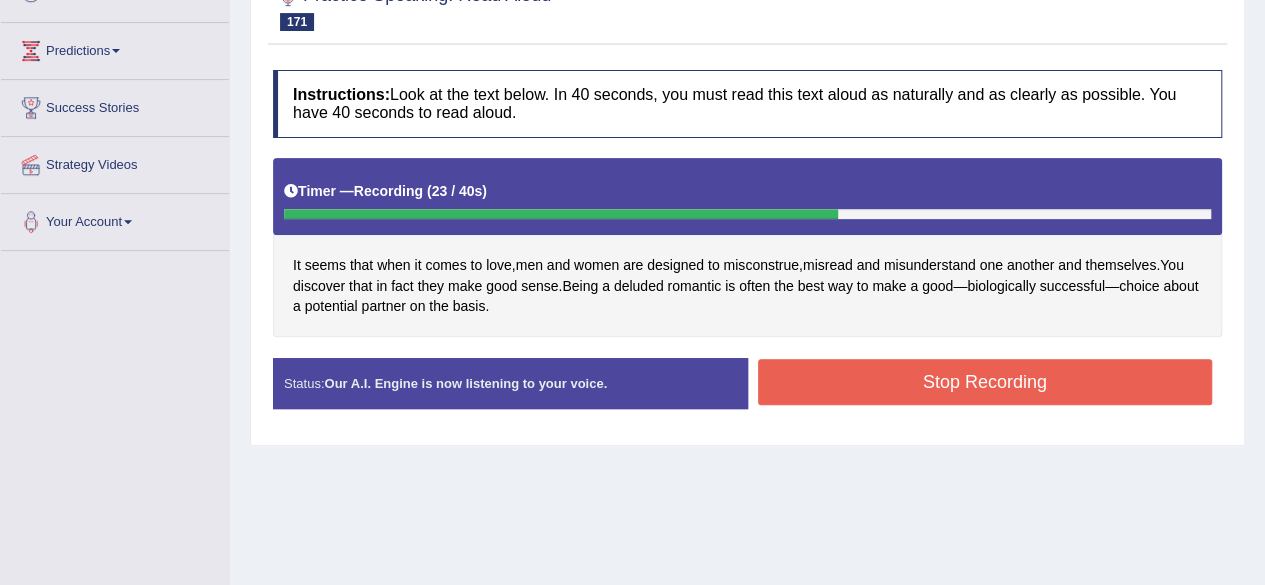 click on "Stop Recording" at bounding box center (985, 382) 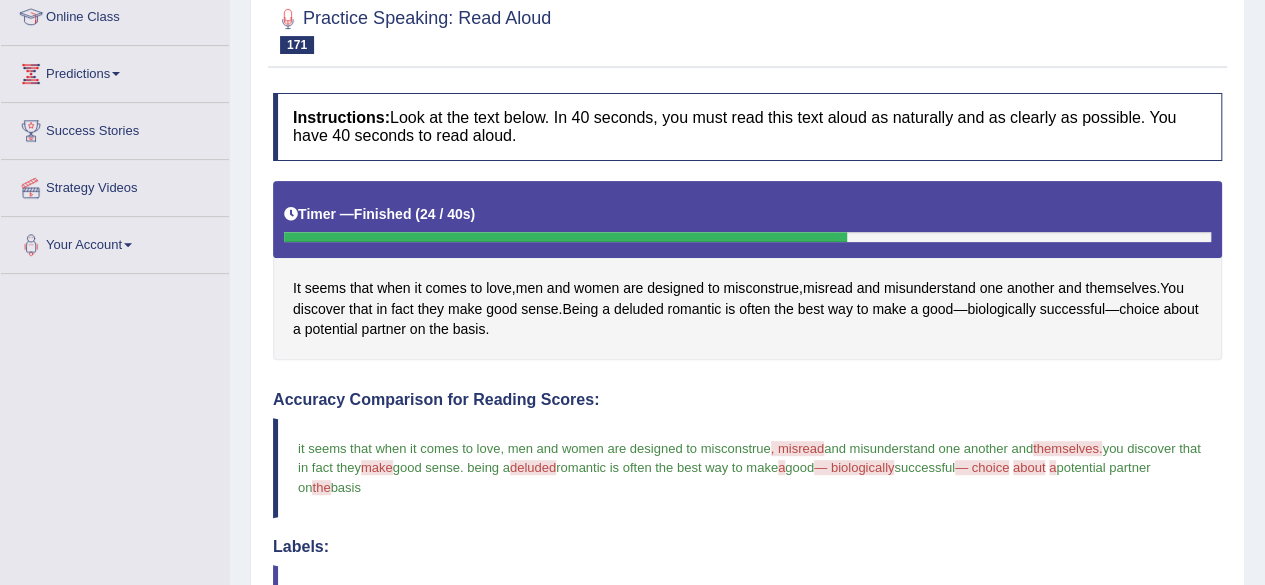 scroll, scrollTop: 226, scrollLeft: 0, axis: vertical 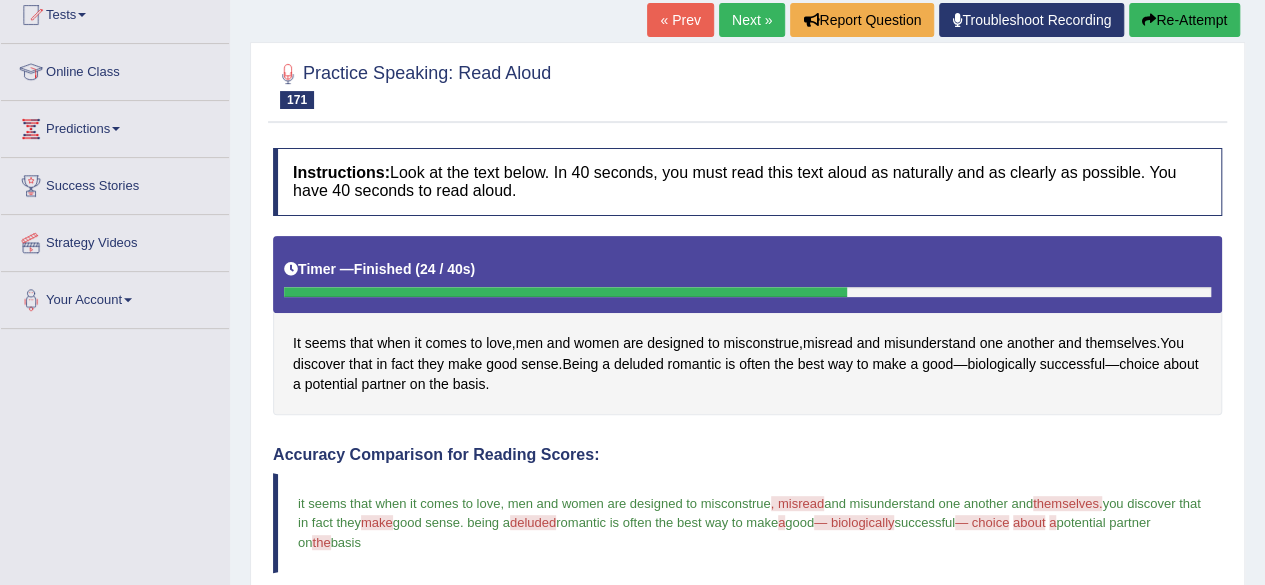 click on "Next »" at bounding box center (752, 20) 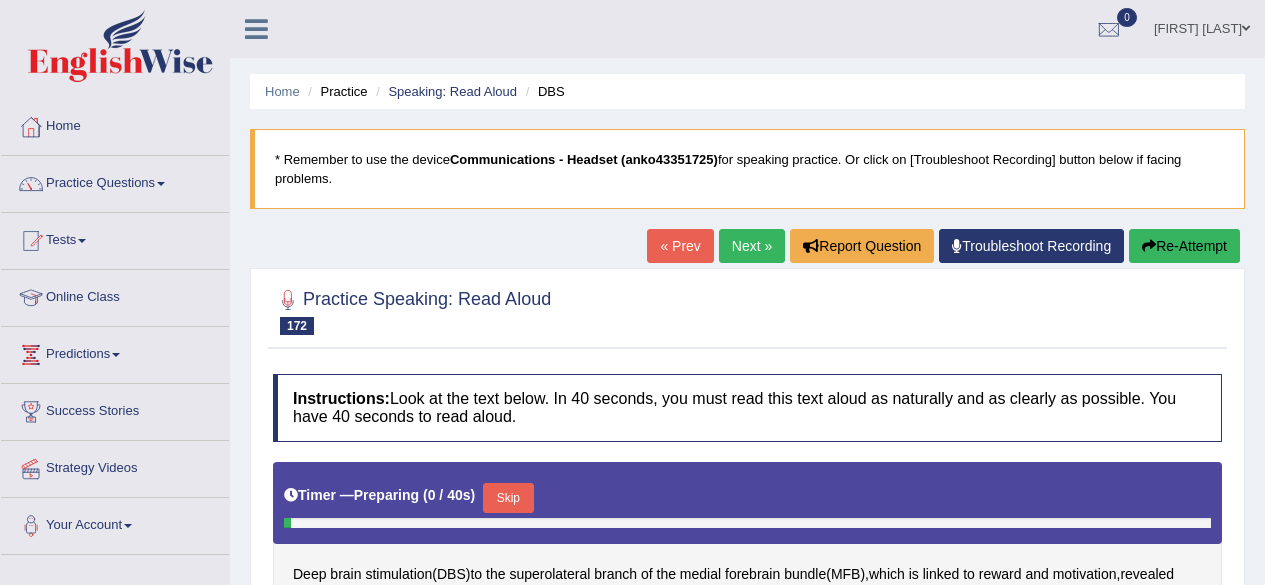 scroll, scrollTop: 0, scrollLeft: 0, axis: both 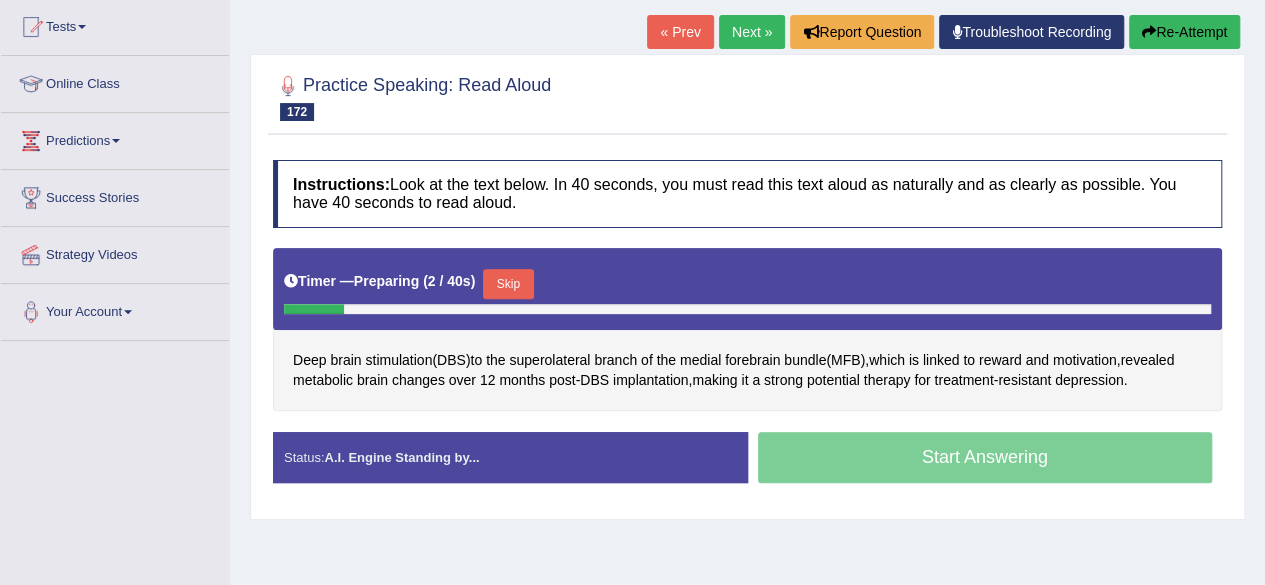 click on "Skip" at bounding box center (508, 284) 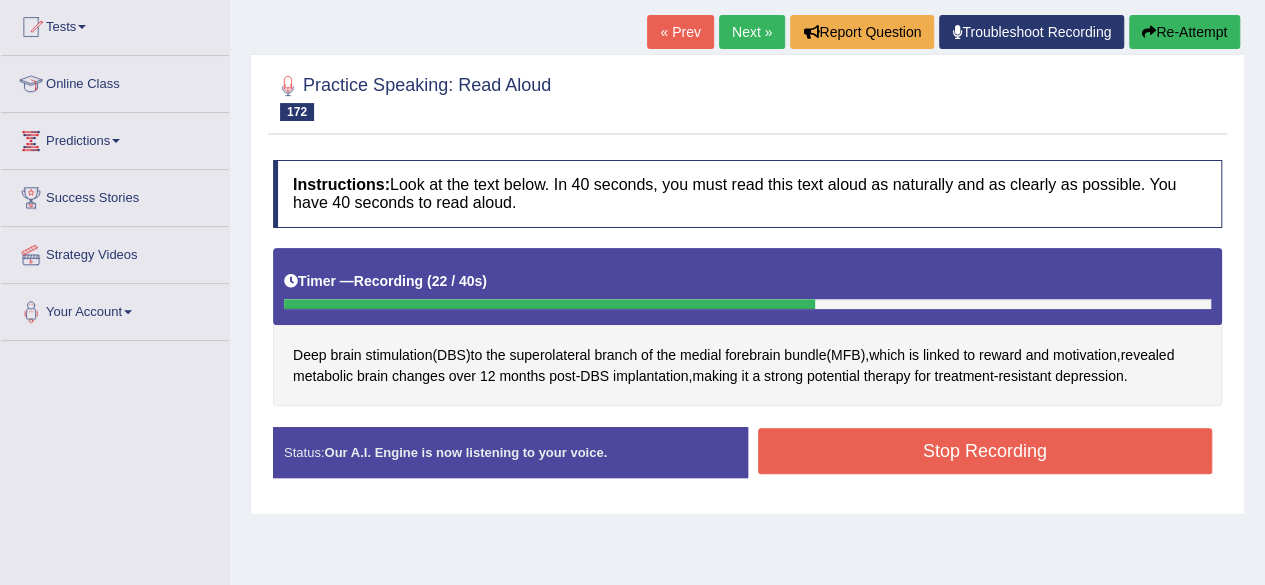 click on "Stop Recording" at bounding box center (985, 451) 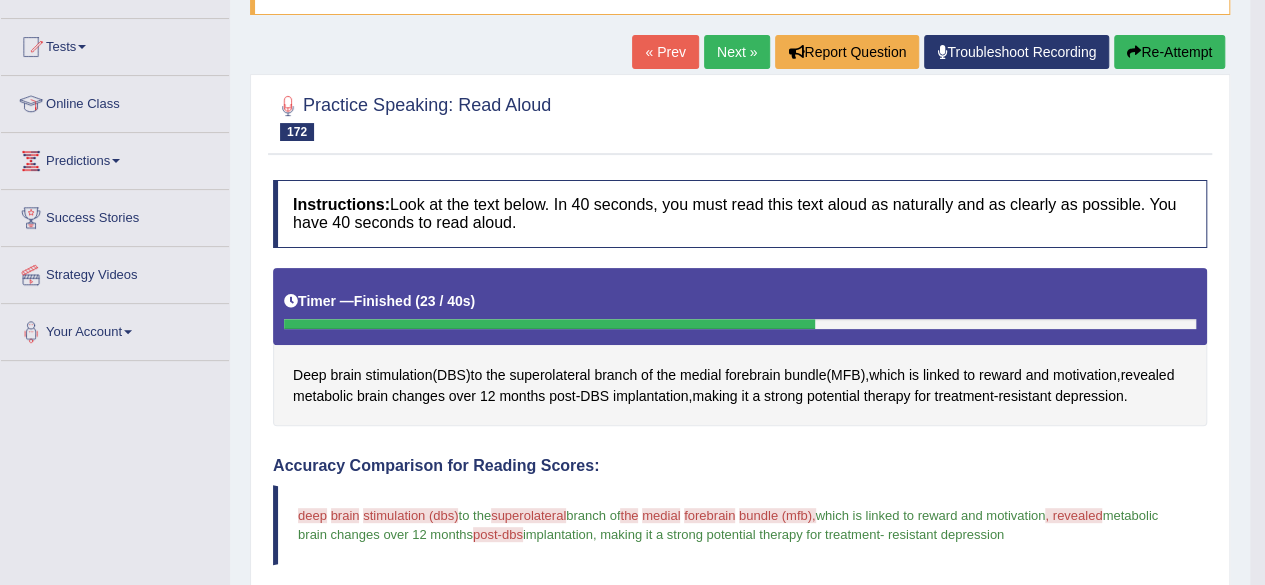 scroll, scrollTop: 192, scrollLeft: 0, axis: vertical 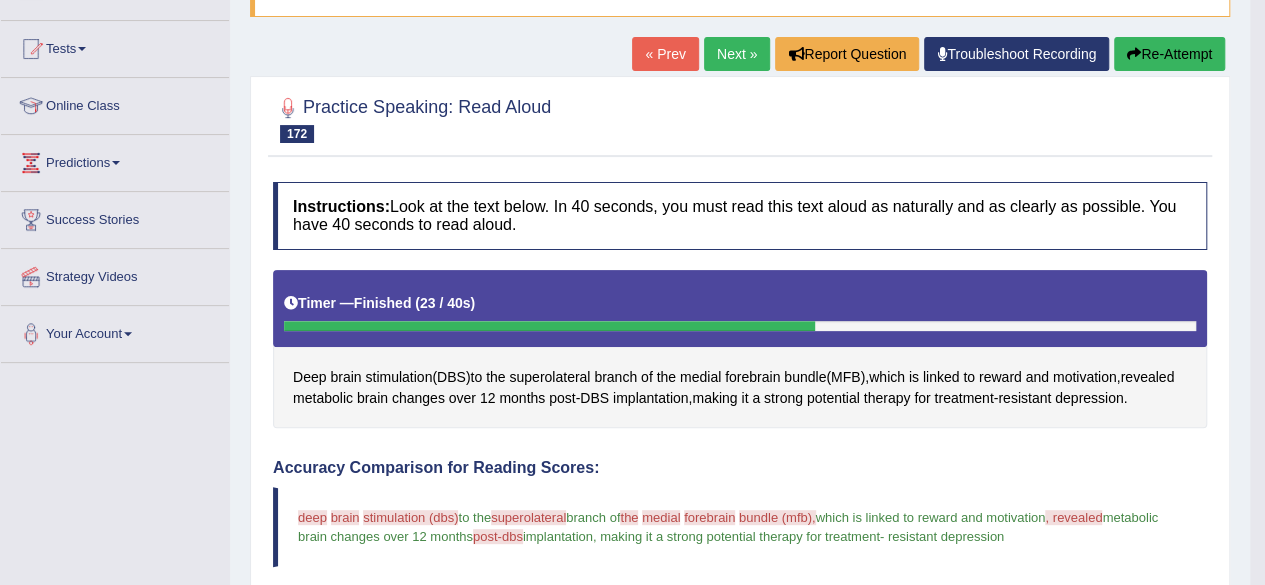click on "Next »" at bounding box center (737, 54) 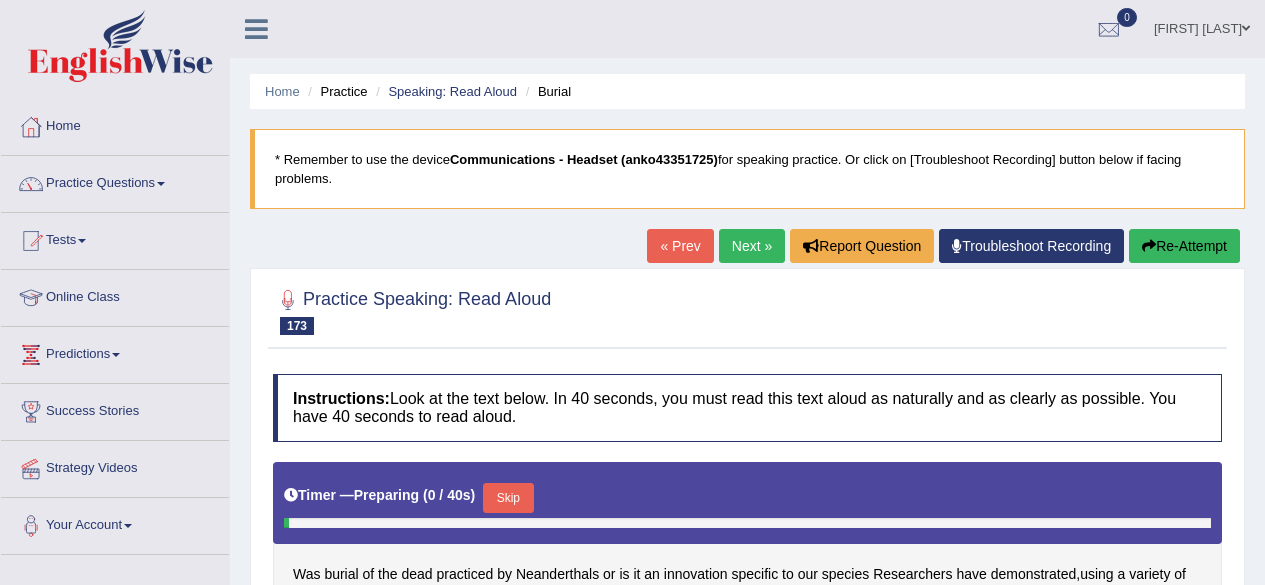 scroll, scrollTop: 0, scrollLeft: 0, axis: both 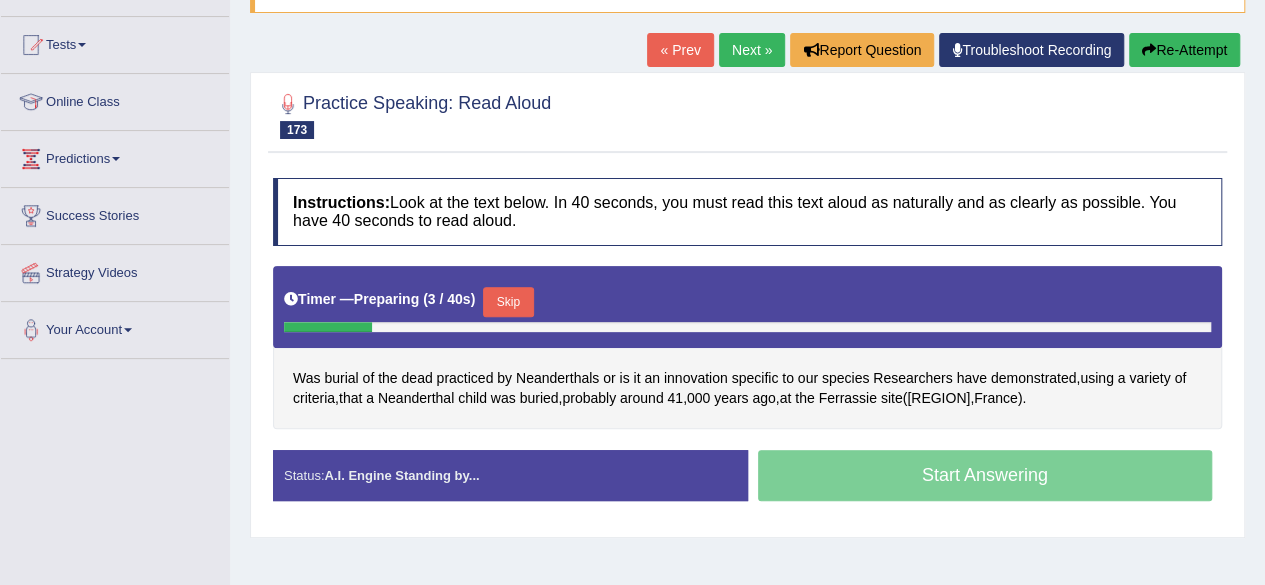 click on "Skip" at bounding box center (508, 302) 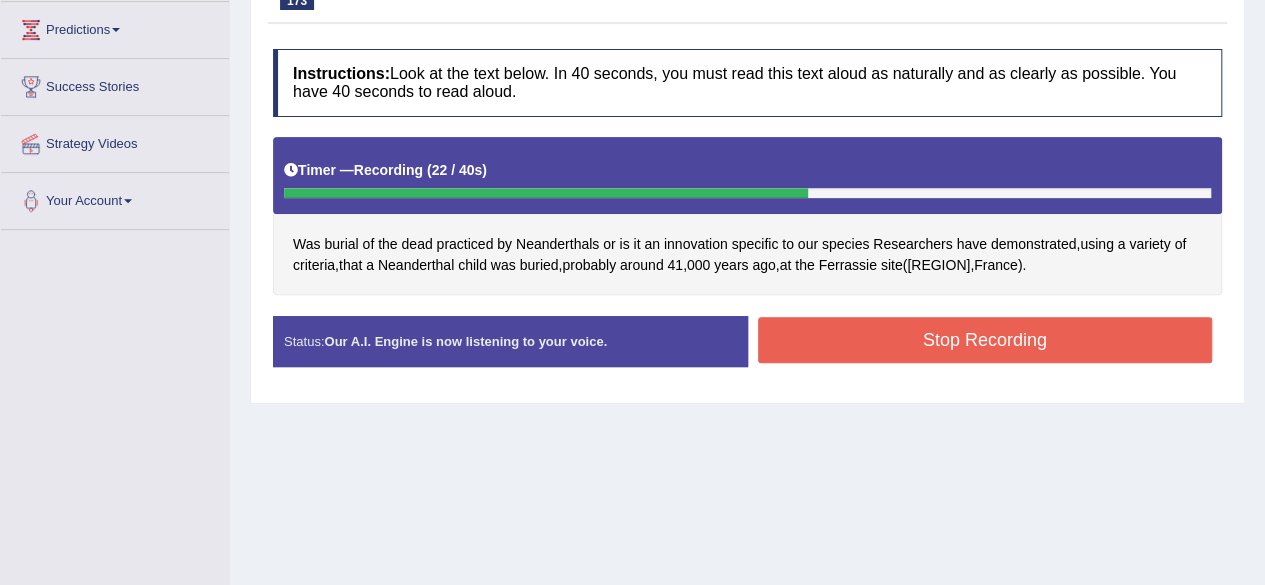 scroll, scrollTop: 326, scrollLeft: 0, axis: vertical 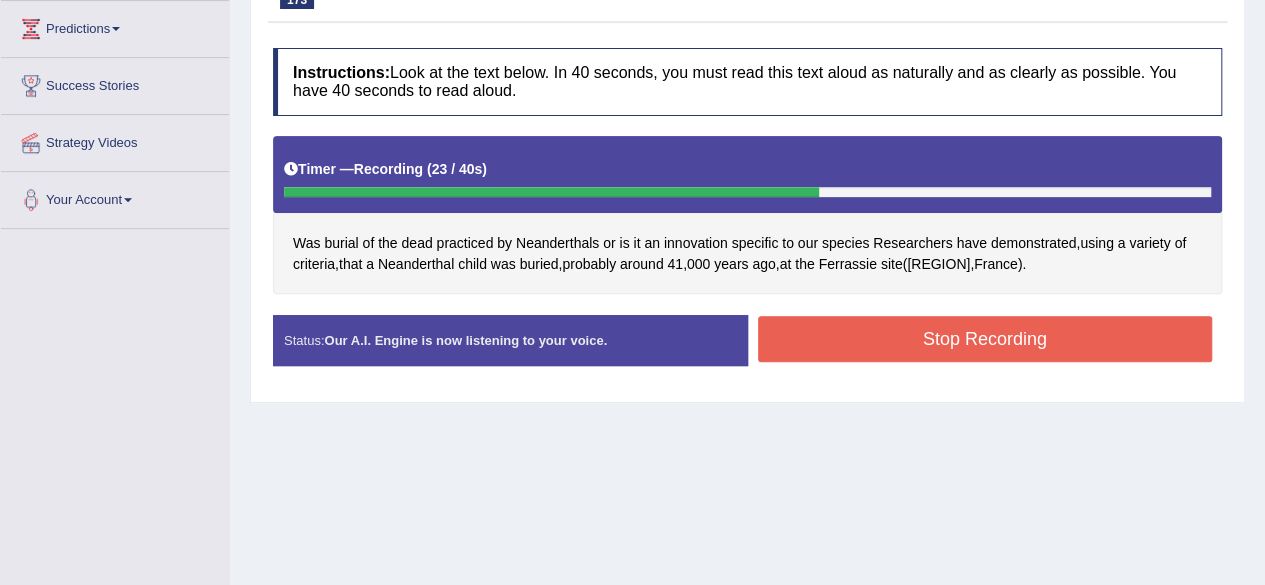 click on "Stop Recording" at bounding box center [985, 339] 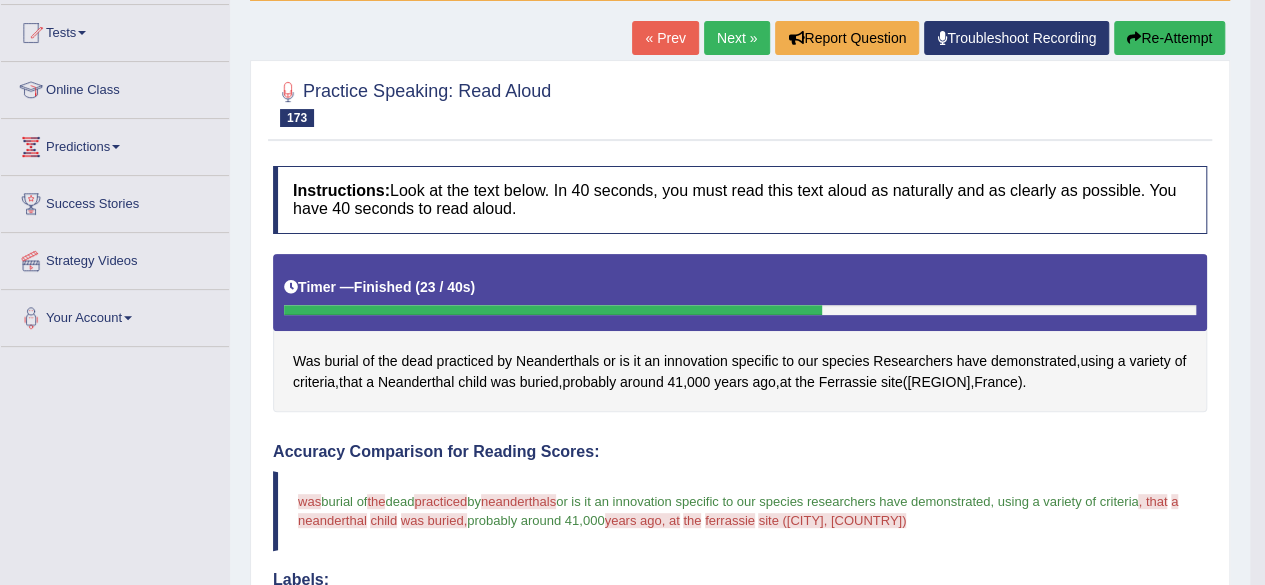 scroll, scrollTop: 0, scrollLeft: 0, axis: both 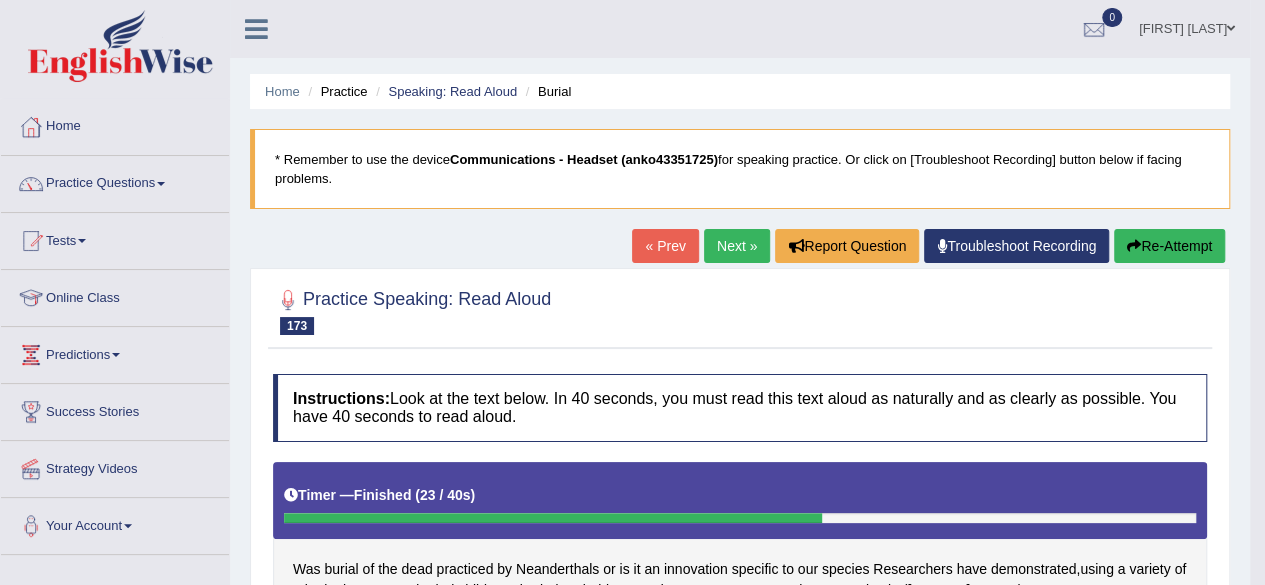 click on "Next »" at bounding box center [737, 246] 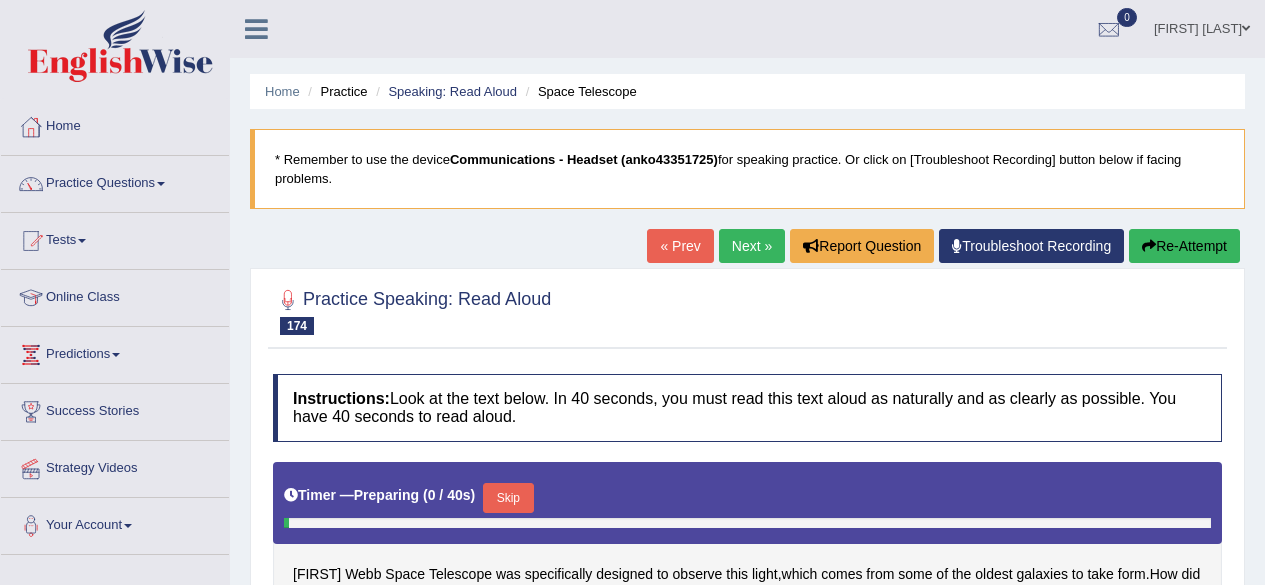 scroll, scrollTop: 464, scrollLeft: 0, axis: vertical 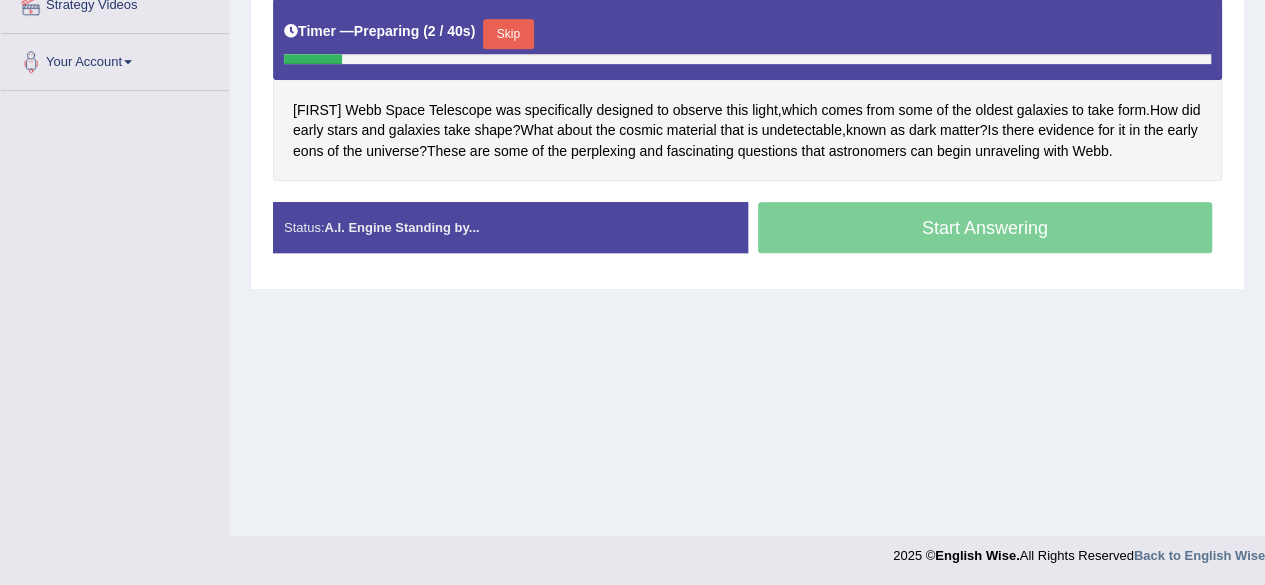 click on "Skip" at bounding box center (508, 34) 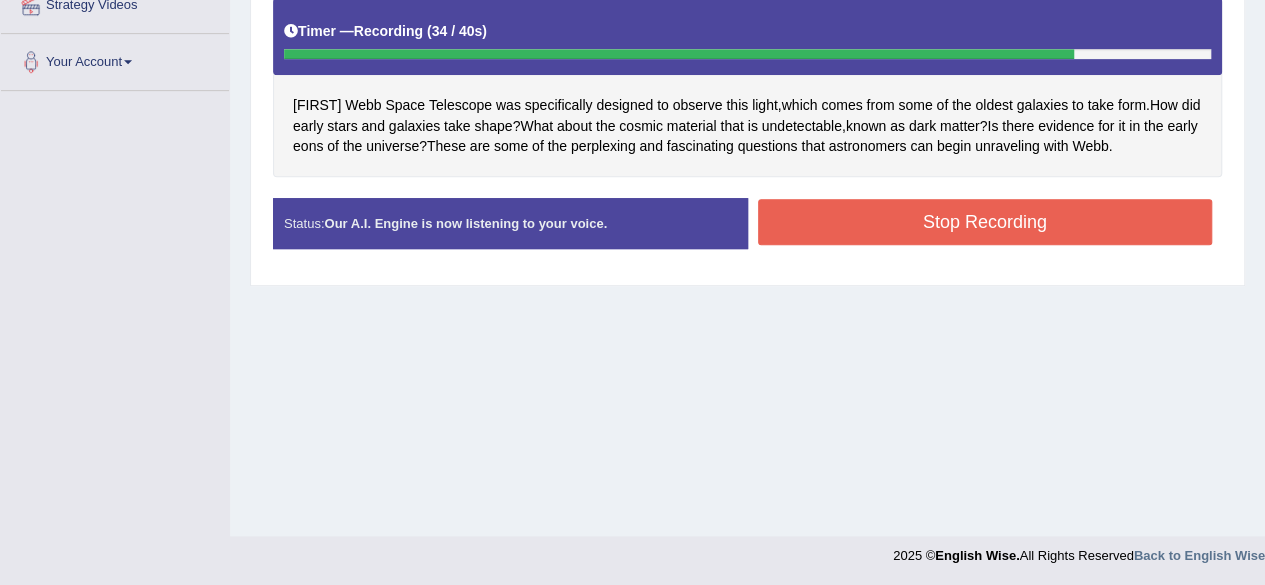 click on "Stop Recording" at bounding box center (985, 222) 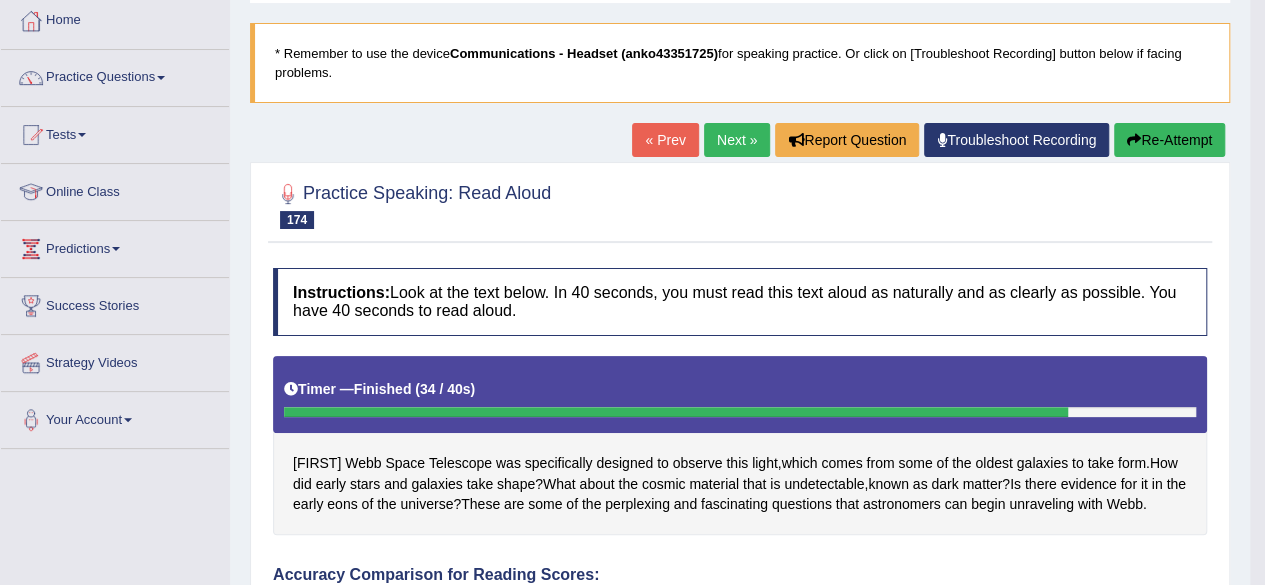 scroll, scrollTop: 0, scrollLeft: 0, axis: both 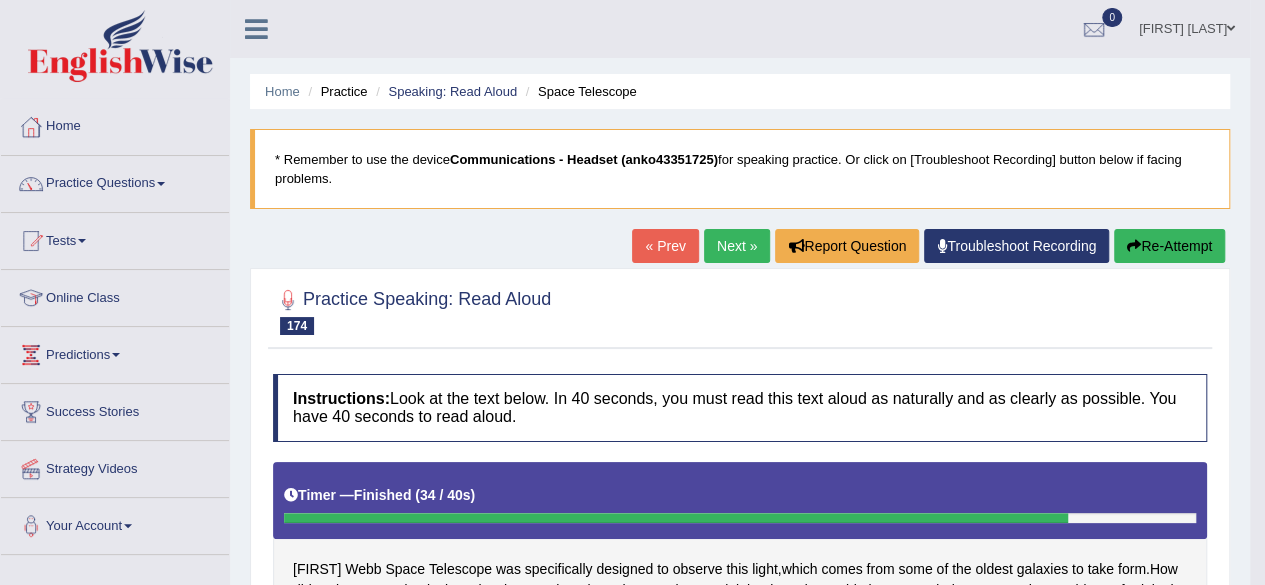 click on "Next »" at bounding box center (737, 246) 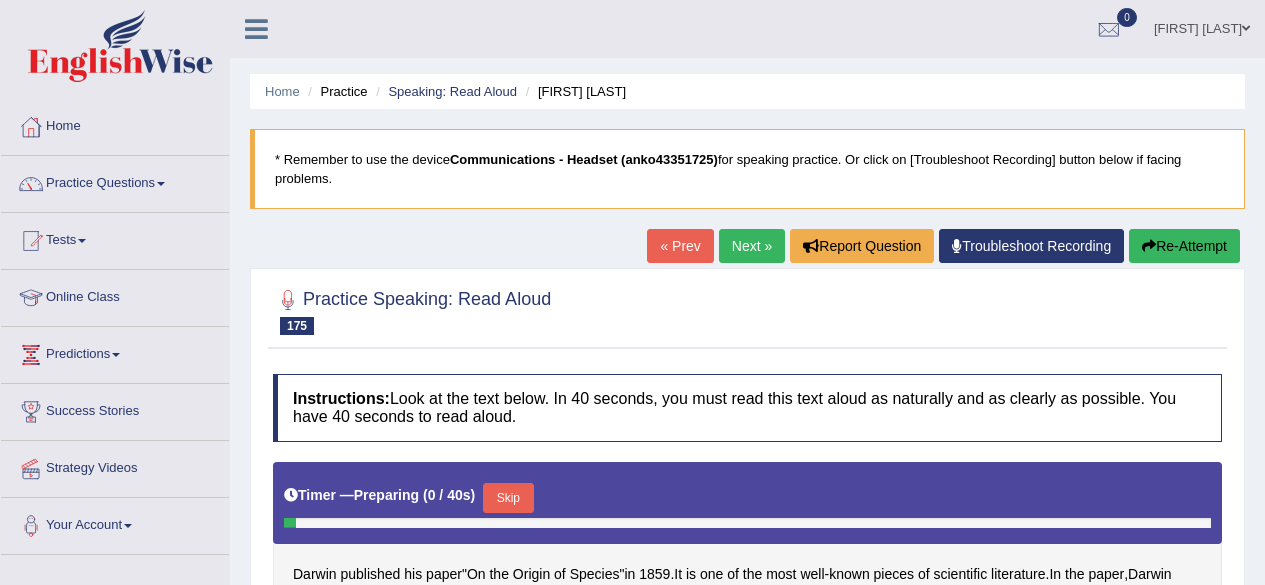 scroll, scrollTop: 167, scrollLeft: 0, axis: vertical 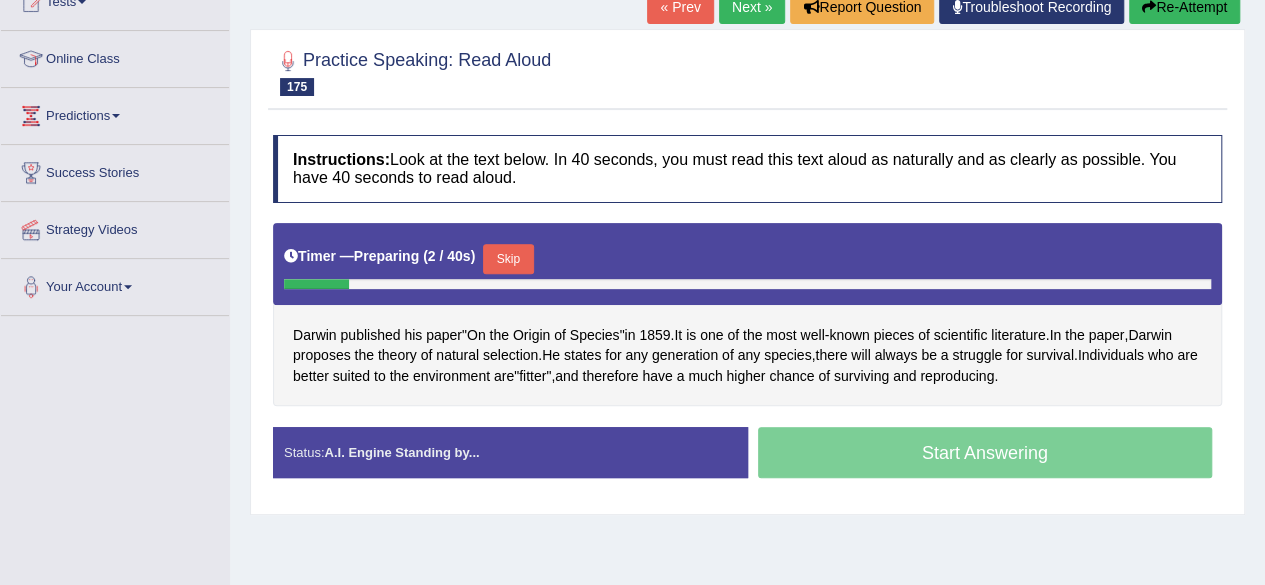 click on "Skip" at bounding box center (508, 259) 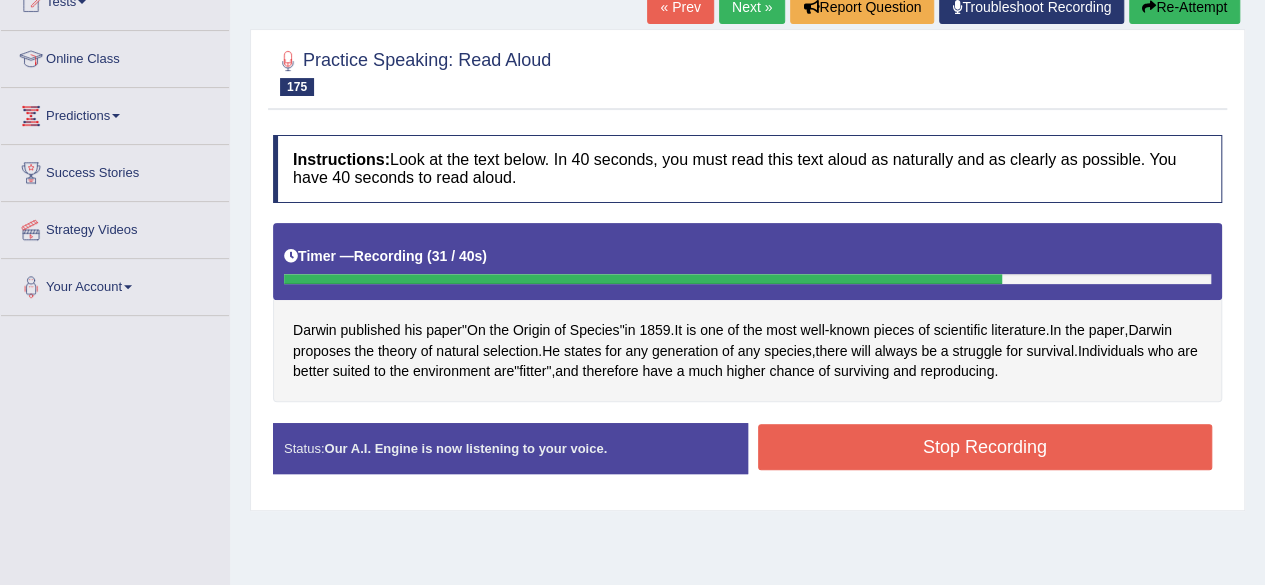 click on "Stop Recording" at bounding box center (985, 447) 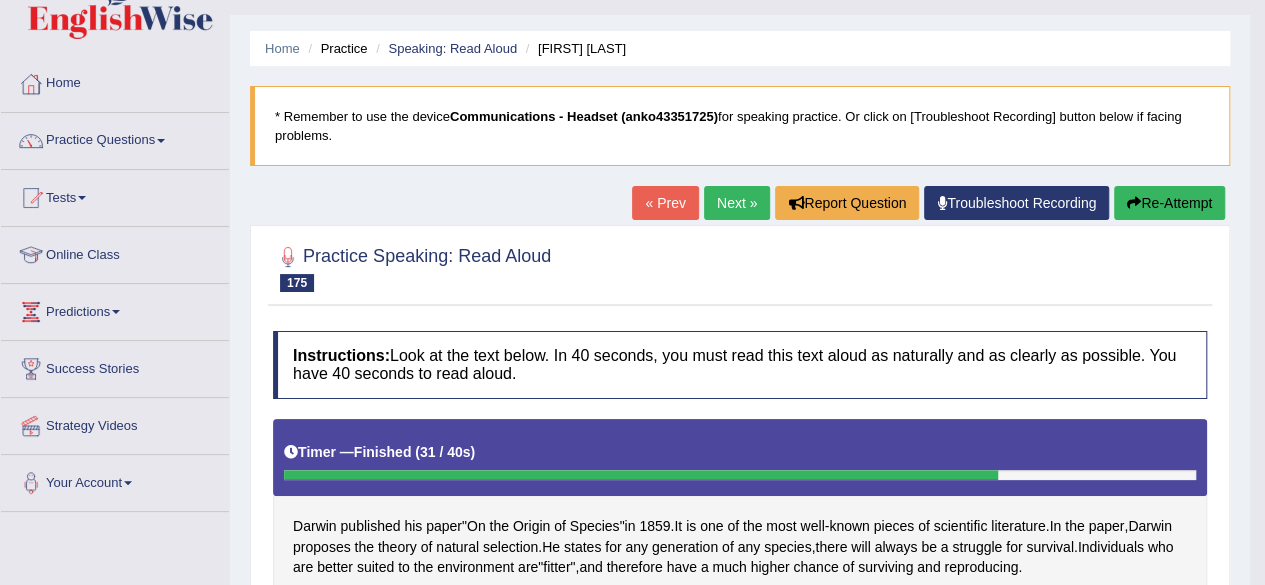 scroll, scrollTop: 0, scrollLeft: 0, axis: both 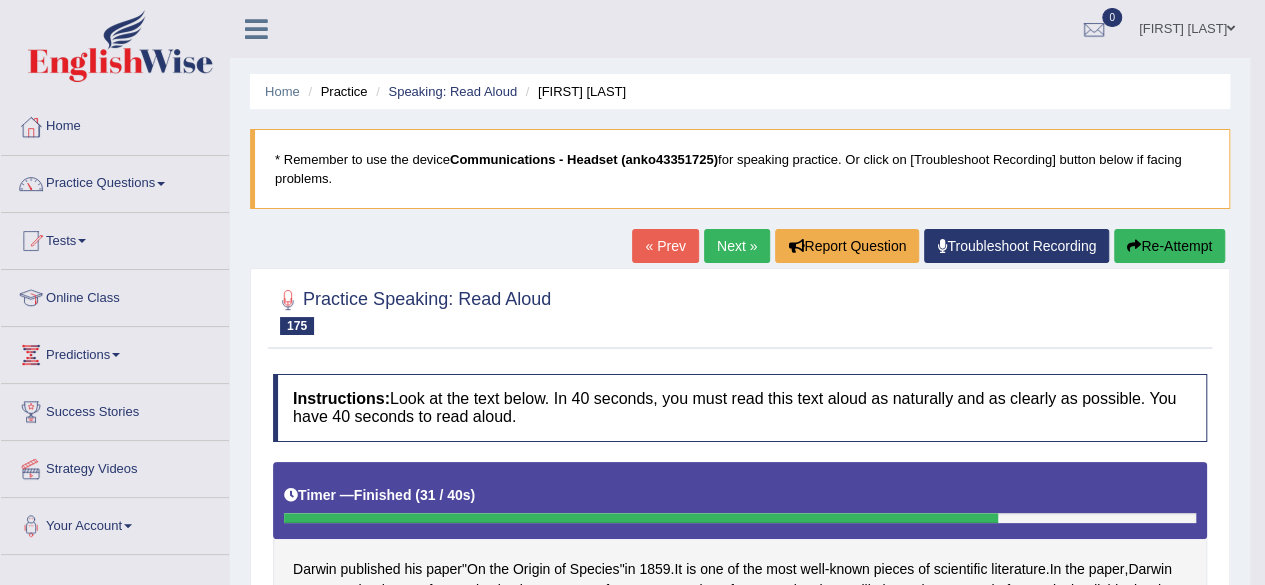 click on "Next »" at bounding box center (737, 246) 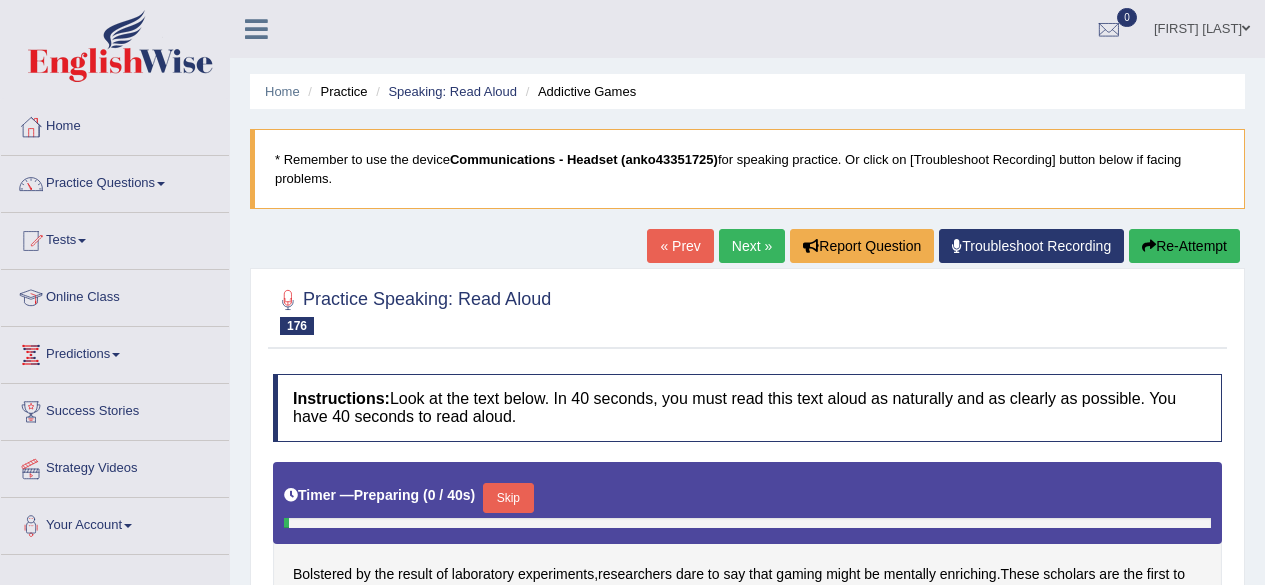 scroll, scrollTop: 103, scrollLeft: 0, axis: vertical 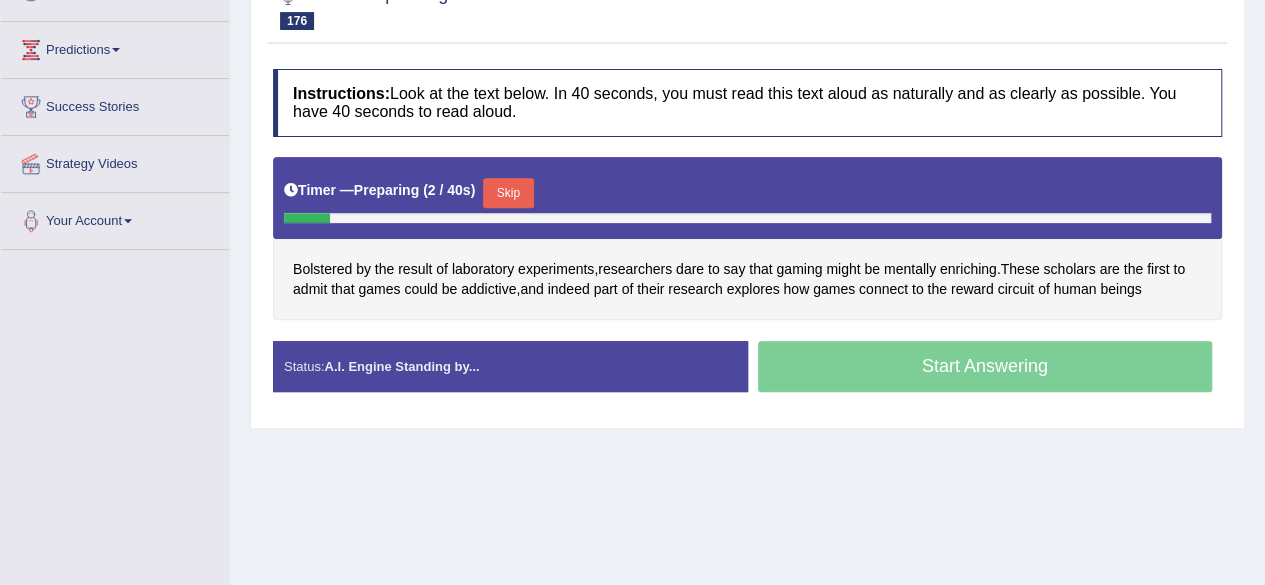 click on "Skip" at bounding box center [508, 193] 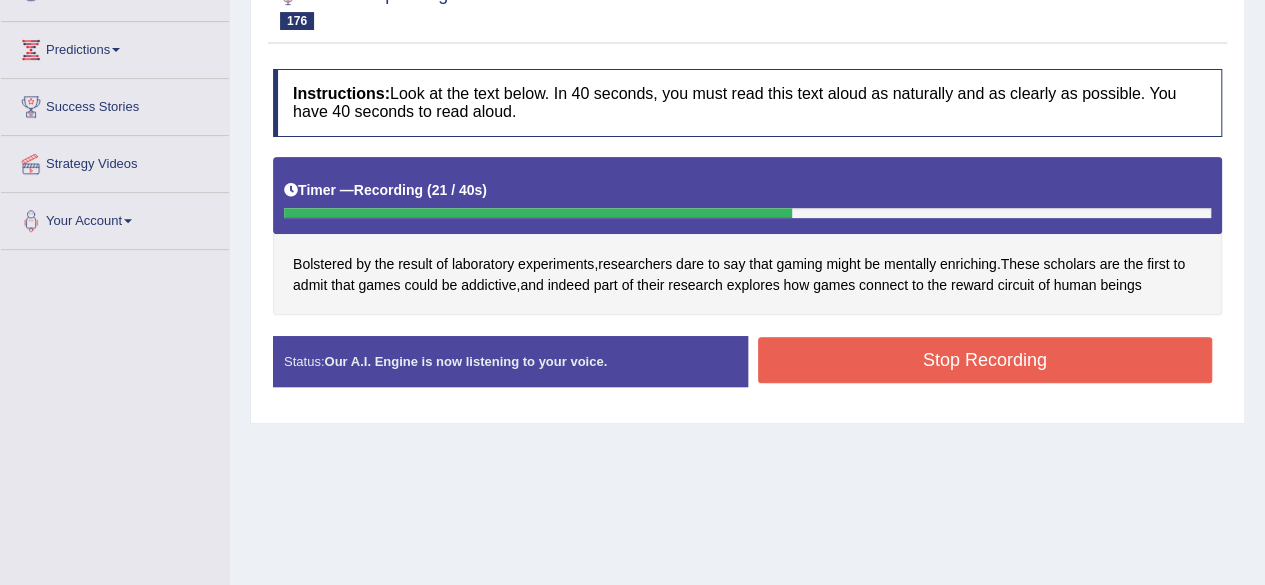 click on "Stop Recording" at bounding box center (985, 360) 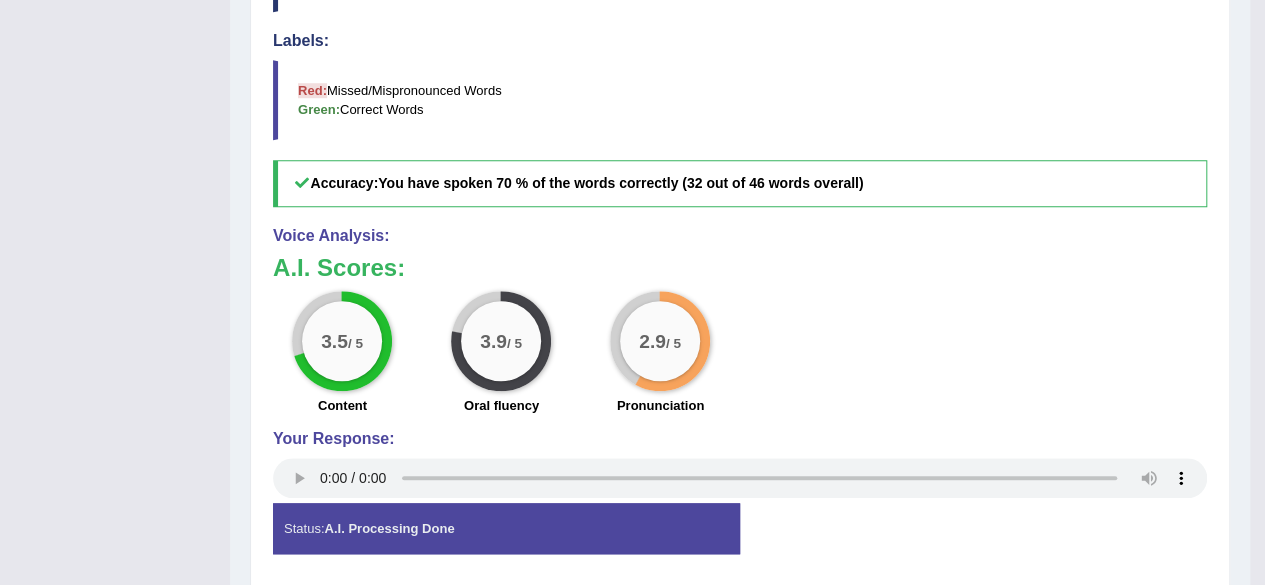 scroll, scrollTop: 812, scrollLeft: 0, axis: vertical 